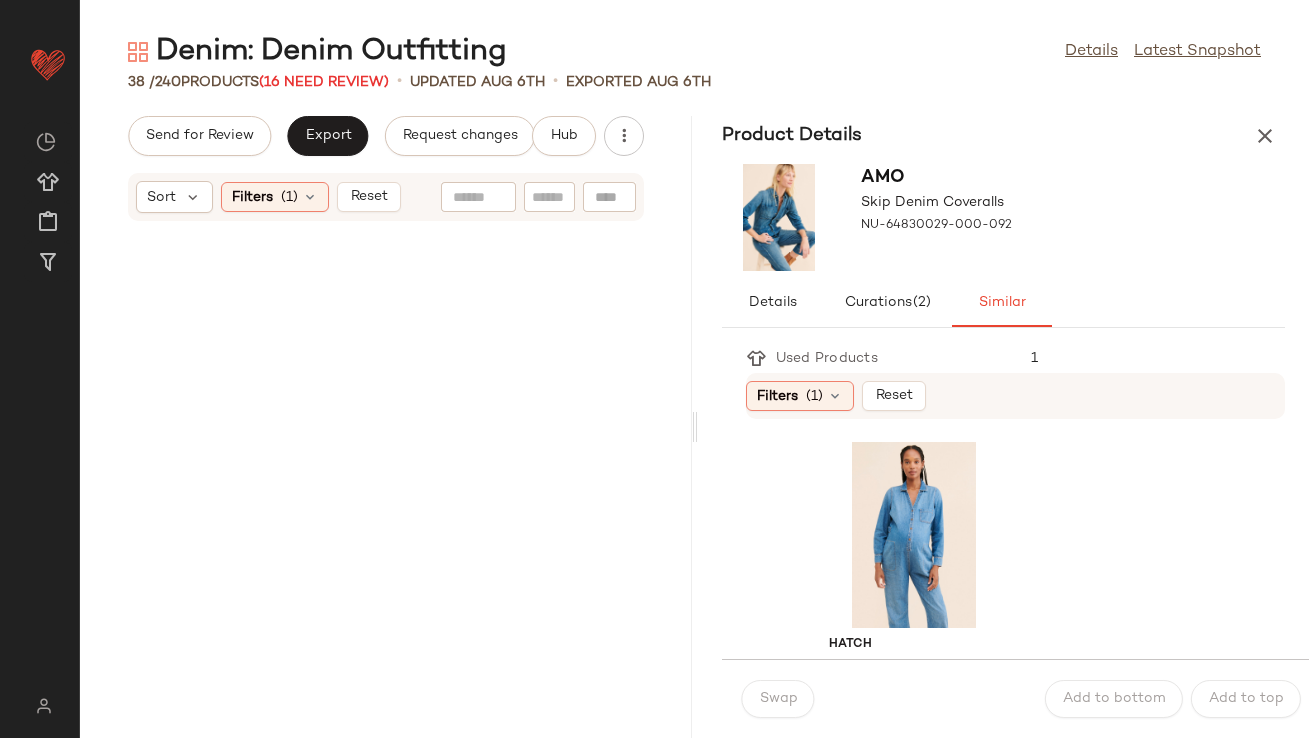 scroll, scrollTop: 0, scrollLeft: 0, axis: both 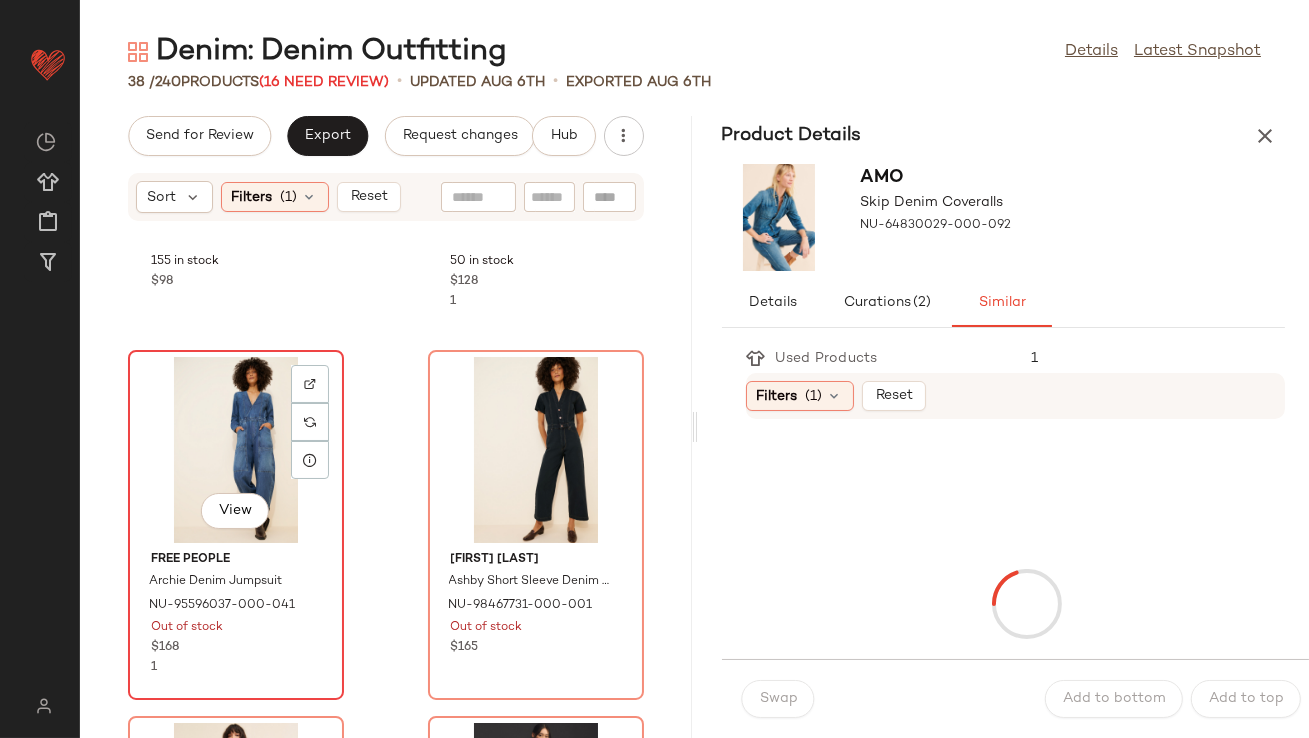 click on "View" 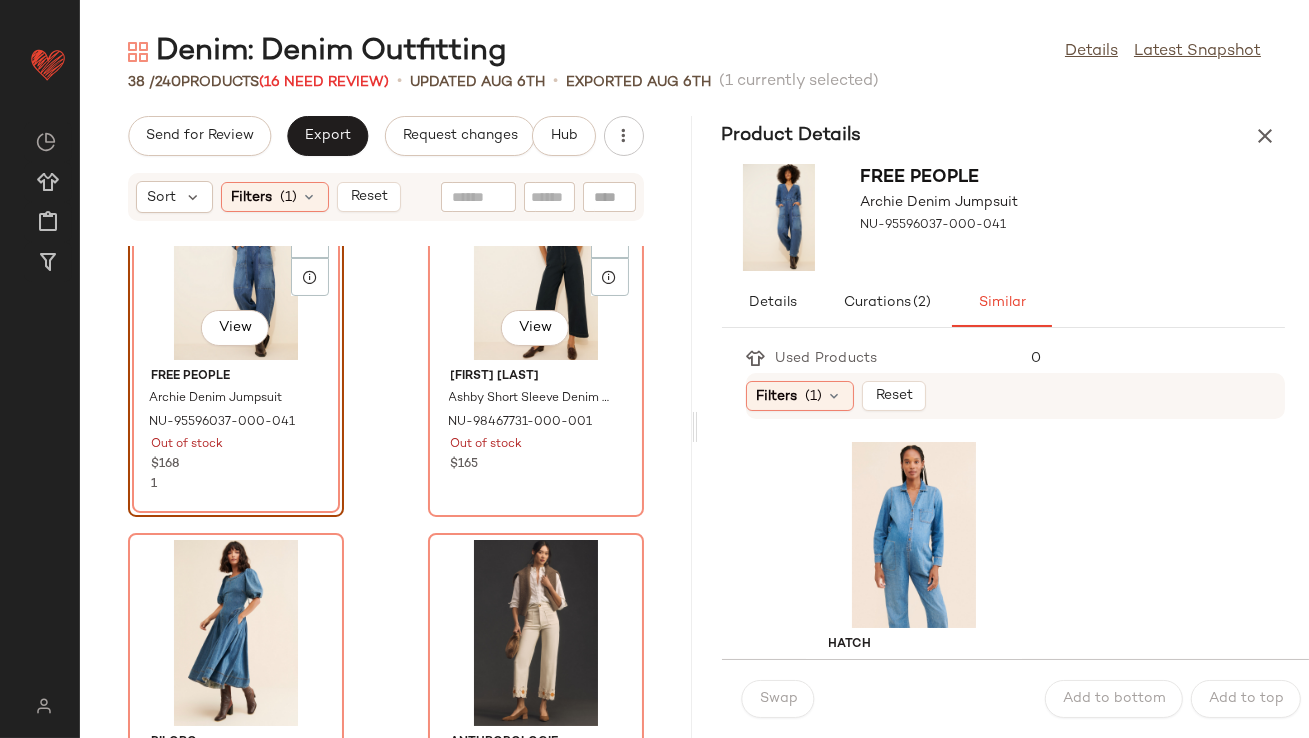 scroll, scrollTop: 4184, scrollLeft: 0, axis: vertical 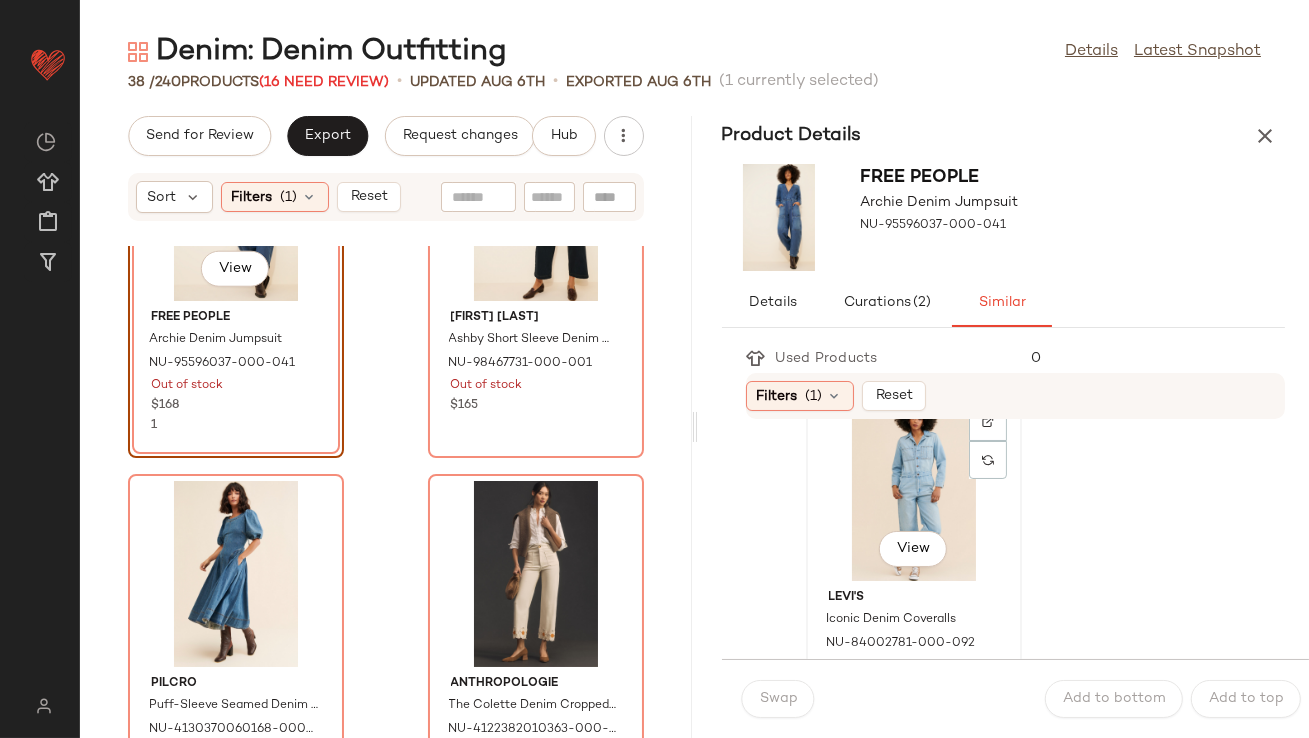 click on "View" 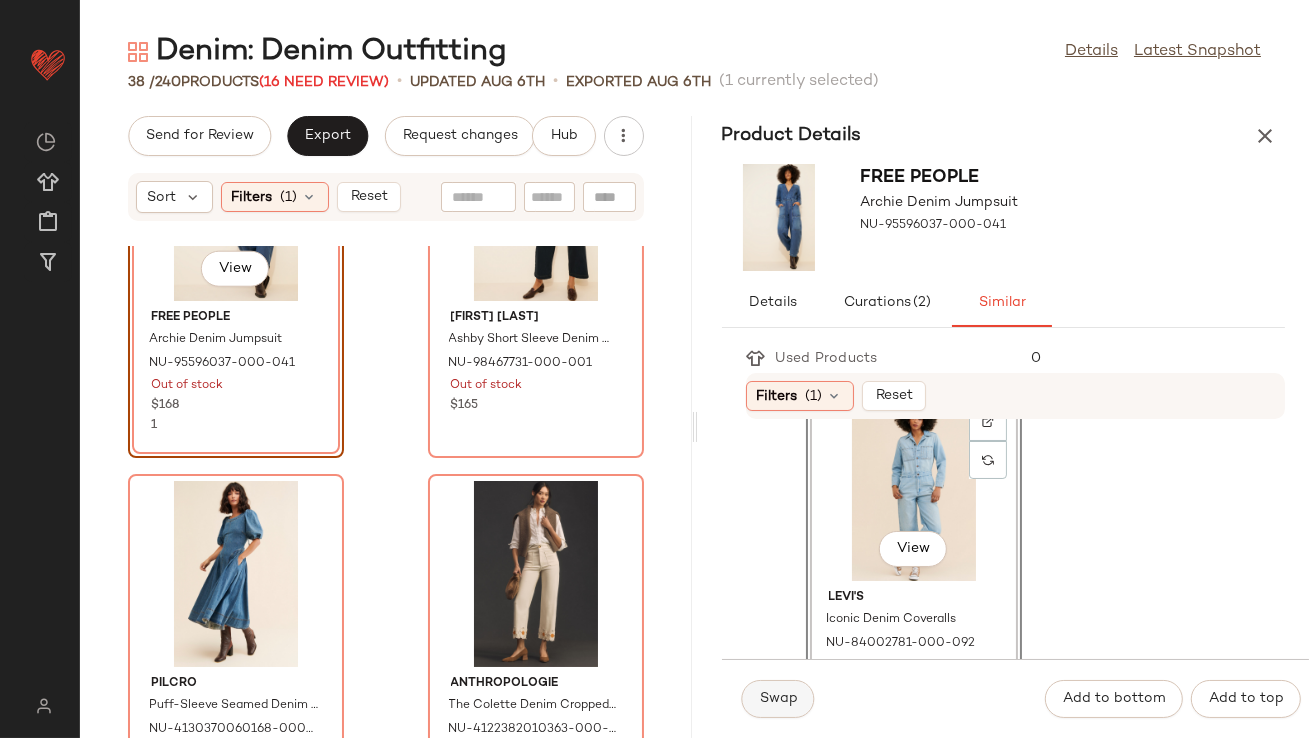 click on "Swap" at bounding box center (778, 699) 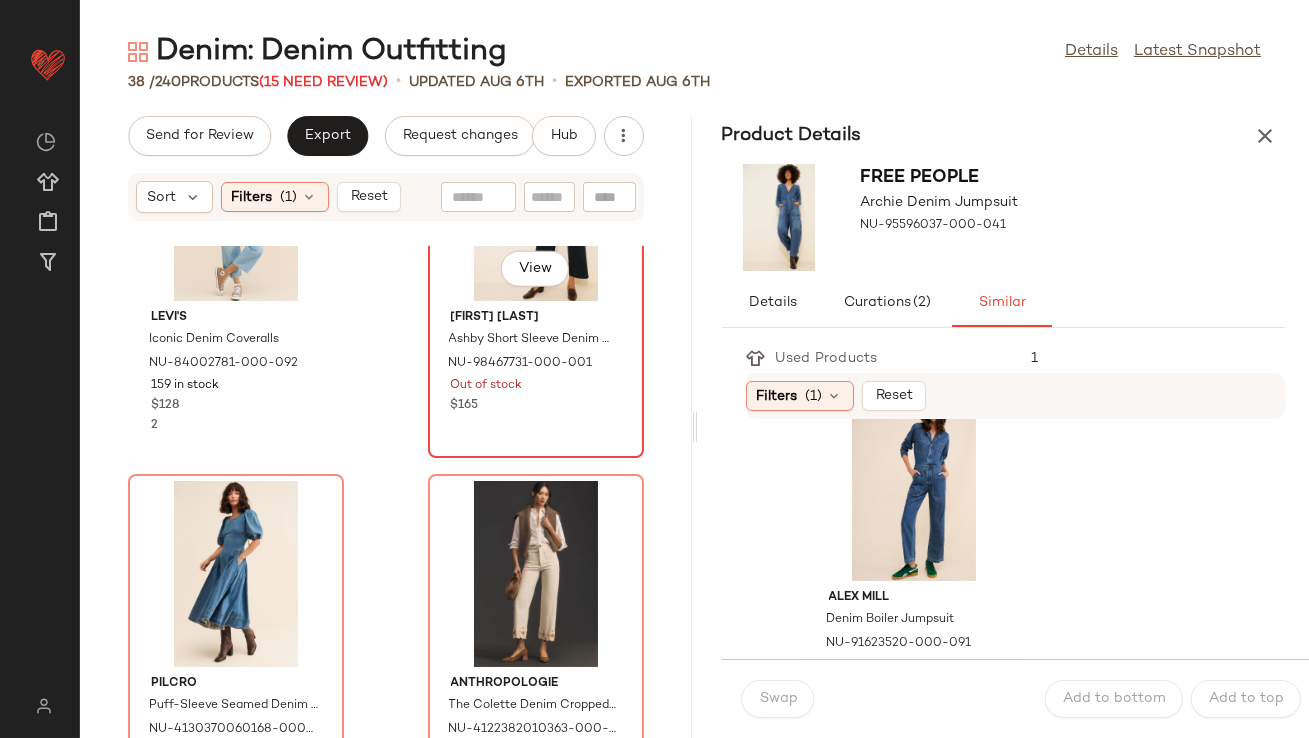 click on "View" 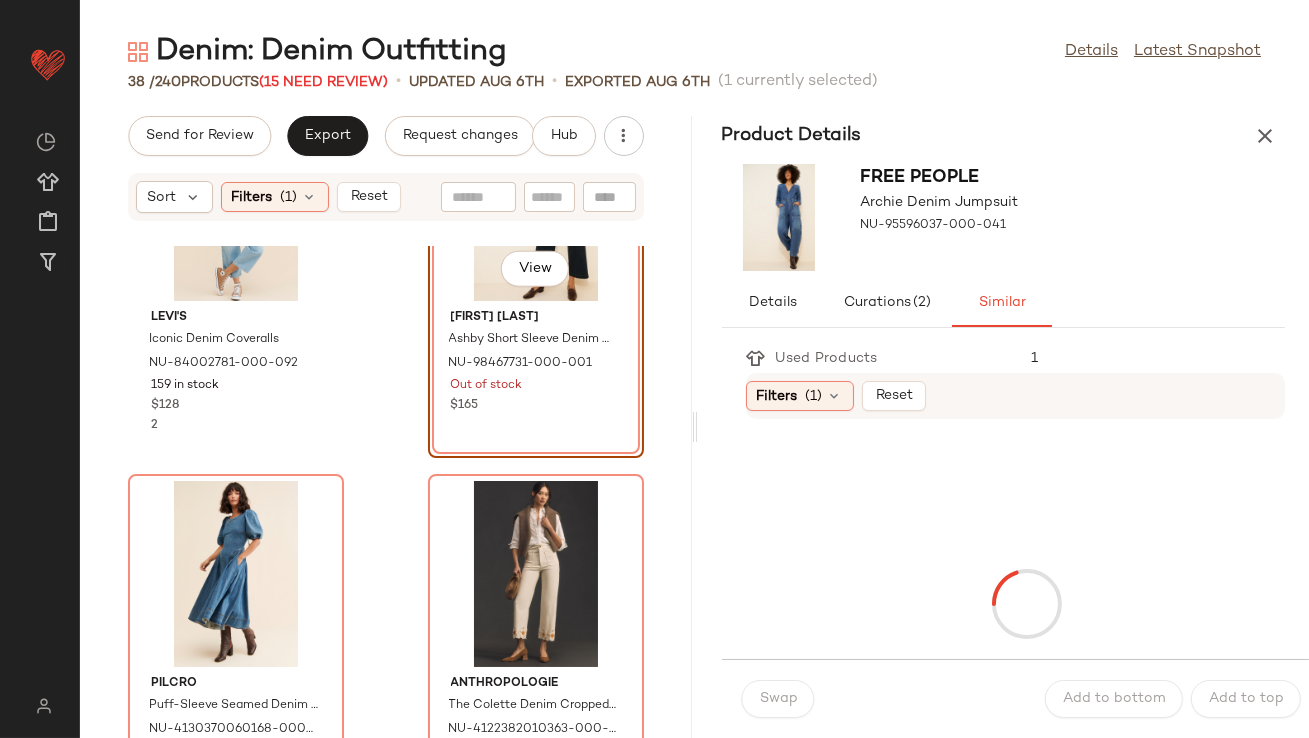 scroll, scrollTop: 4088, scrollLeft: 0, axis: vertical 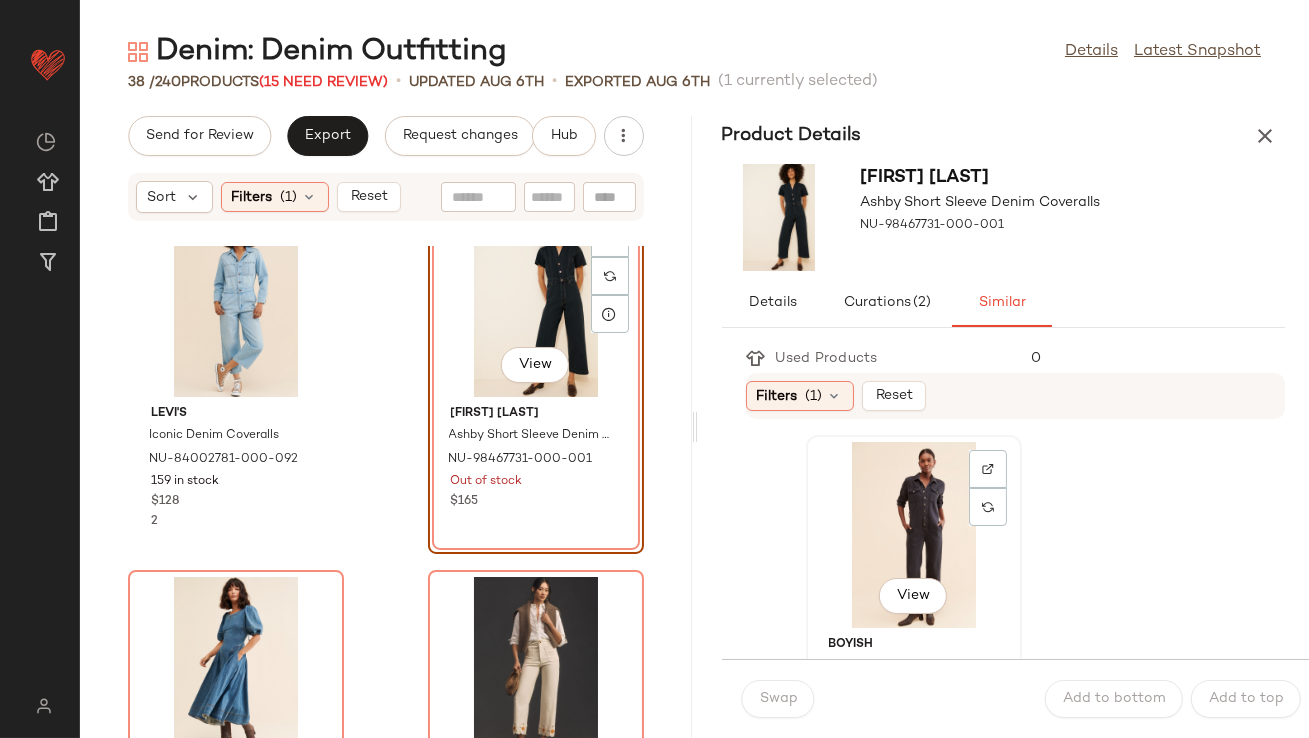 click on "View" 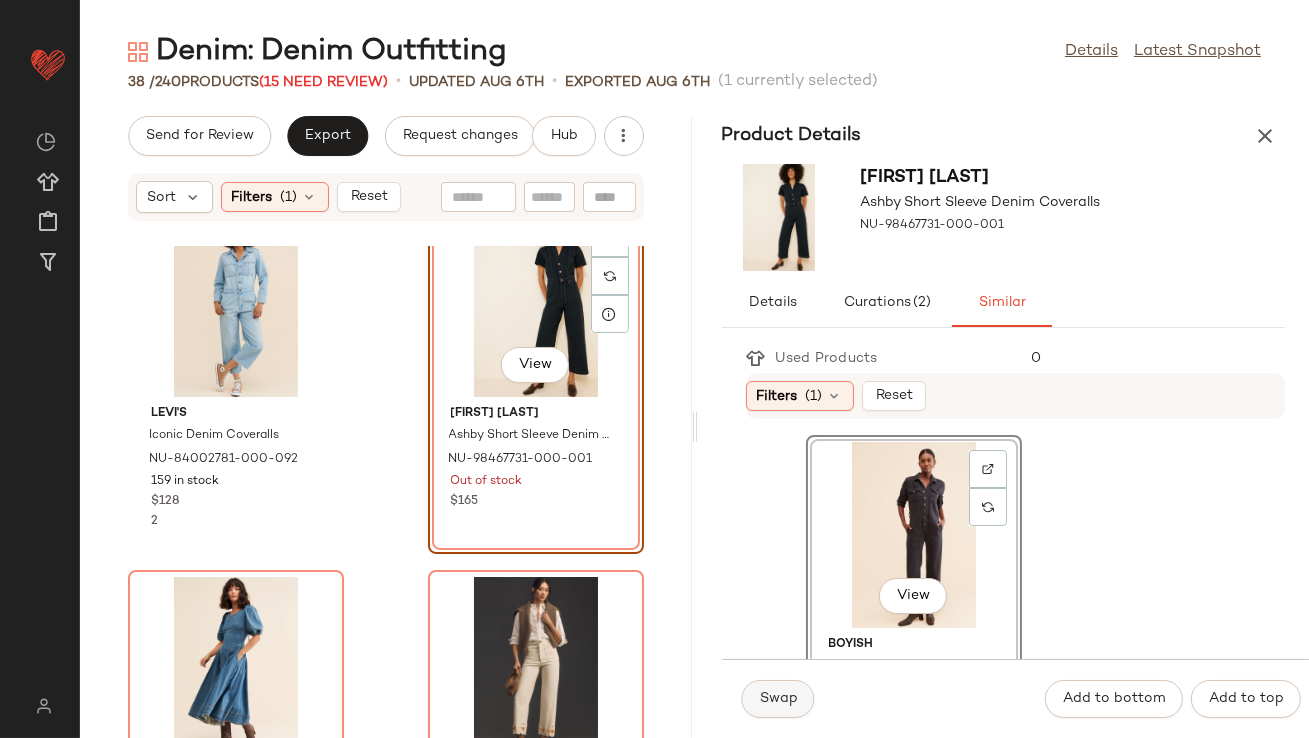 click on "Swap" at bounding box center (778, 699) 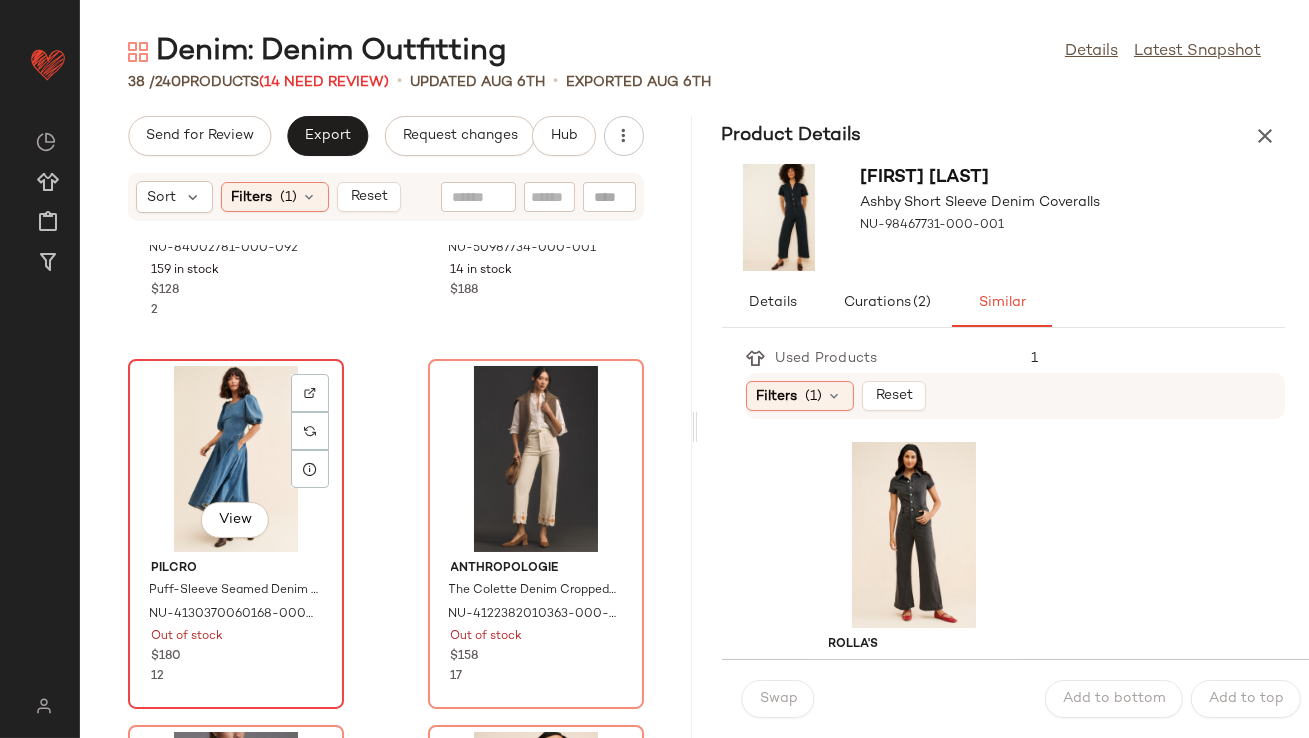 click on "View" 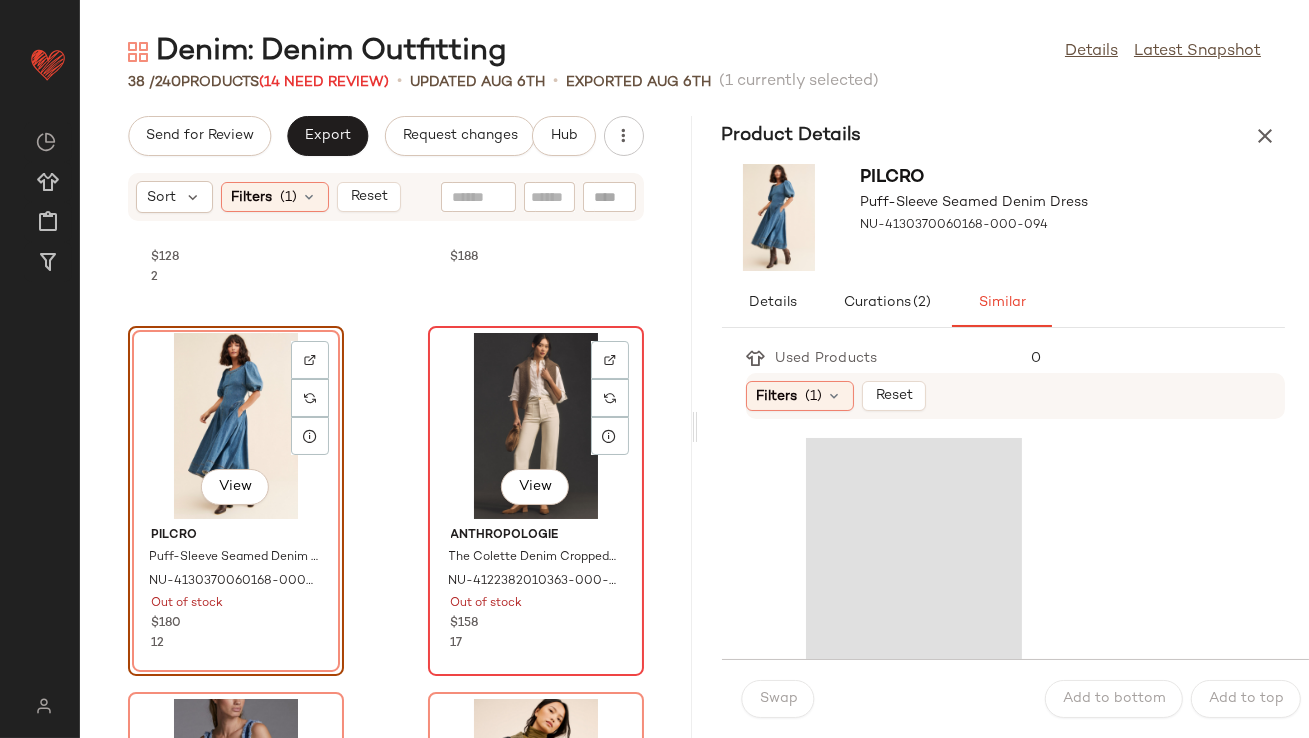 scroll, scrollTop: 4335, scrollLeft: 0, axis: vertical 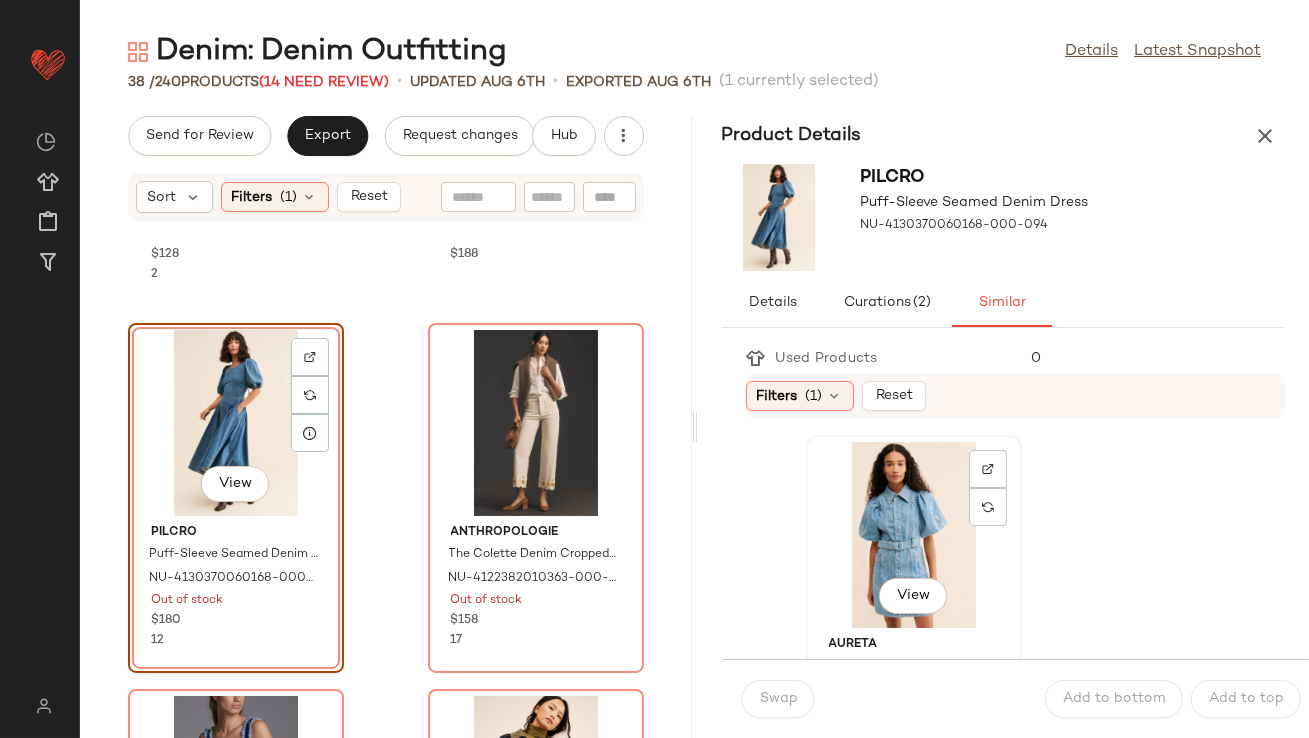 click on "View" 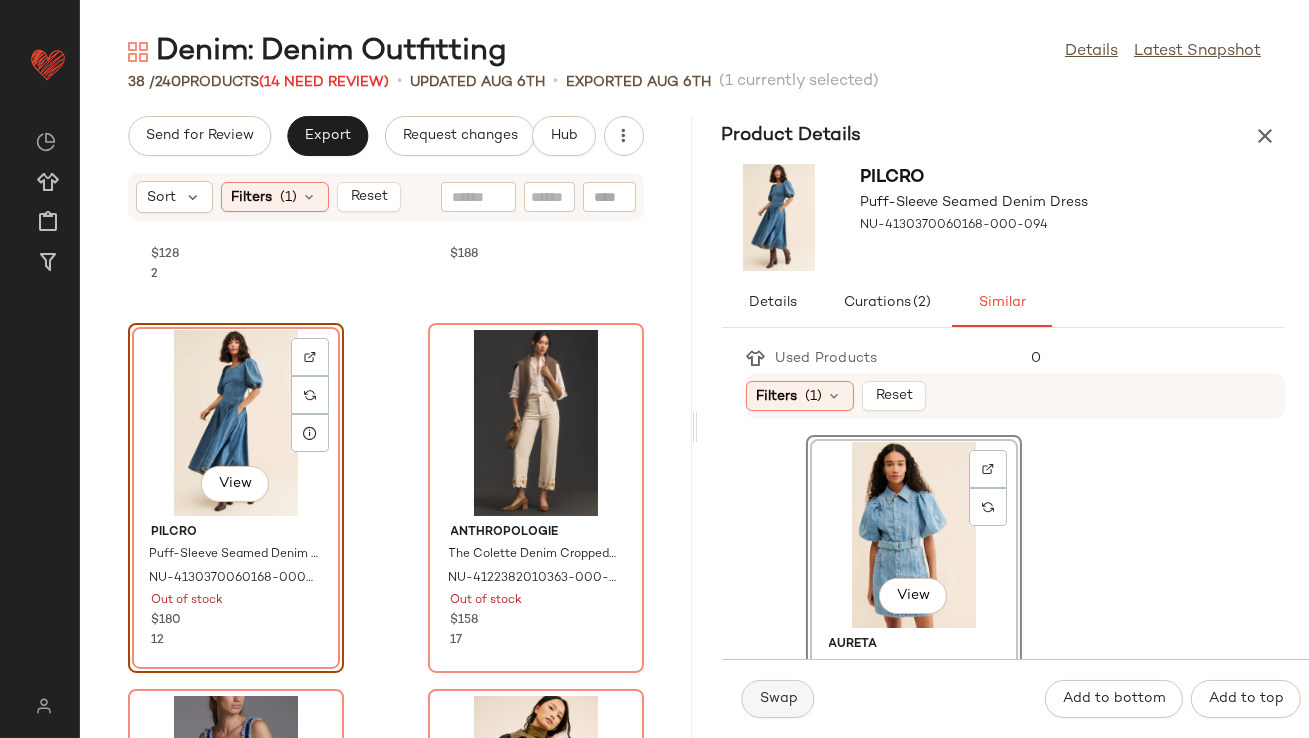 click on "Swap" at bounding box center [778, 699] 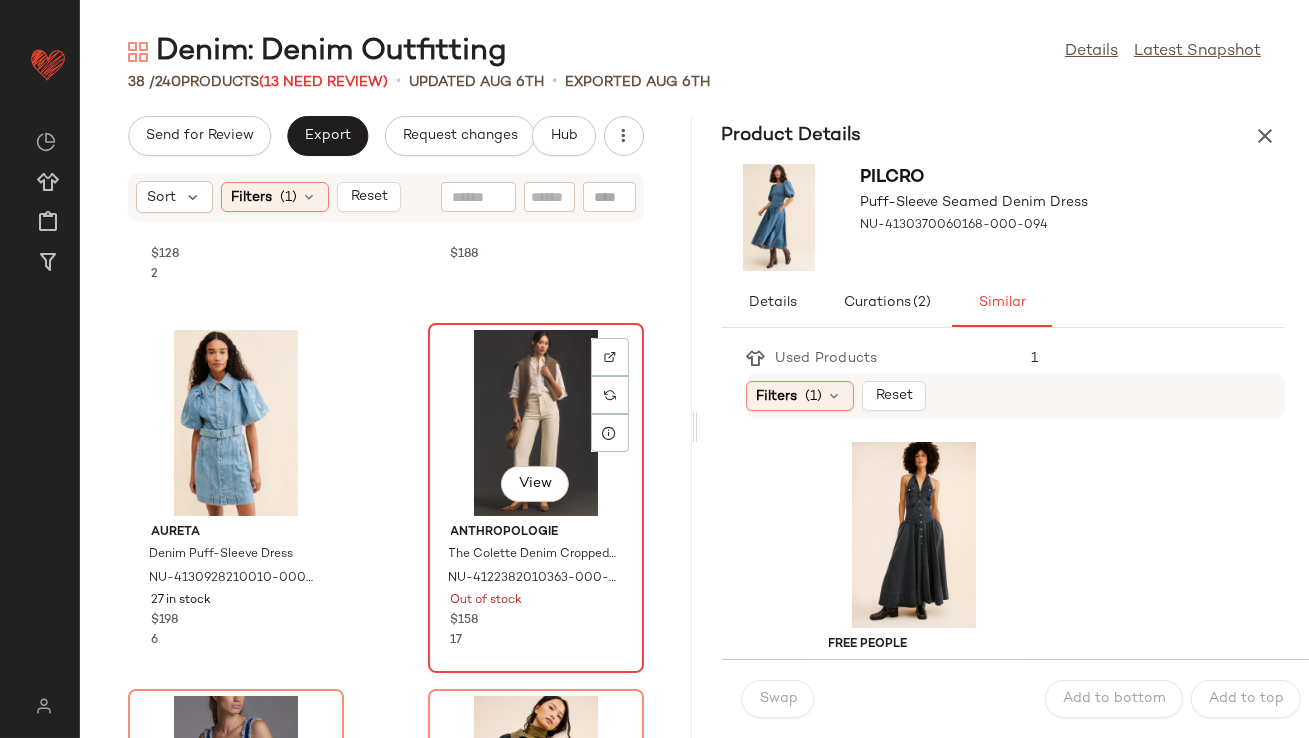 click on "View" 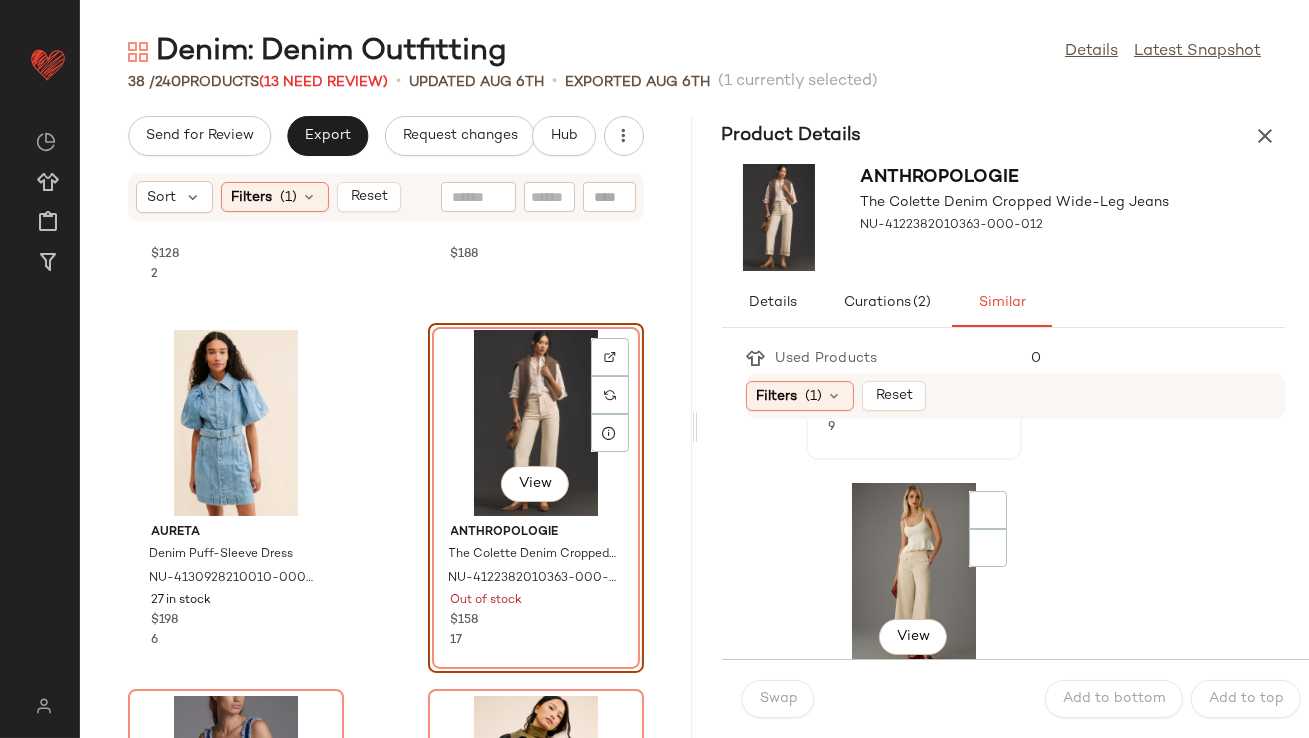 scroll, scrollTop: 399, scrollLeft: 0, axis: vertical 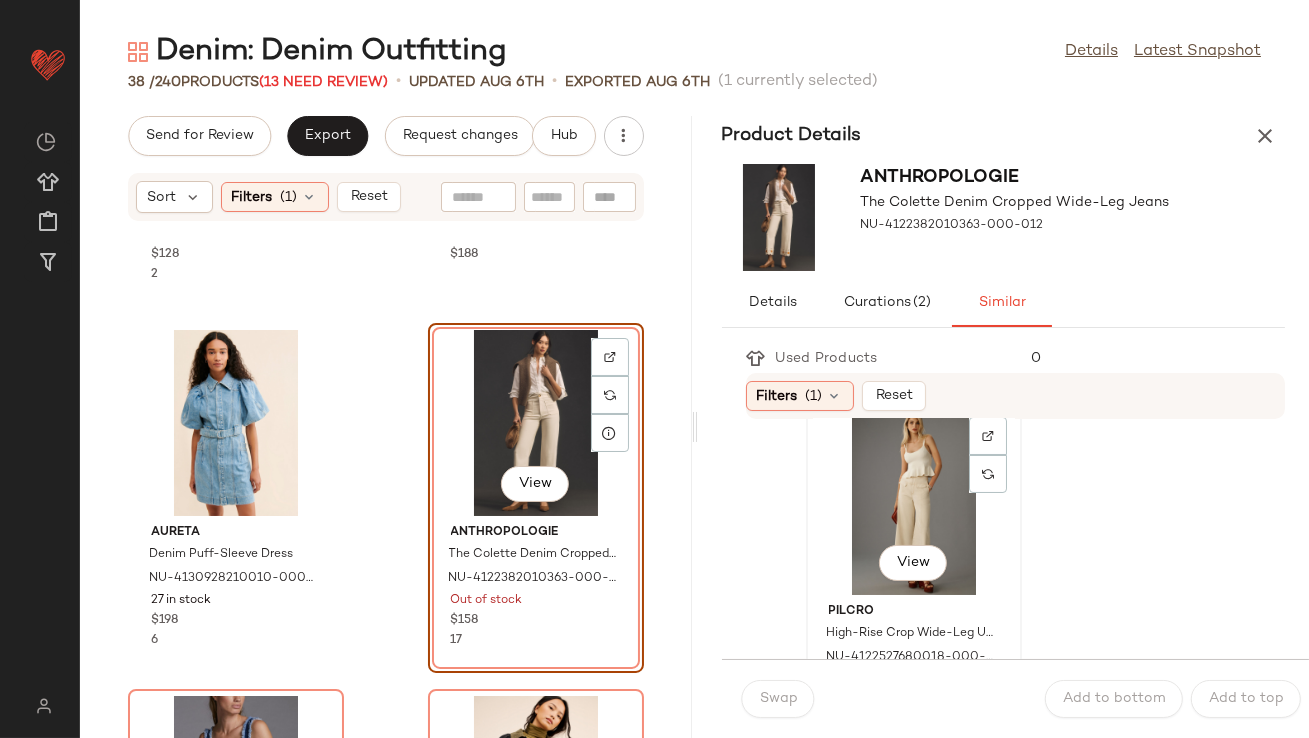 click on "View" 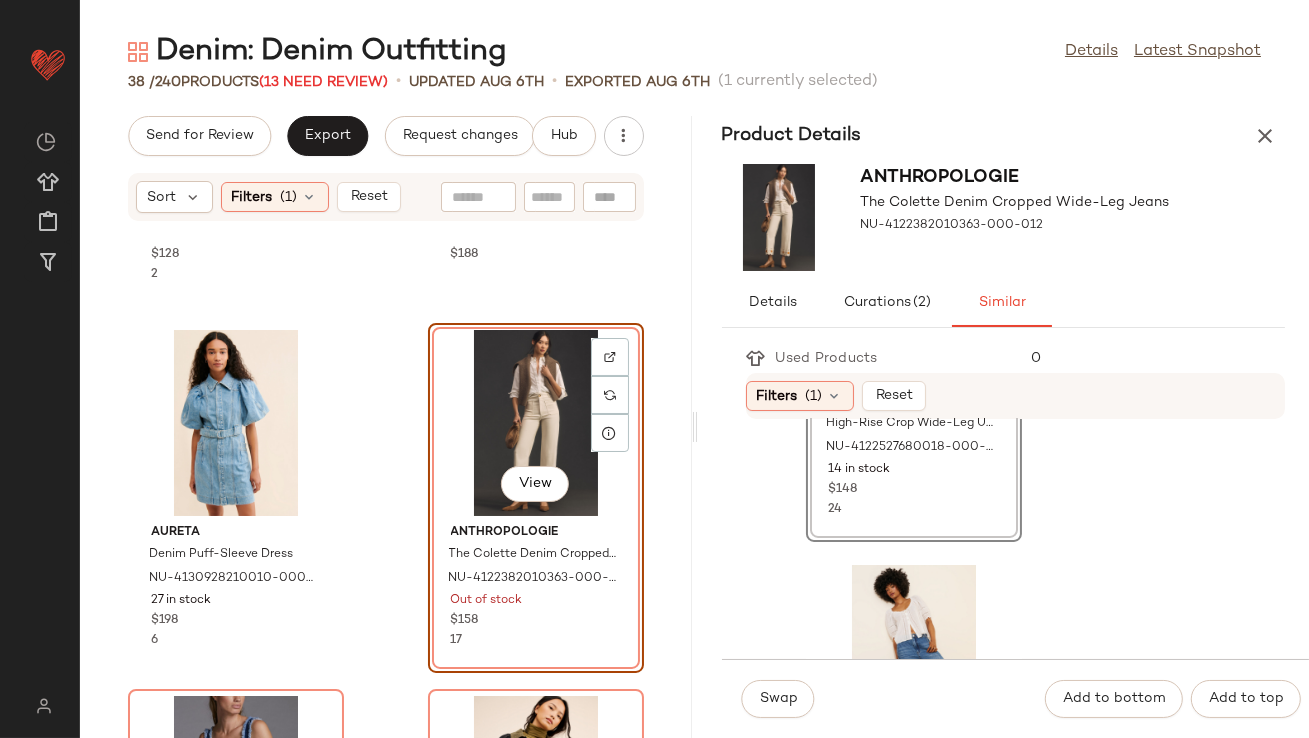 scroll, scrollTop: 740, scrollLeft: 0, axis: vertical 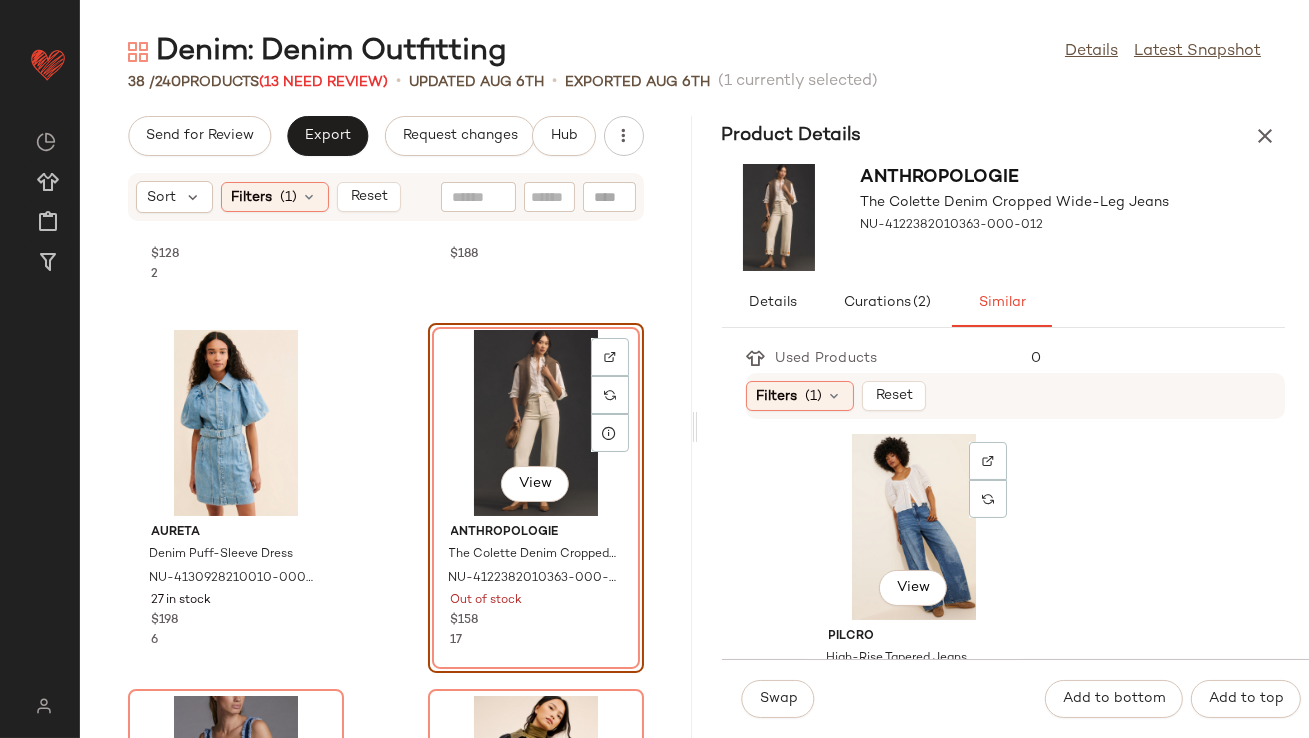 click on "View" 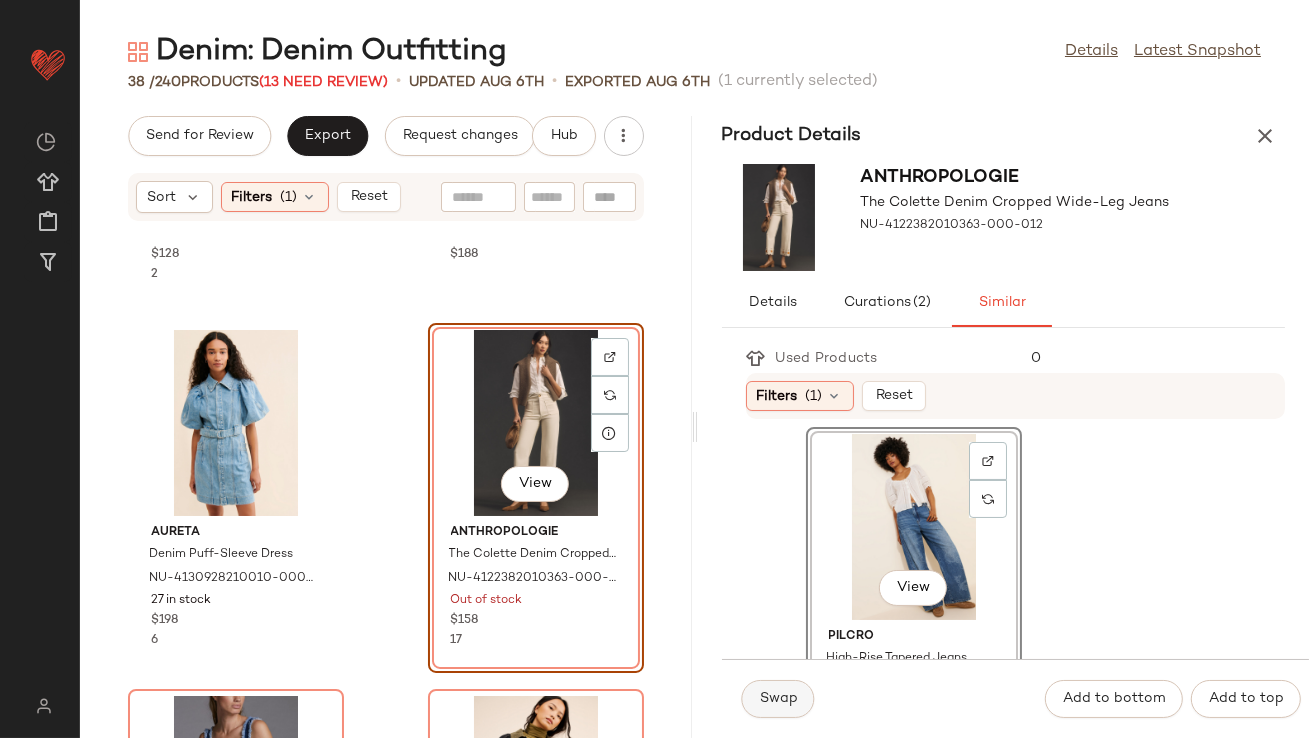 click on "Swap" 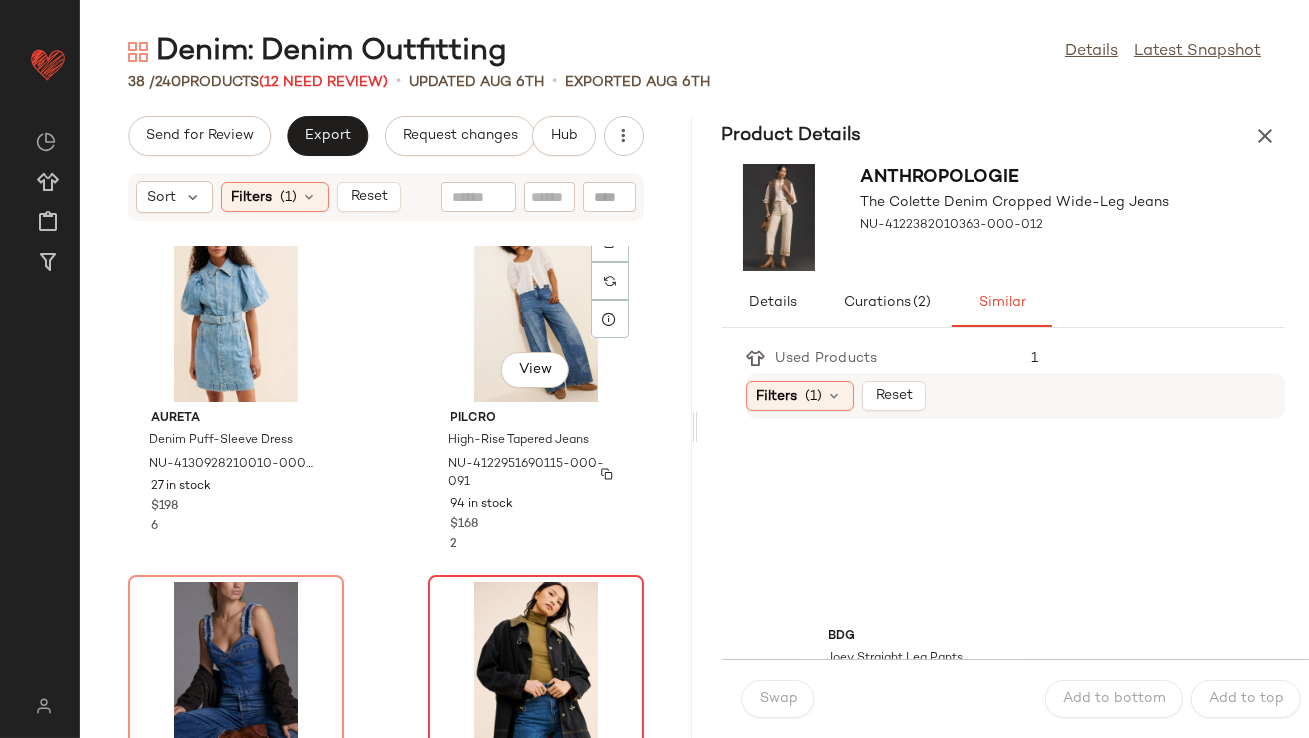 scroll, scrollTop: 4717, scrollLeft: 0, axis: vertical 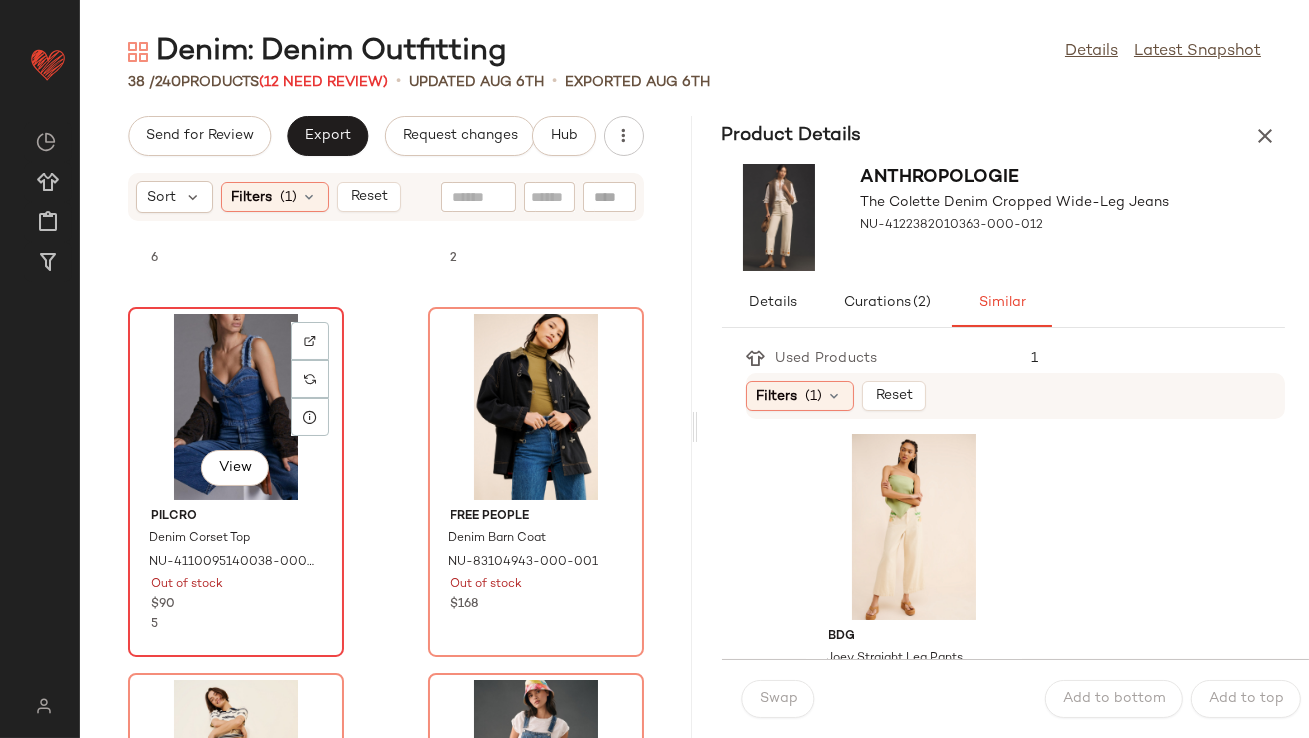 click on "View" 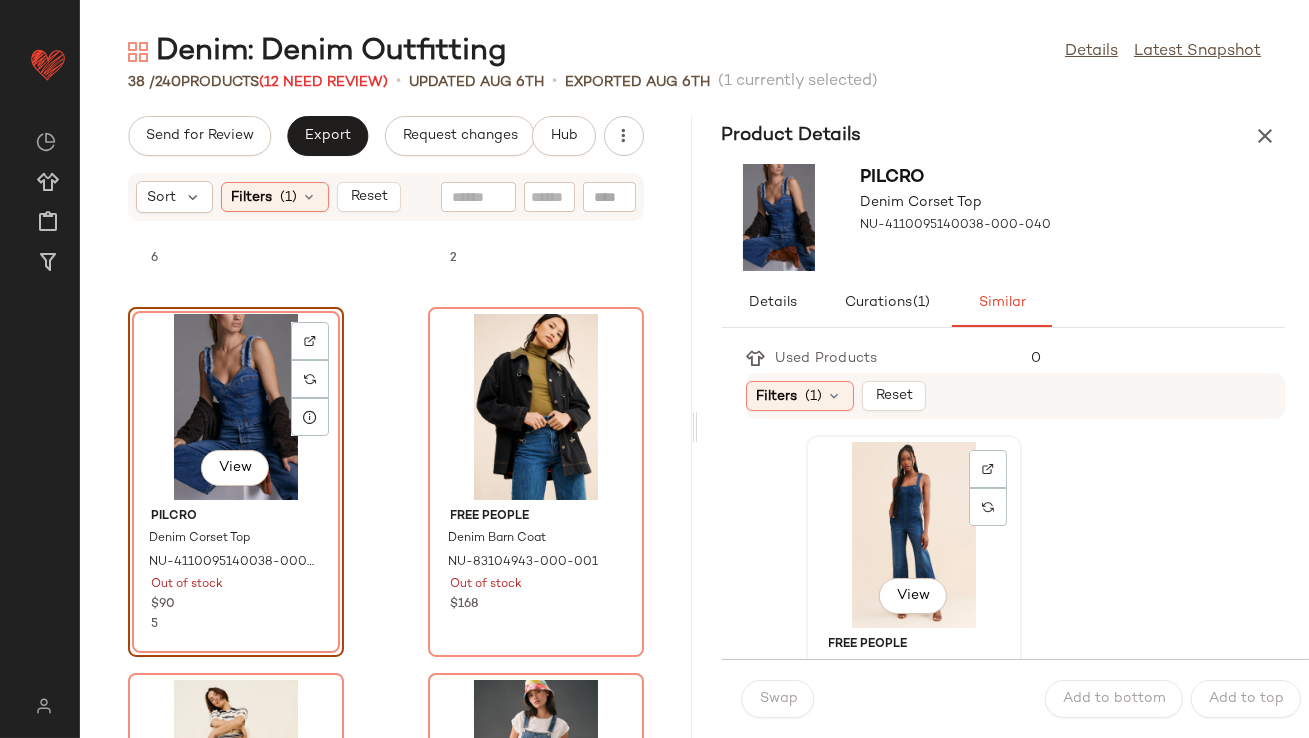 click on "View" 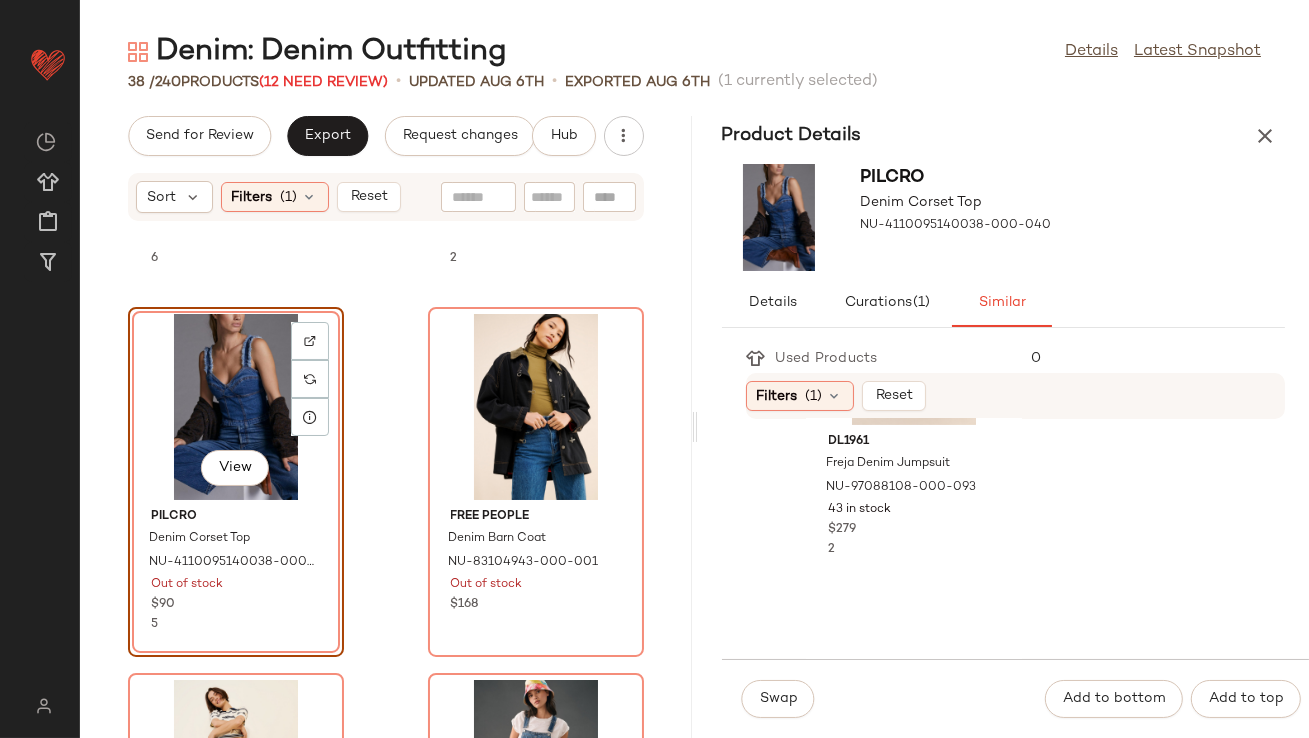 scroll, scrollTop: 1419, scrollLeft: 0, axis: vertical 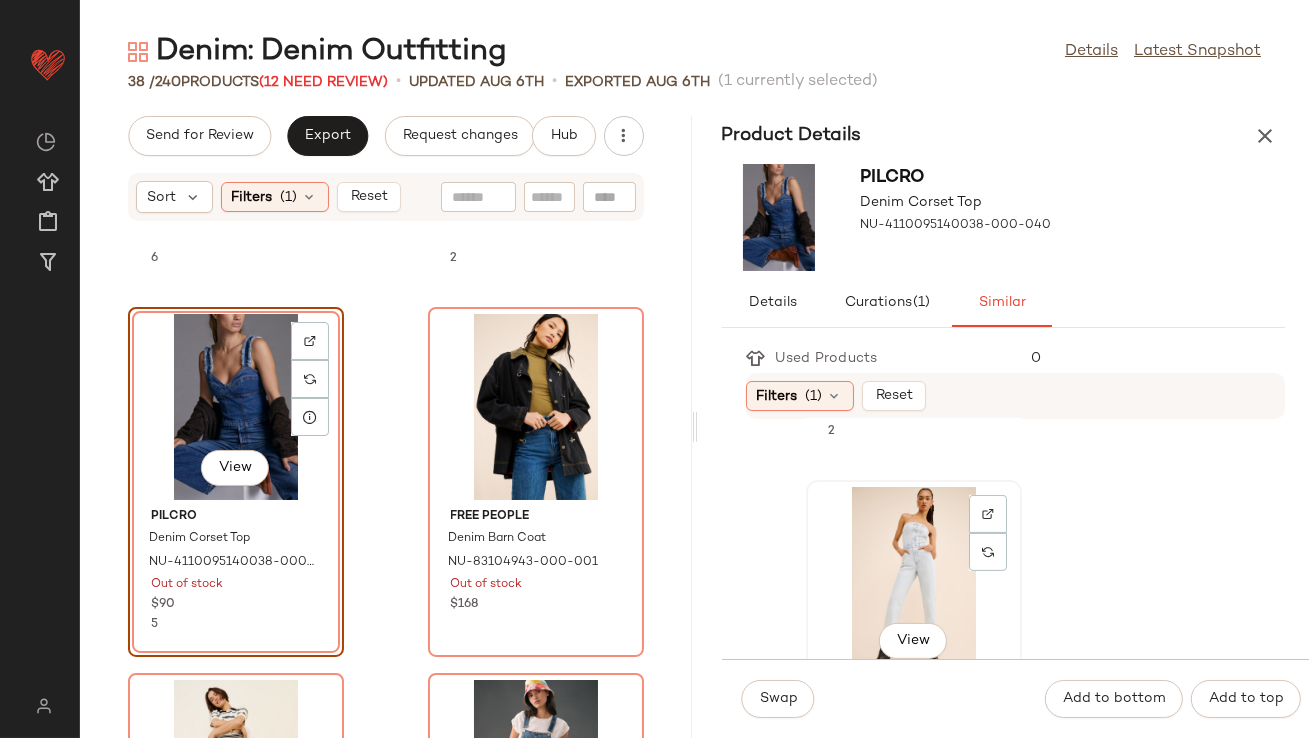 click on "View" 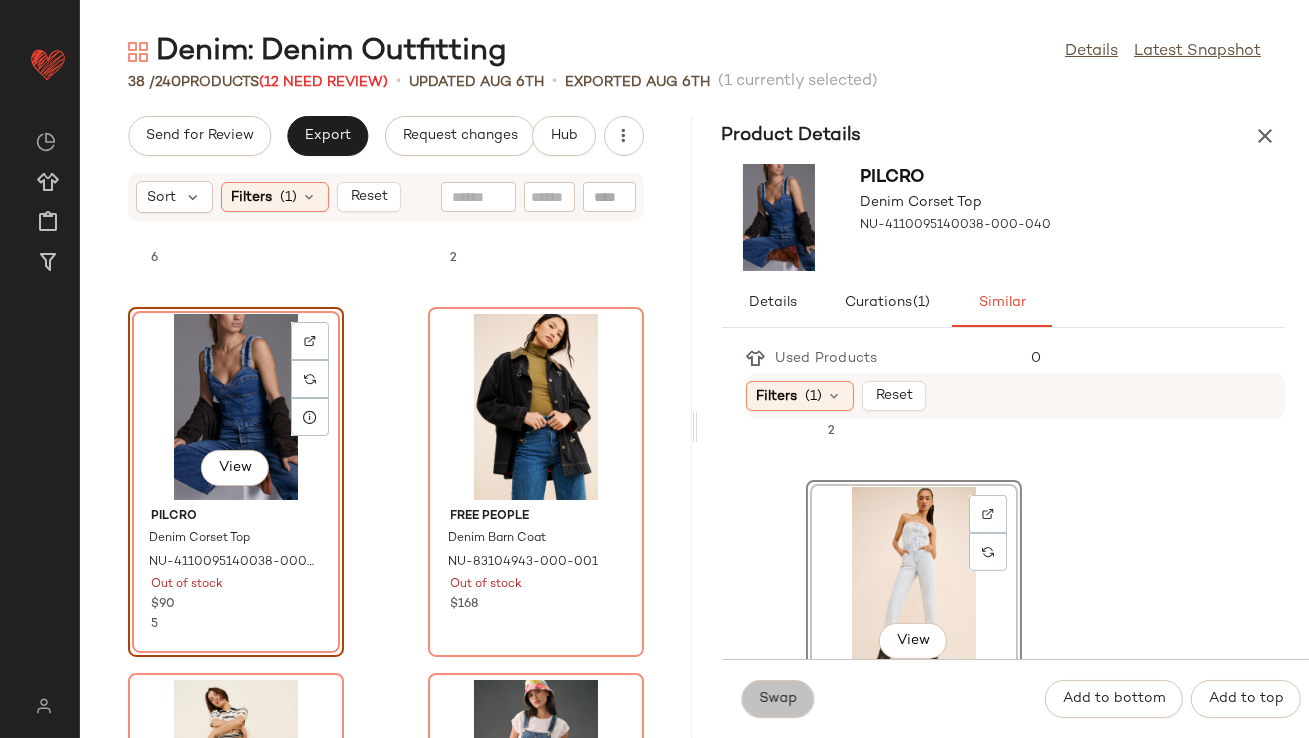 click on "Swap" 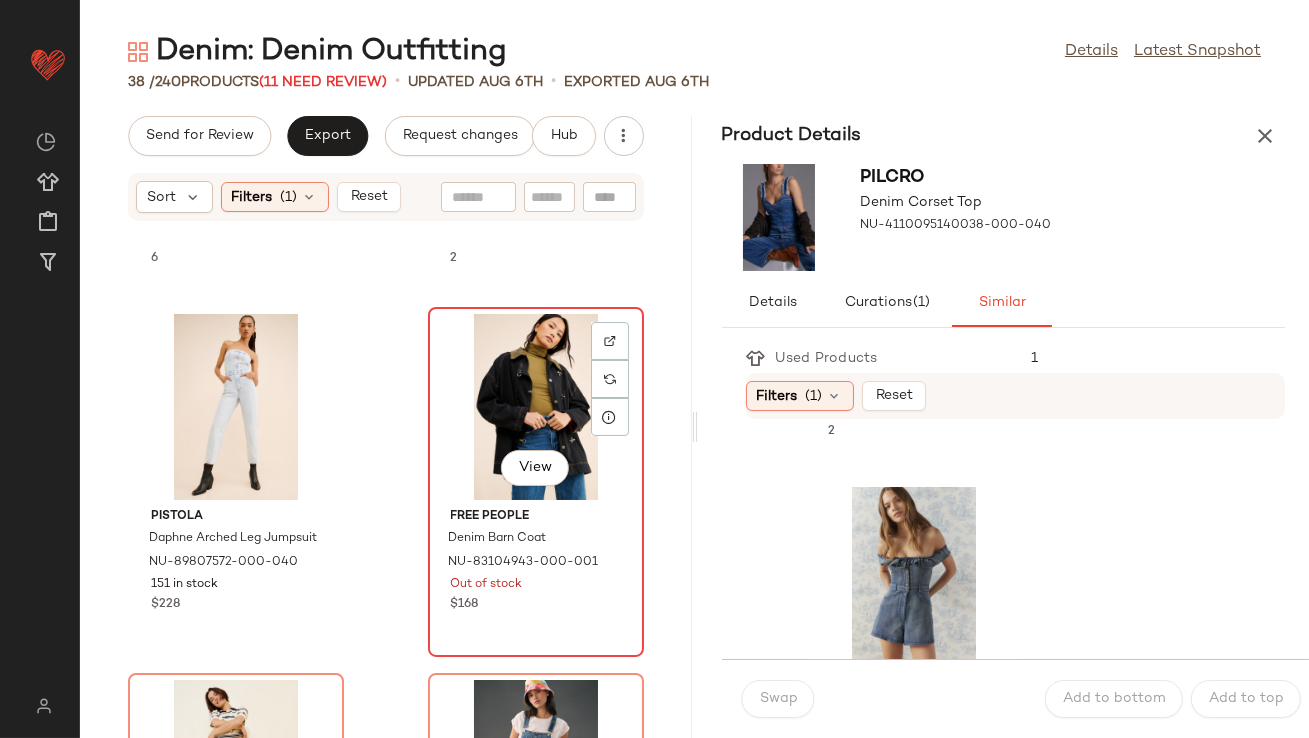 click on "View" 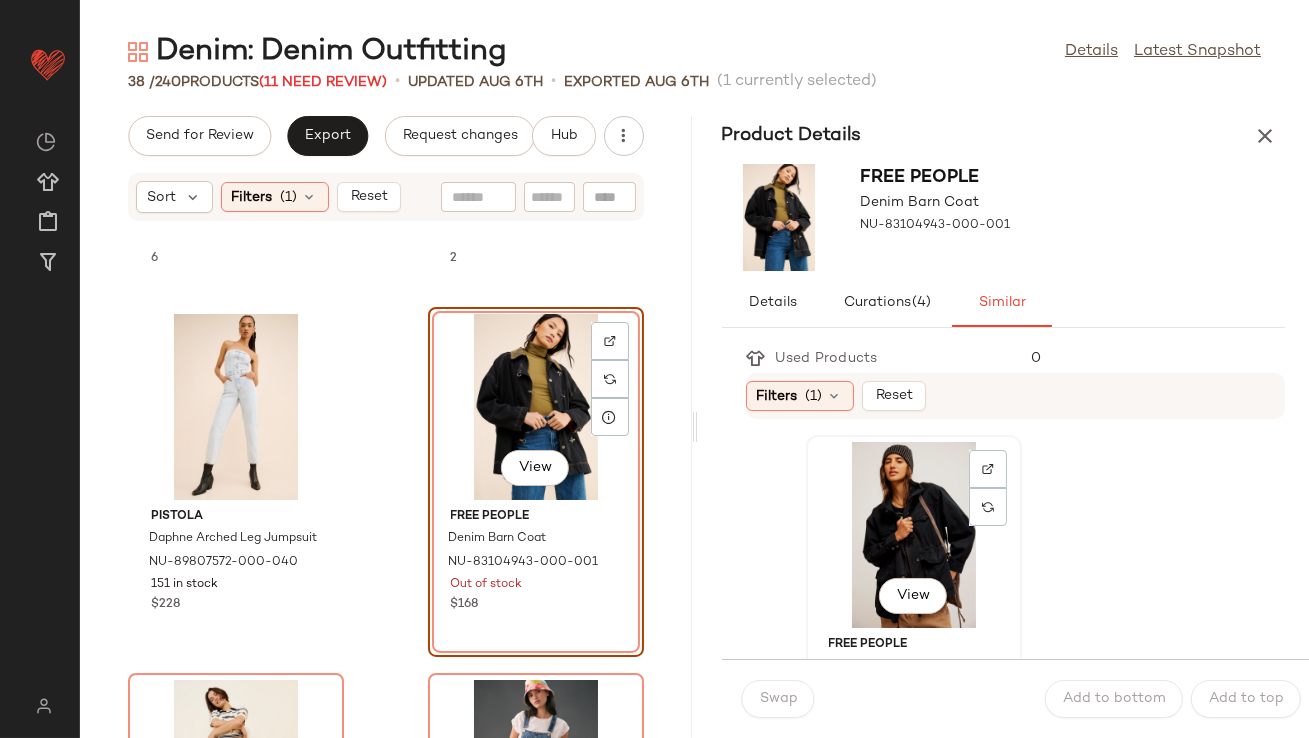 click on "View" 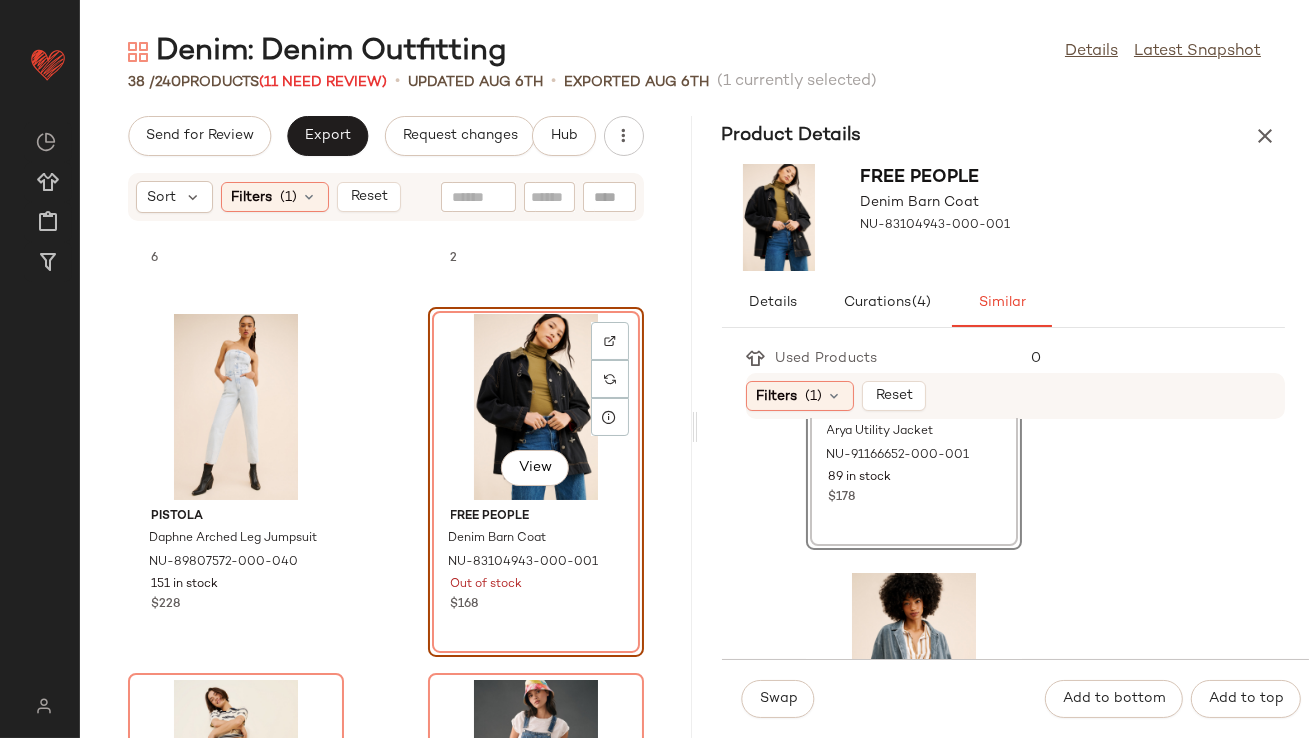 scroll, scrollTop: 385, scrollLeft: 0, axis: vertical 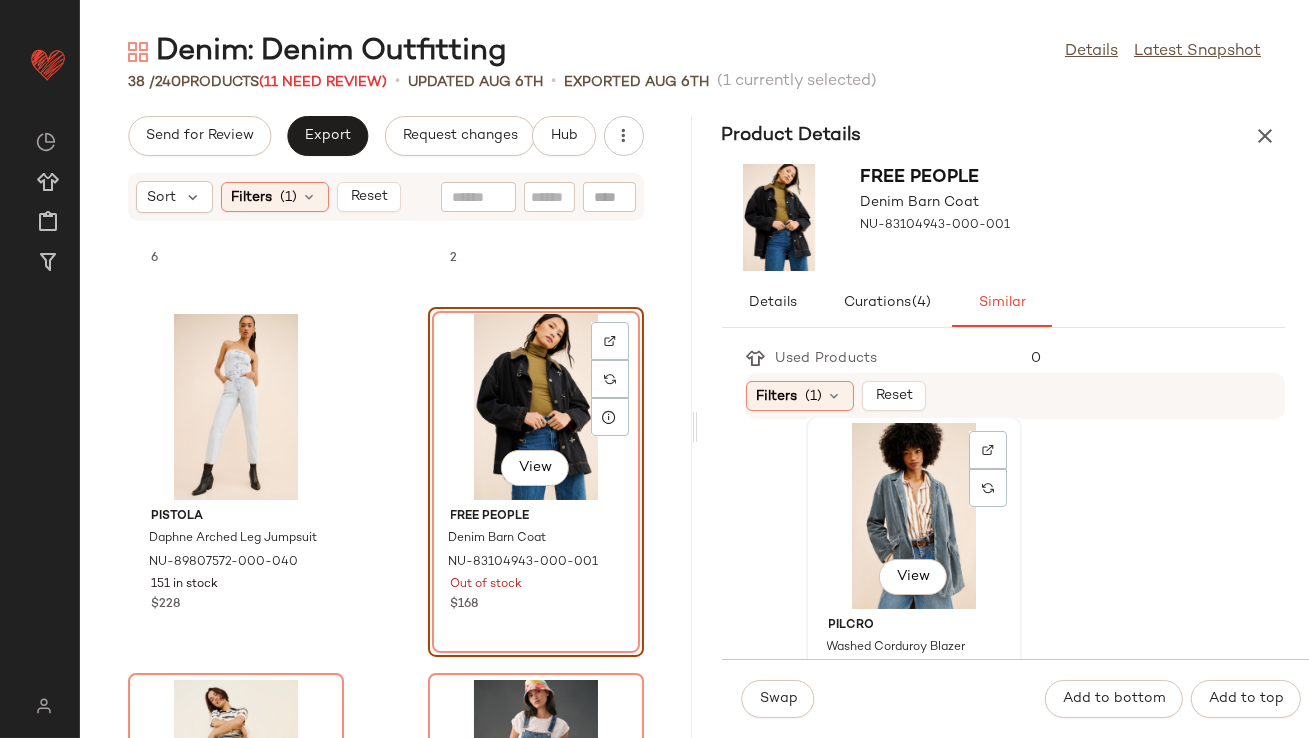 click on "View" 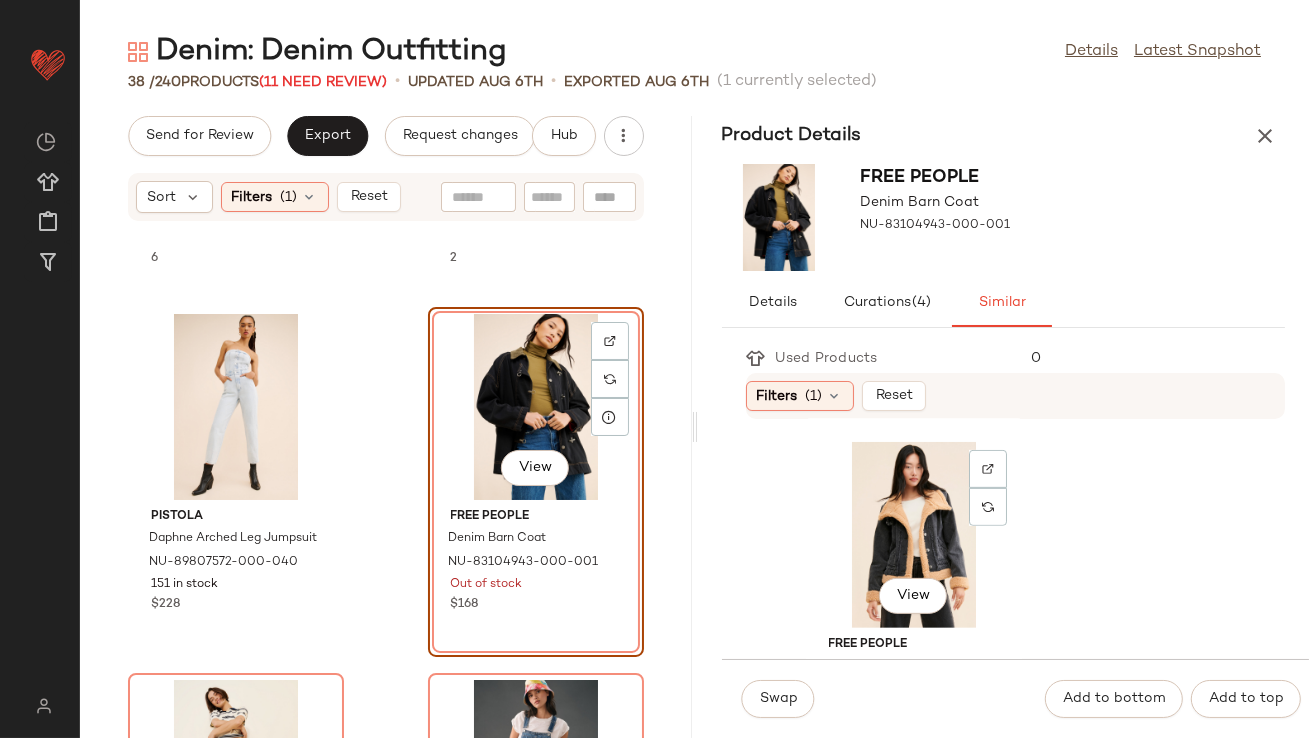 scroll, scrollTop: 1890, scrollLeft: 0, axis: vertical 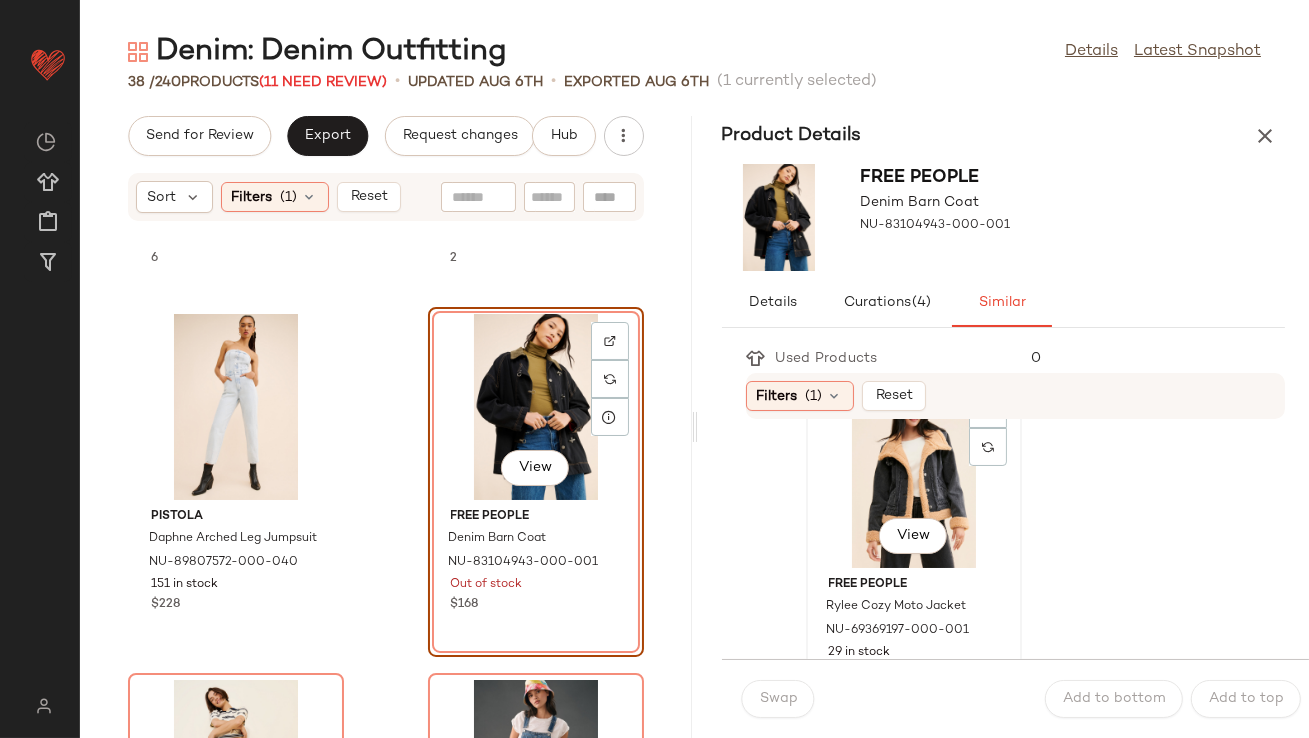 click on "View" 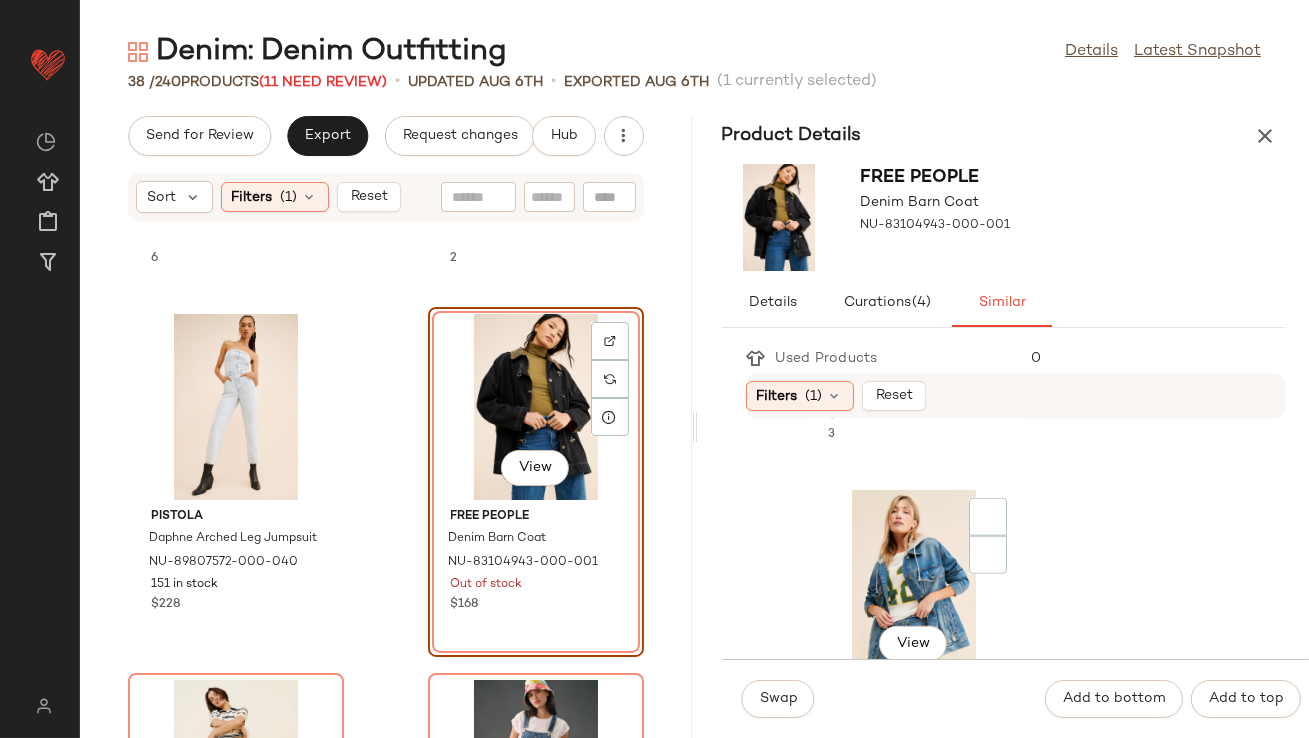 scroll, scrollTop: 4466, scrollLeft: 0, axis: vertical 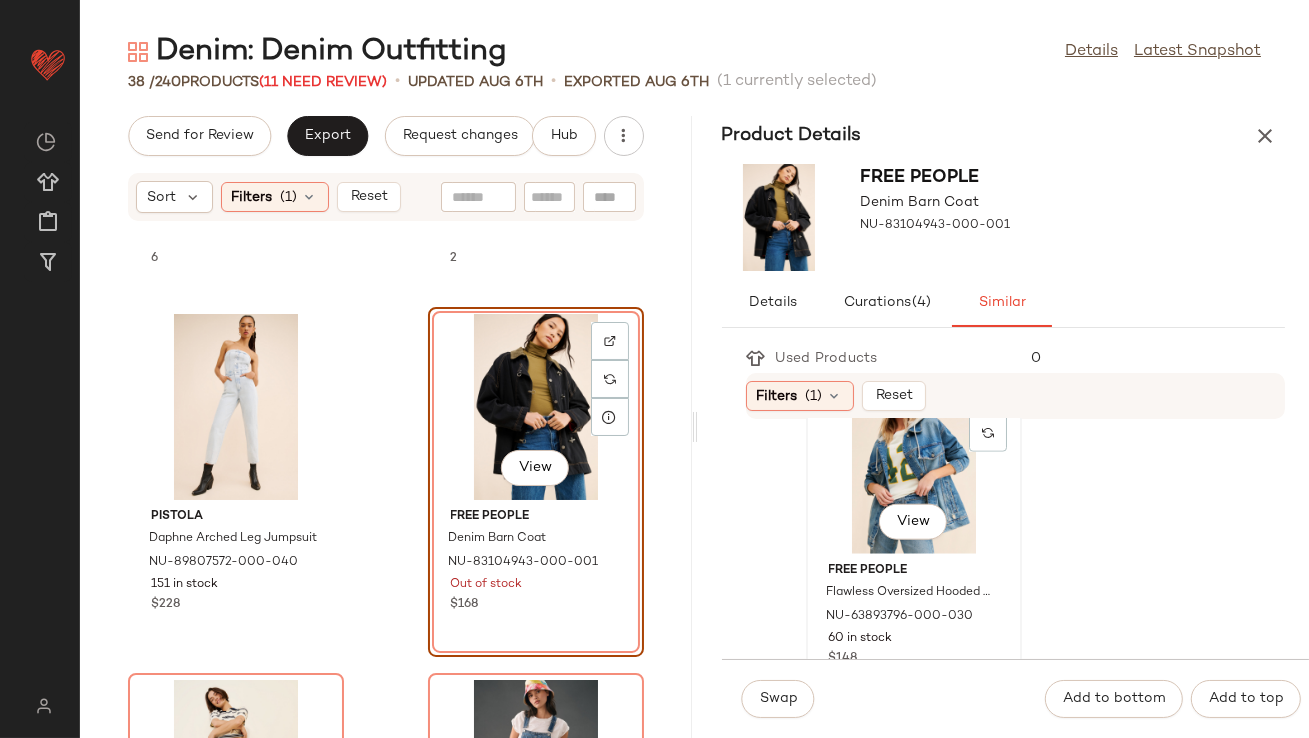 click on "View" 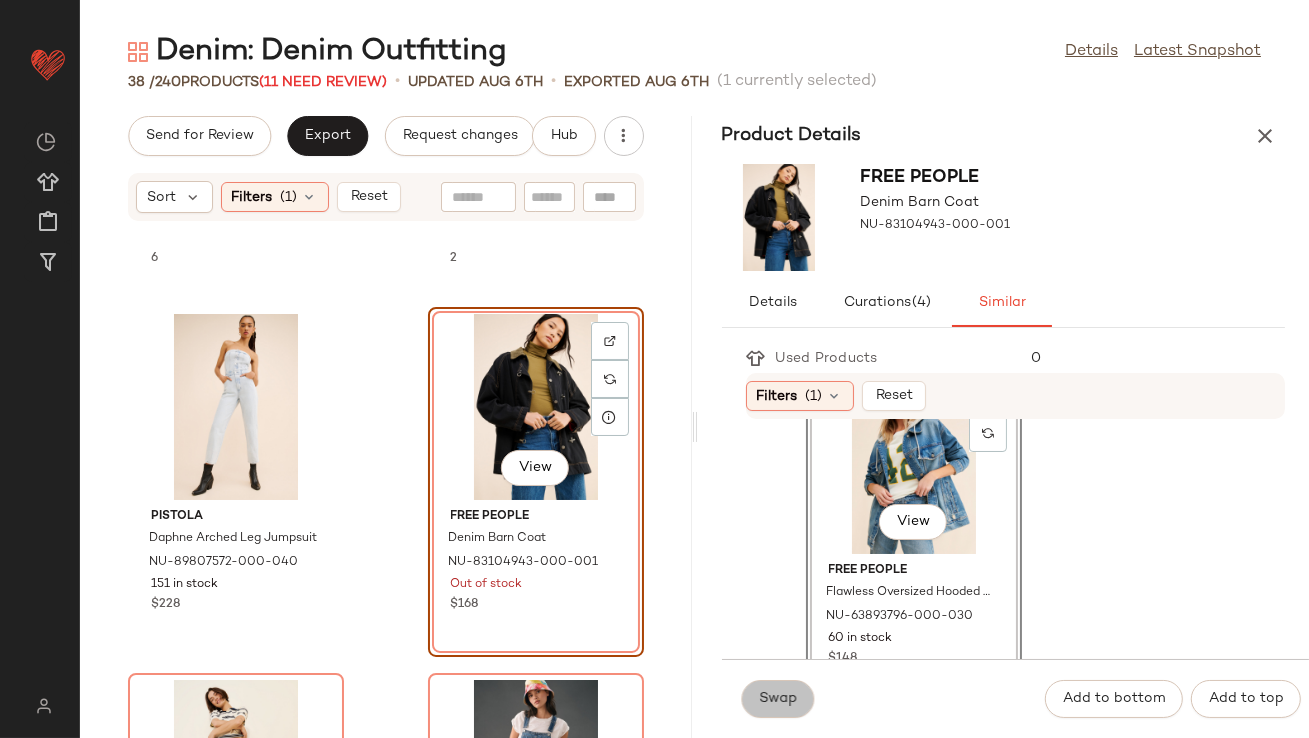 click on "Swap" at bounding box center (778, 699) 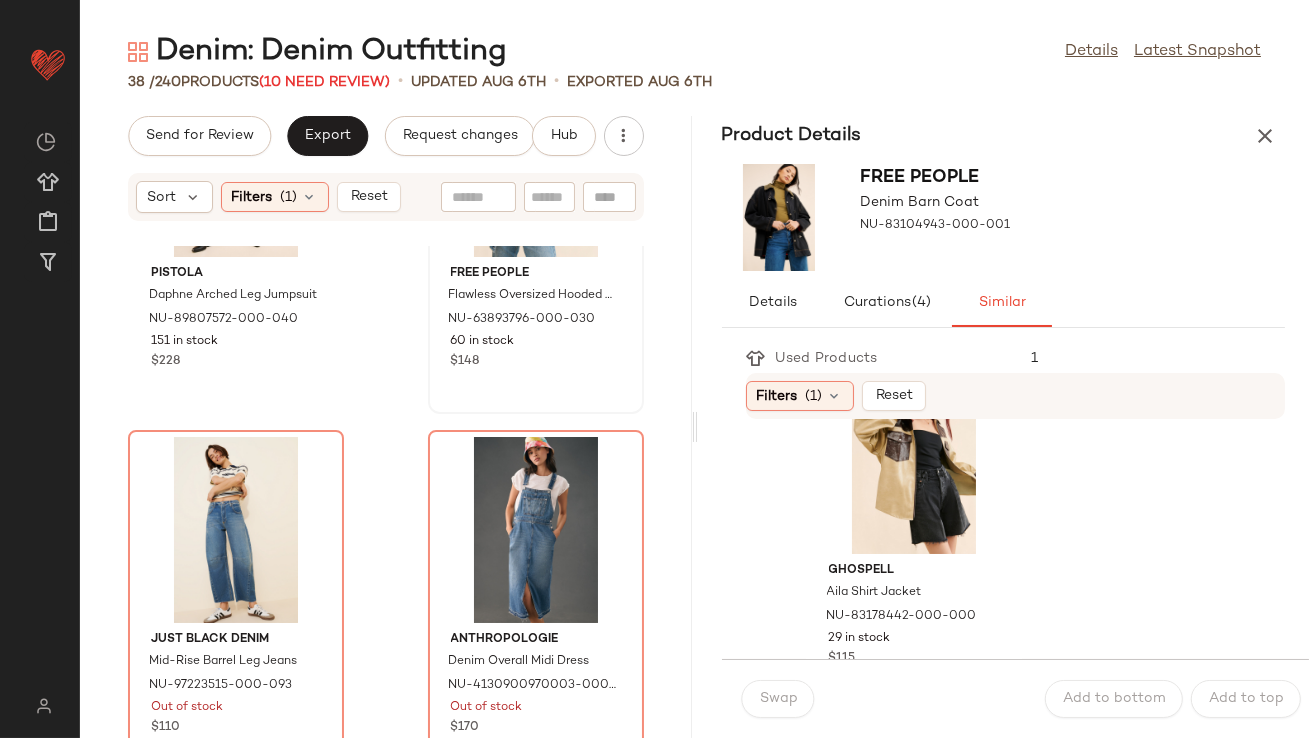 scroll, scrollTop: 5132, scrollLeft: 0, axis: vertical 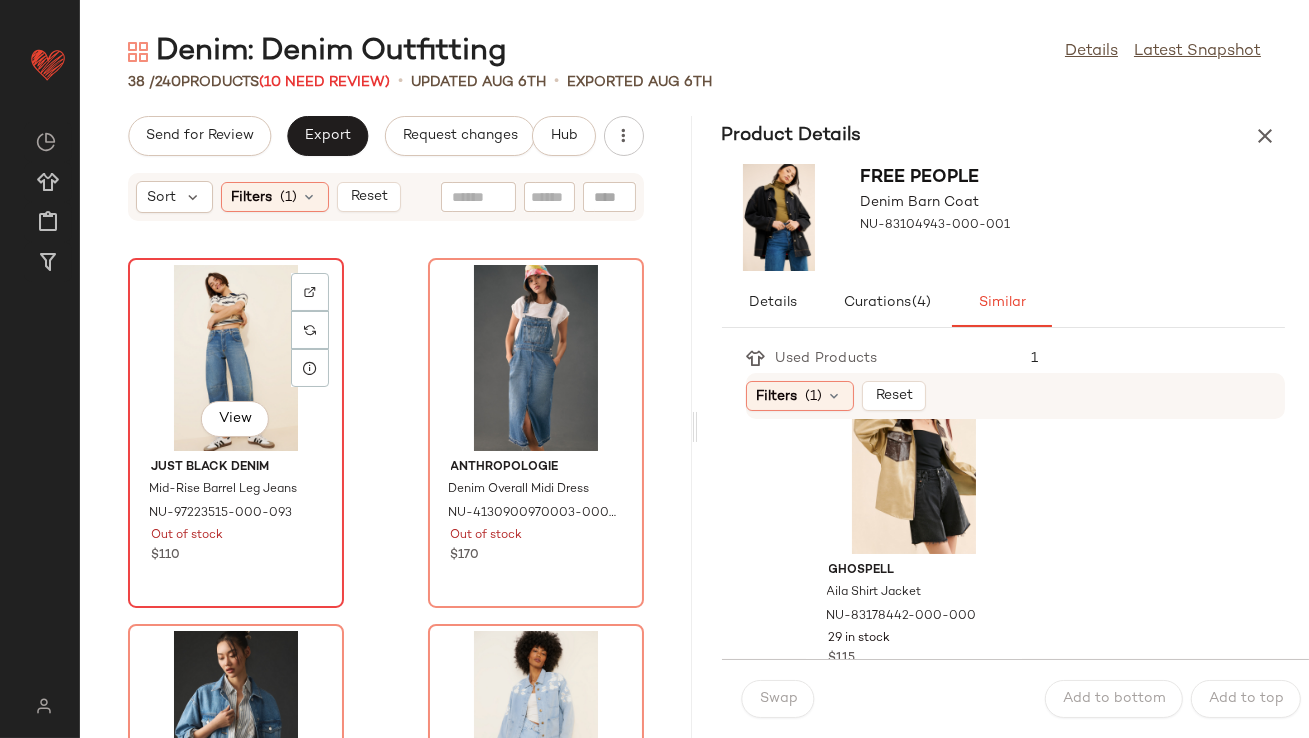 click on "View" 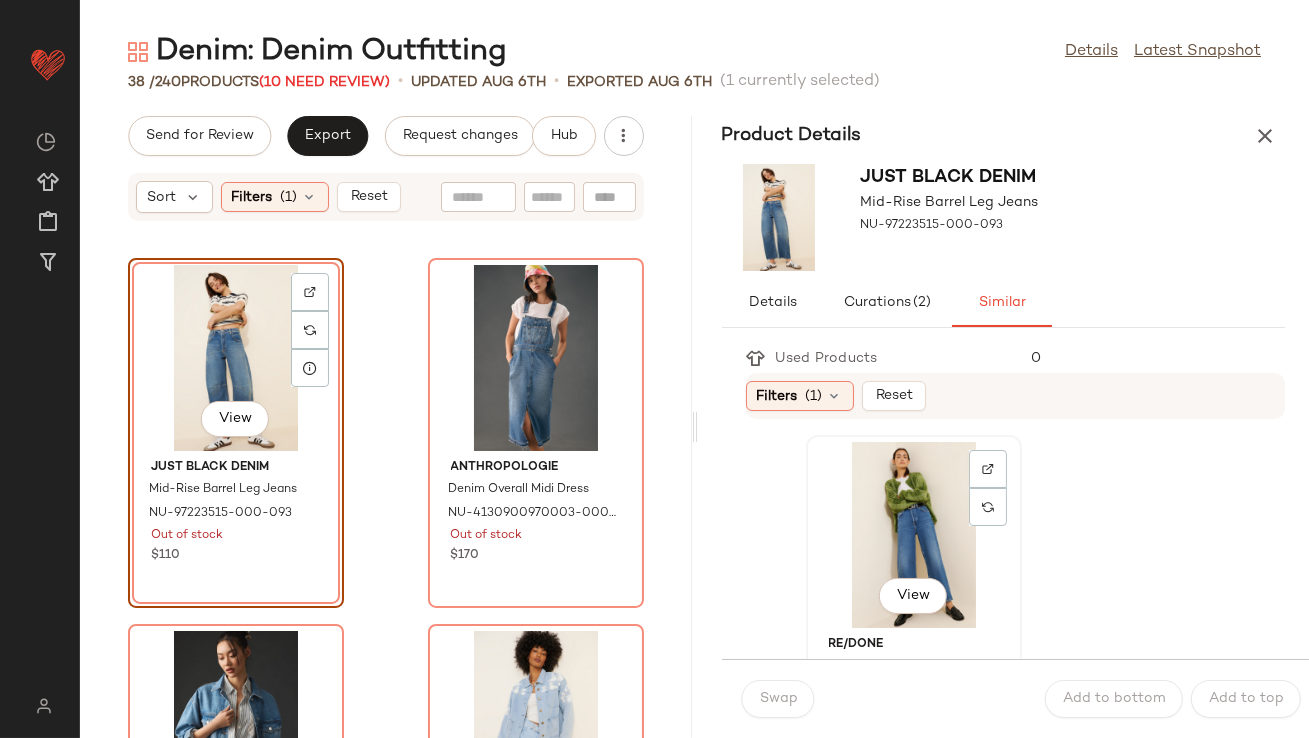 click on "View" 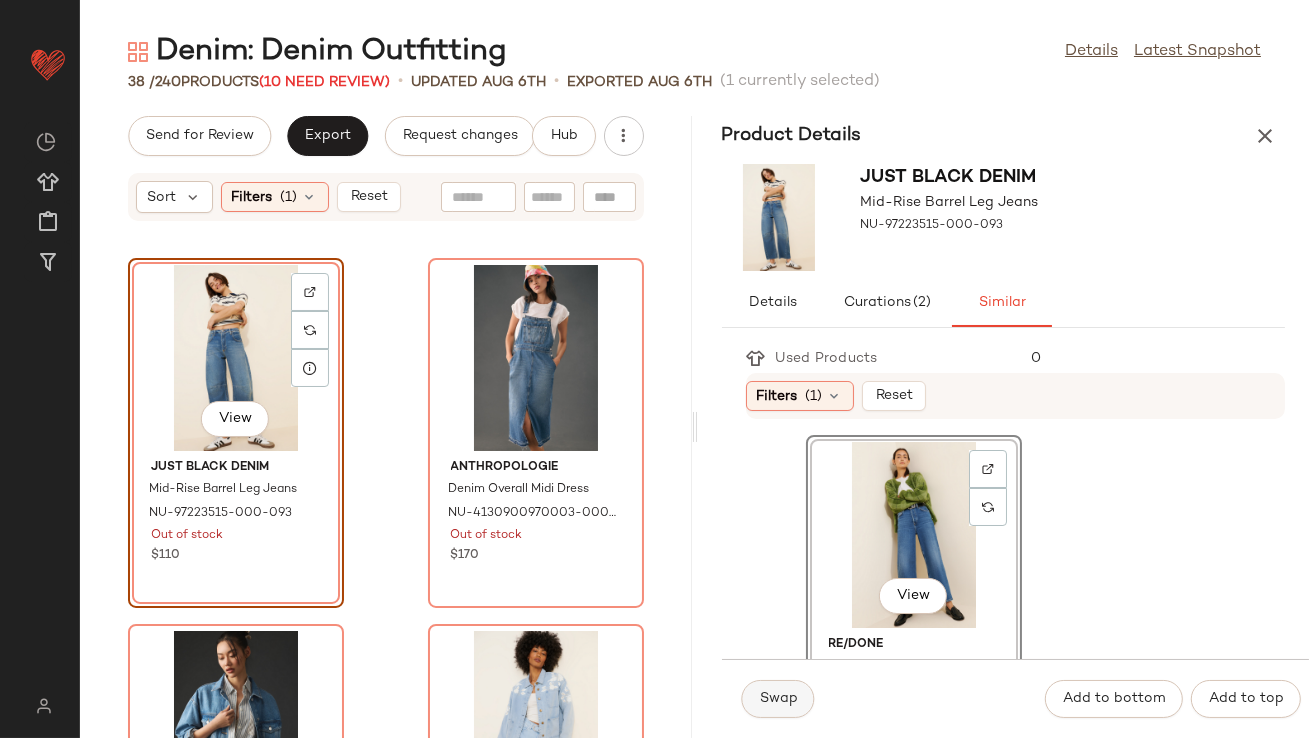 click on "Swap" at bounding box center [778, 699] 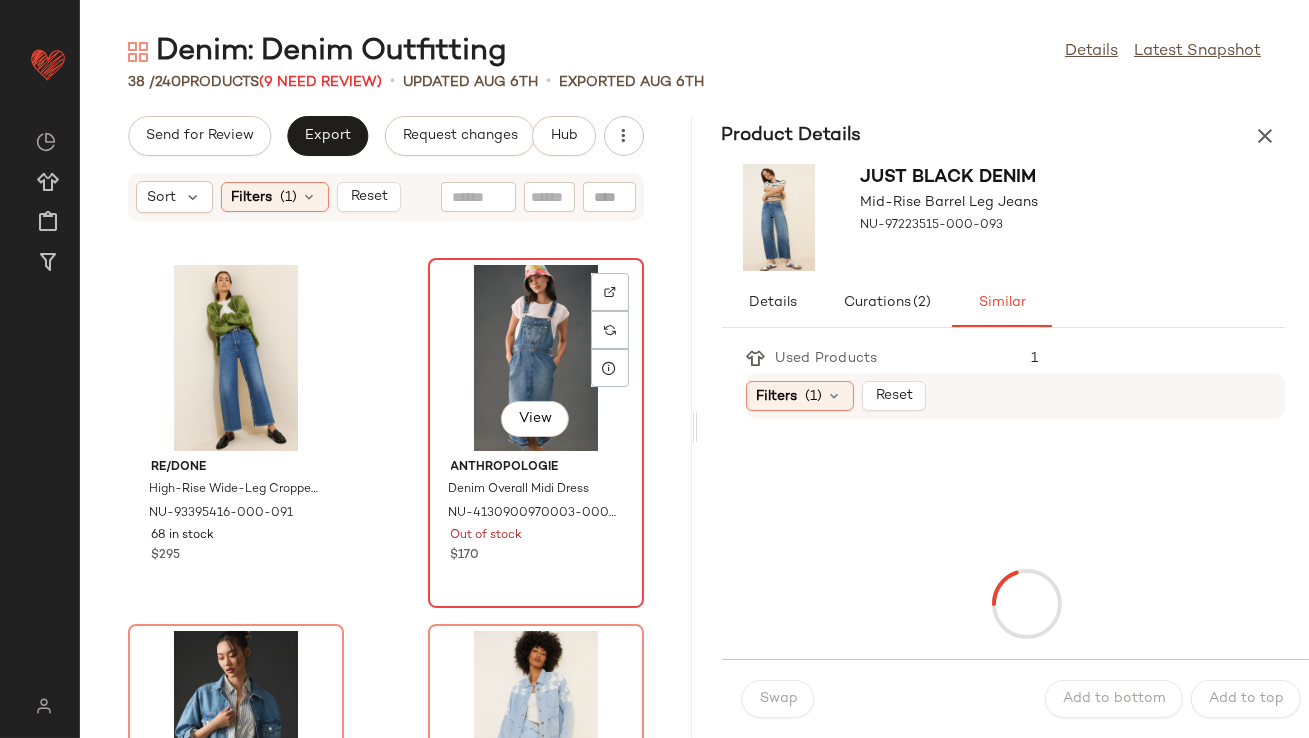 click on "View" 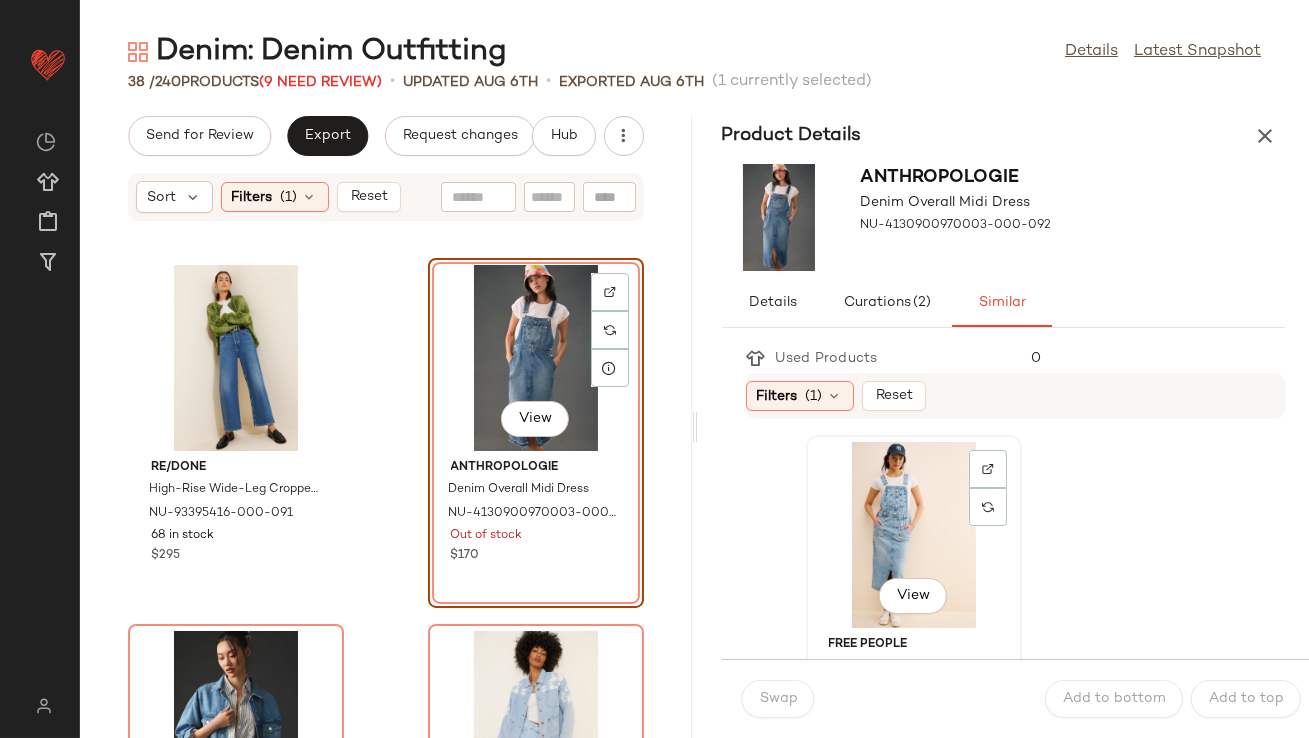 click on "View" 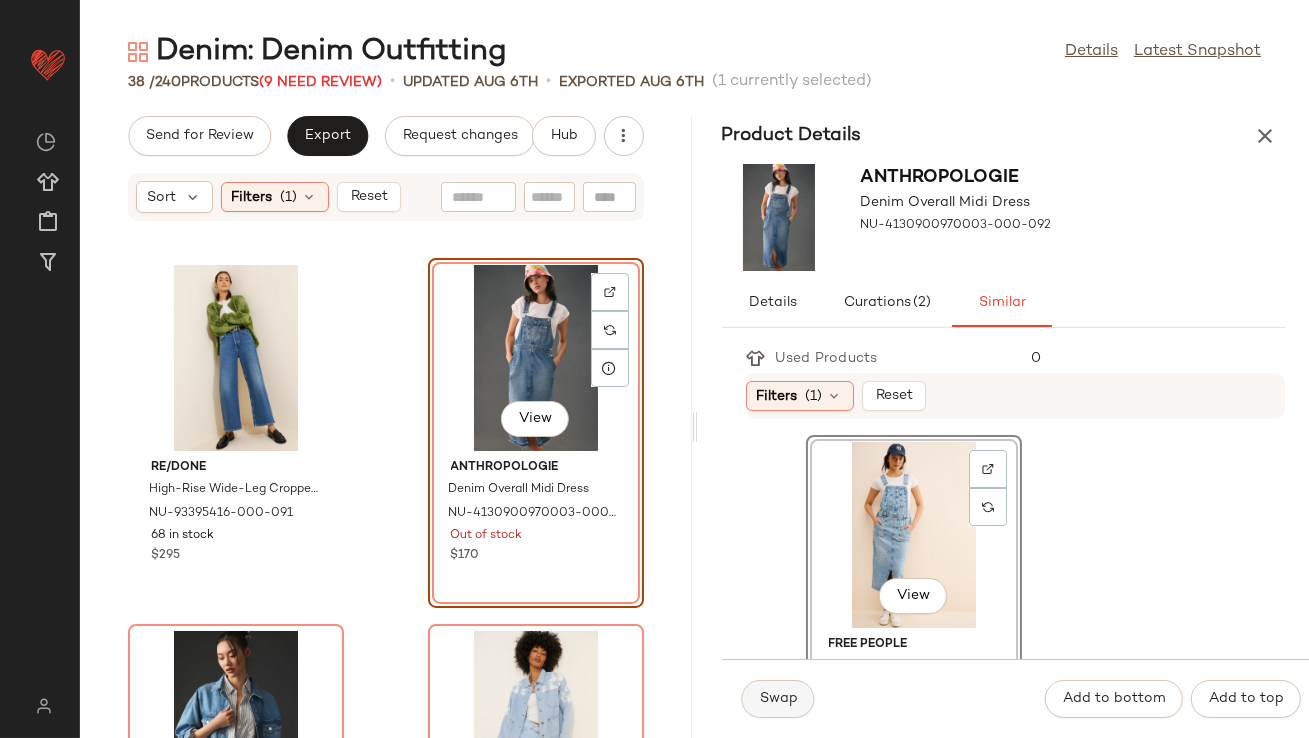 click on "Swap" 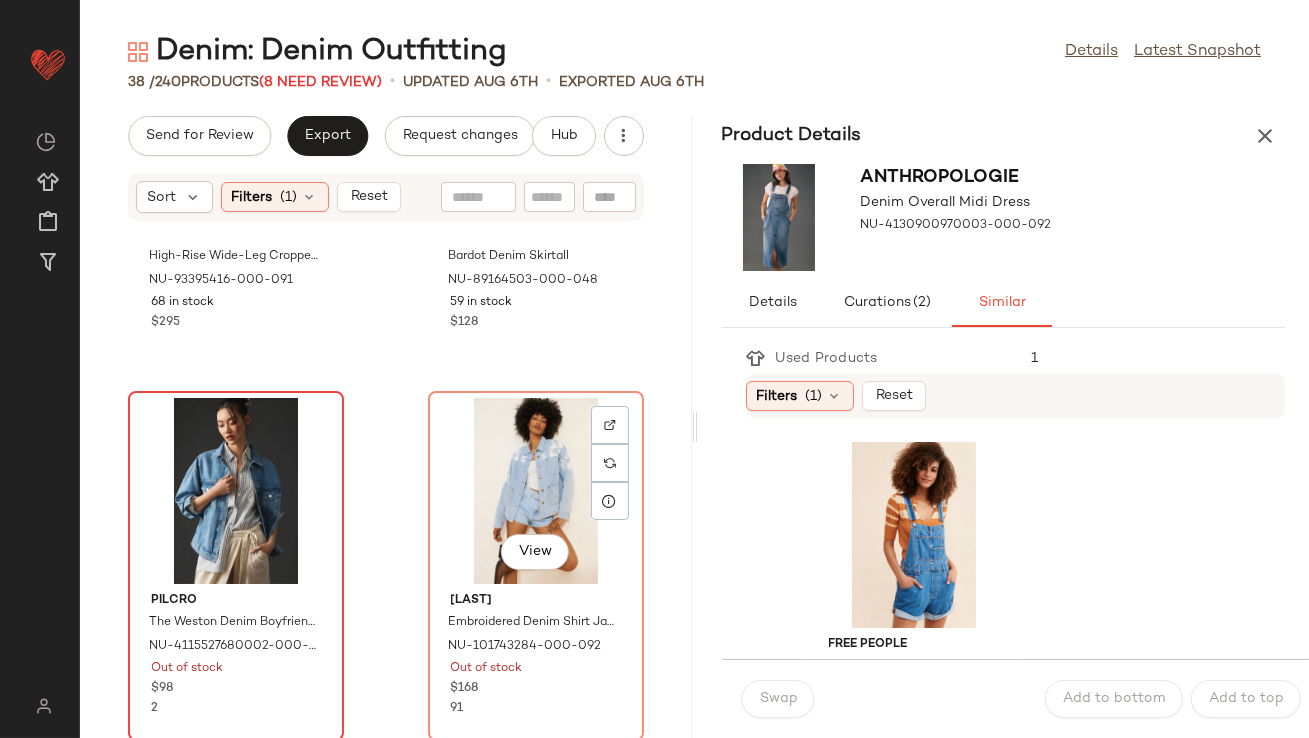 scroll, scrollTop: 5436, scrollLeft: 0, axis: vertical 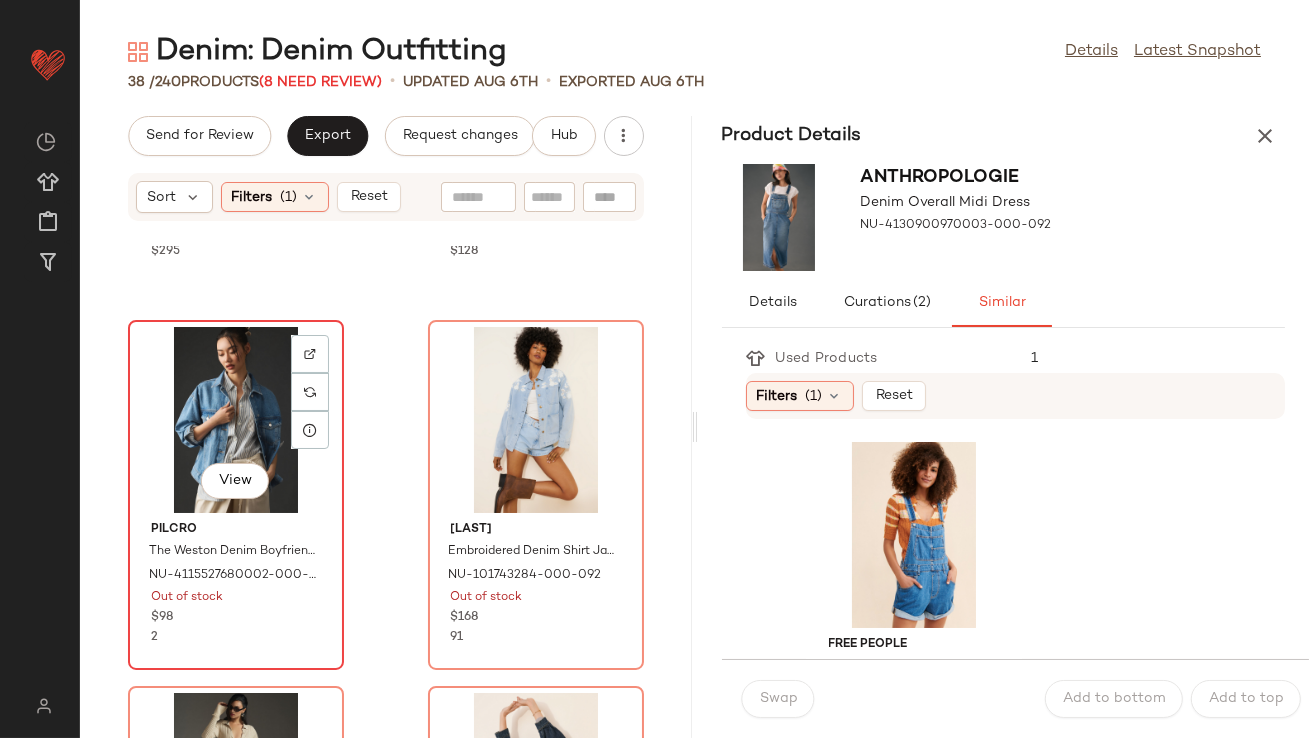 click on "View" 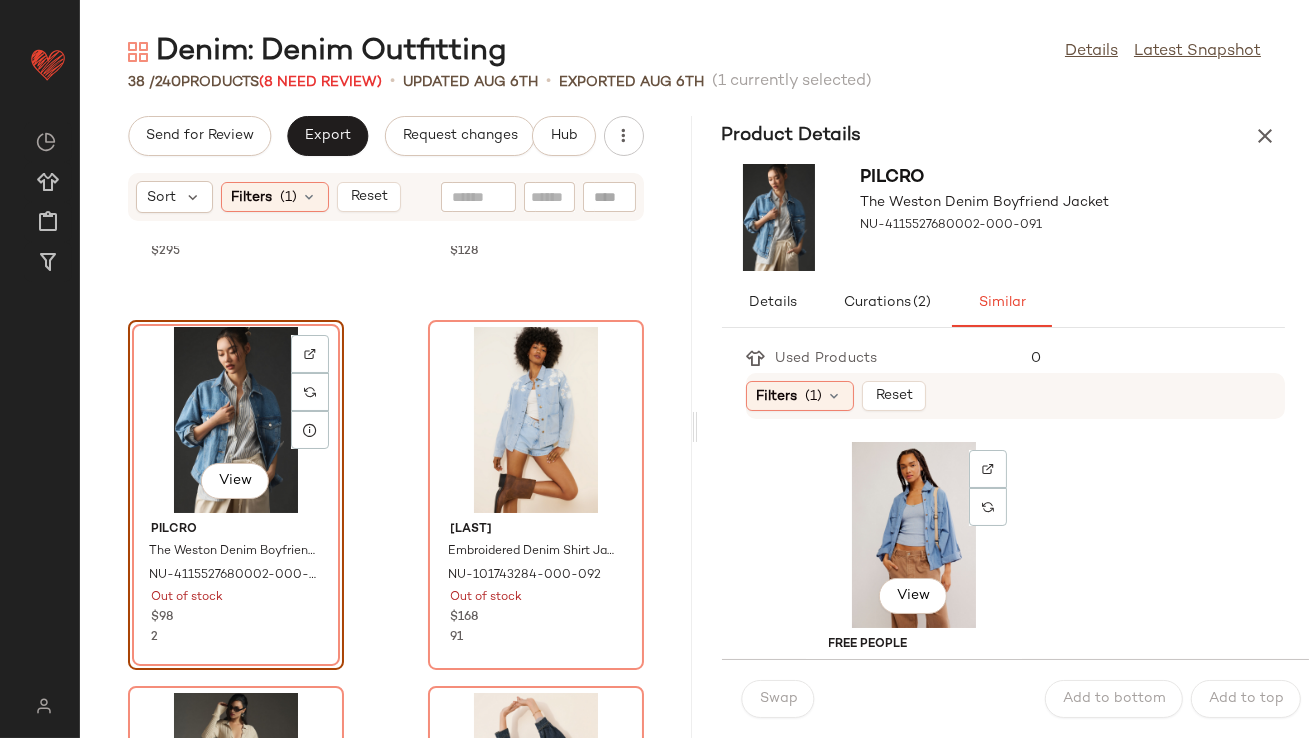 click on "View" 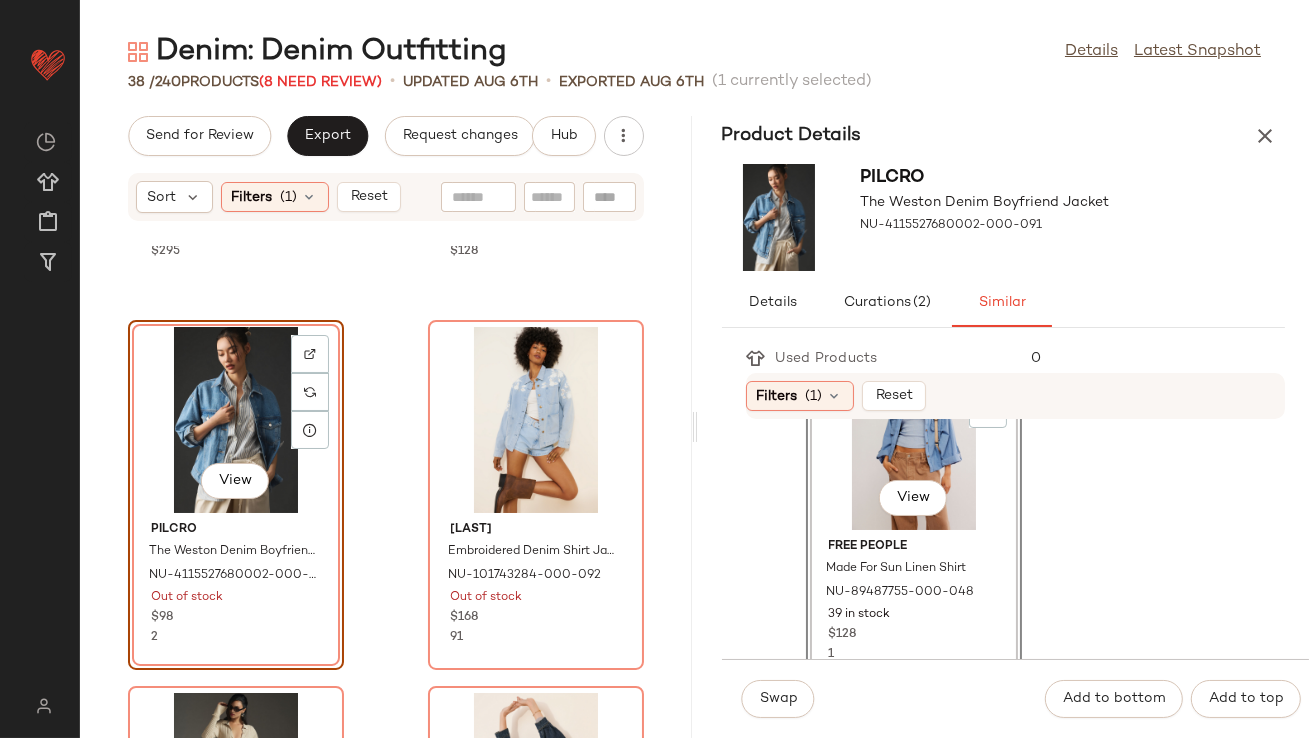 scroll, scrollTop: 359, scrollLeft: 0, axis: vertical 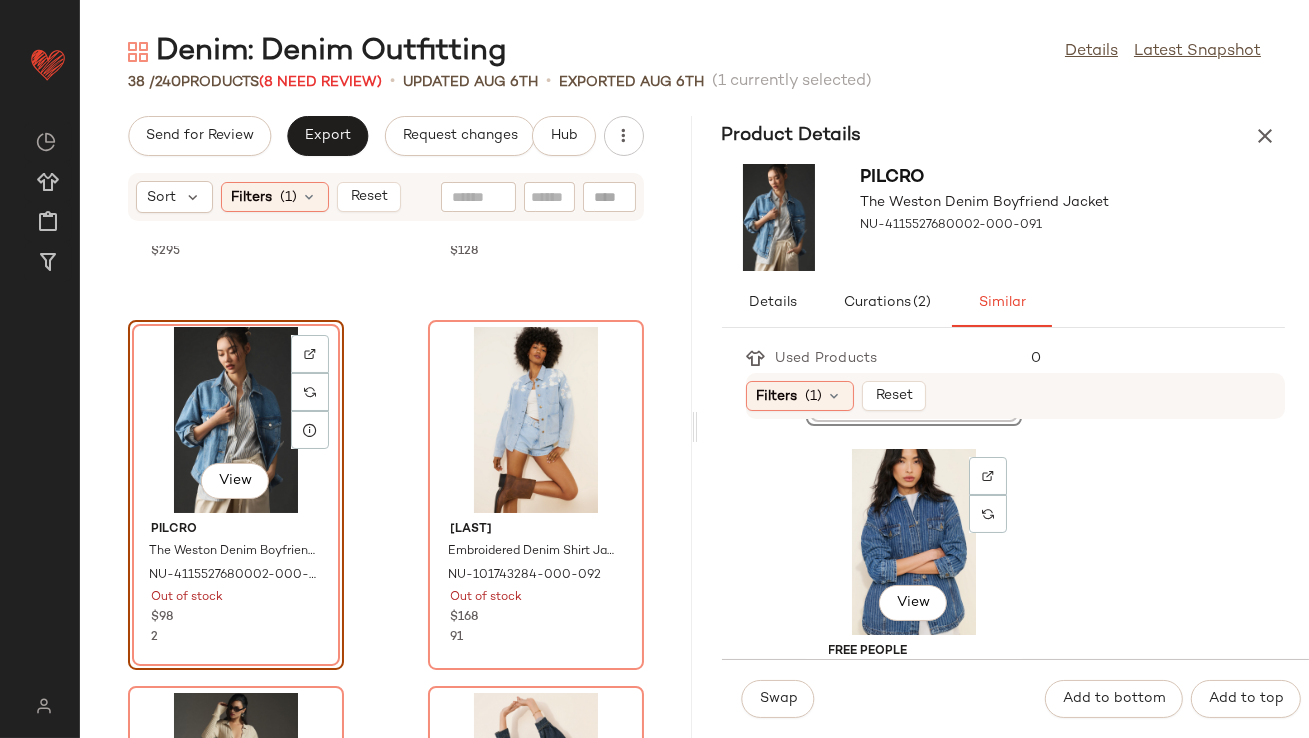 click on "View" 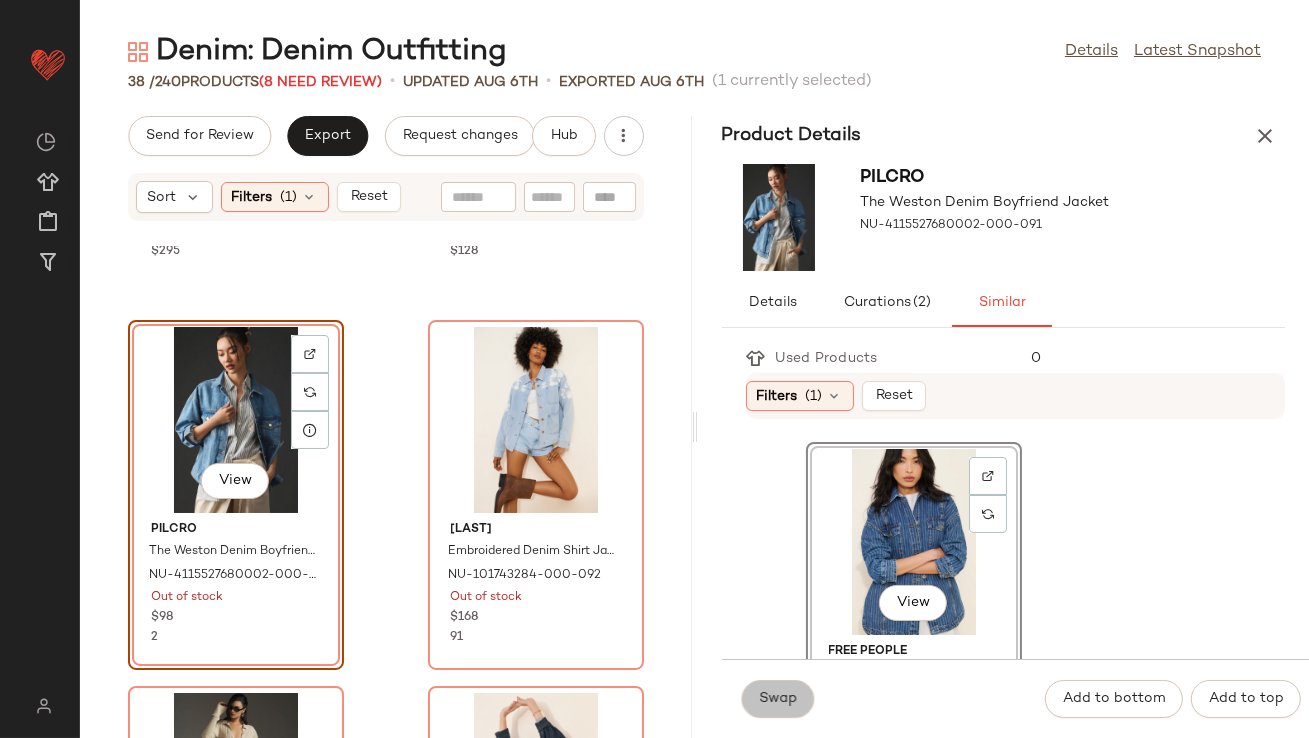 click on "Swap" 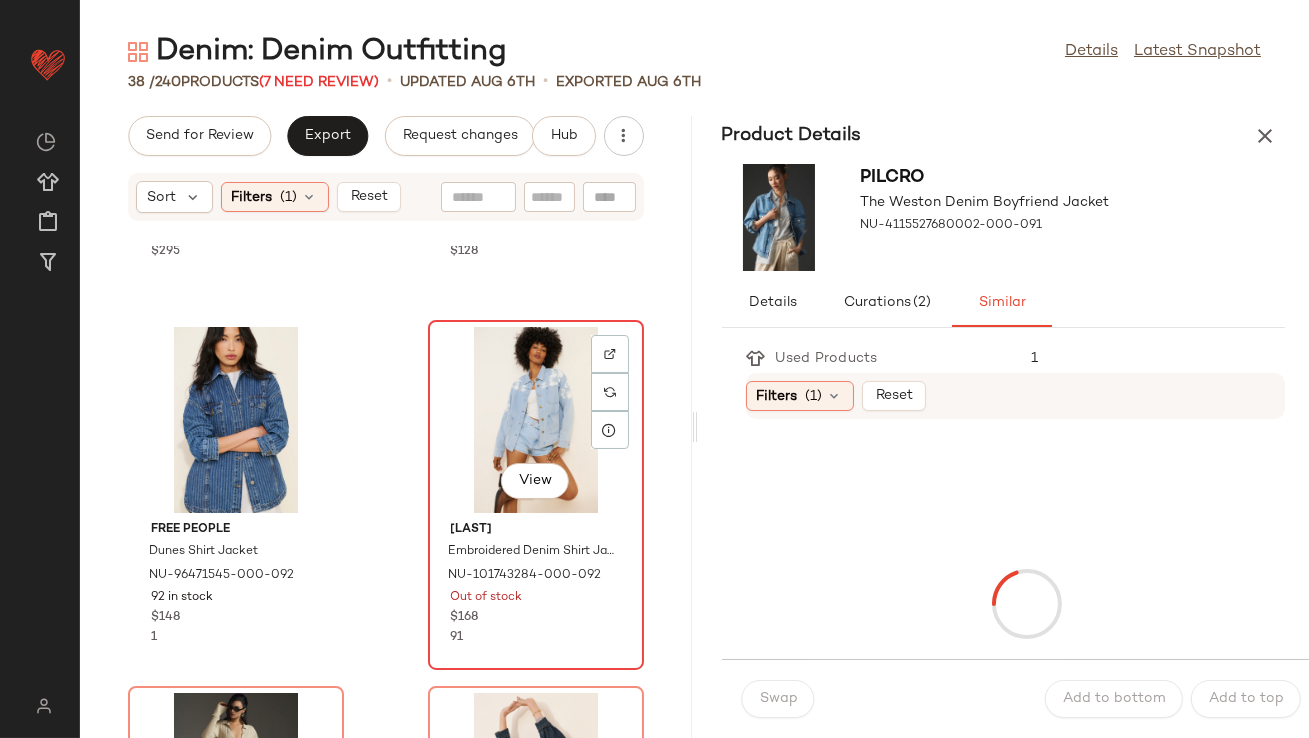 click on "View" 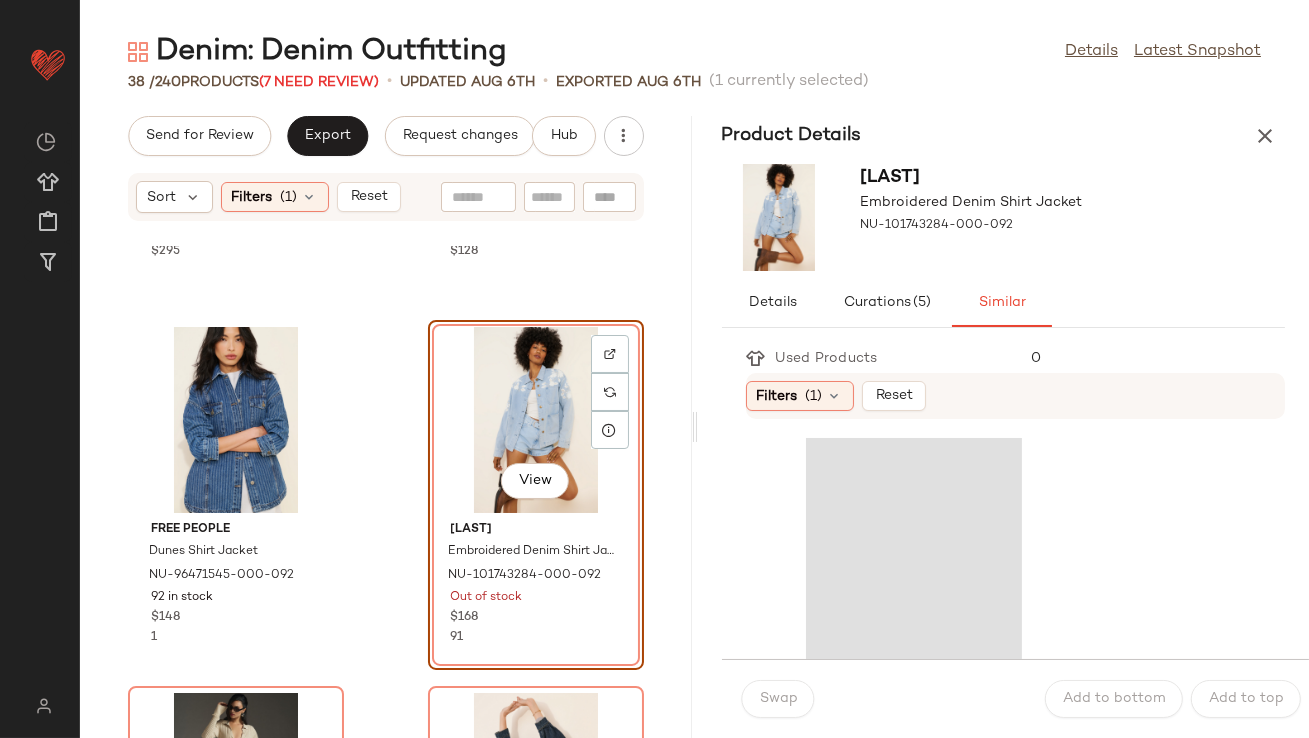 scroll, scrollTop: 5503, scrollLeft: 0, axis: vertical 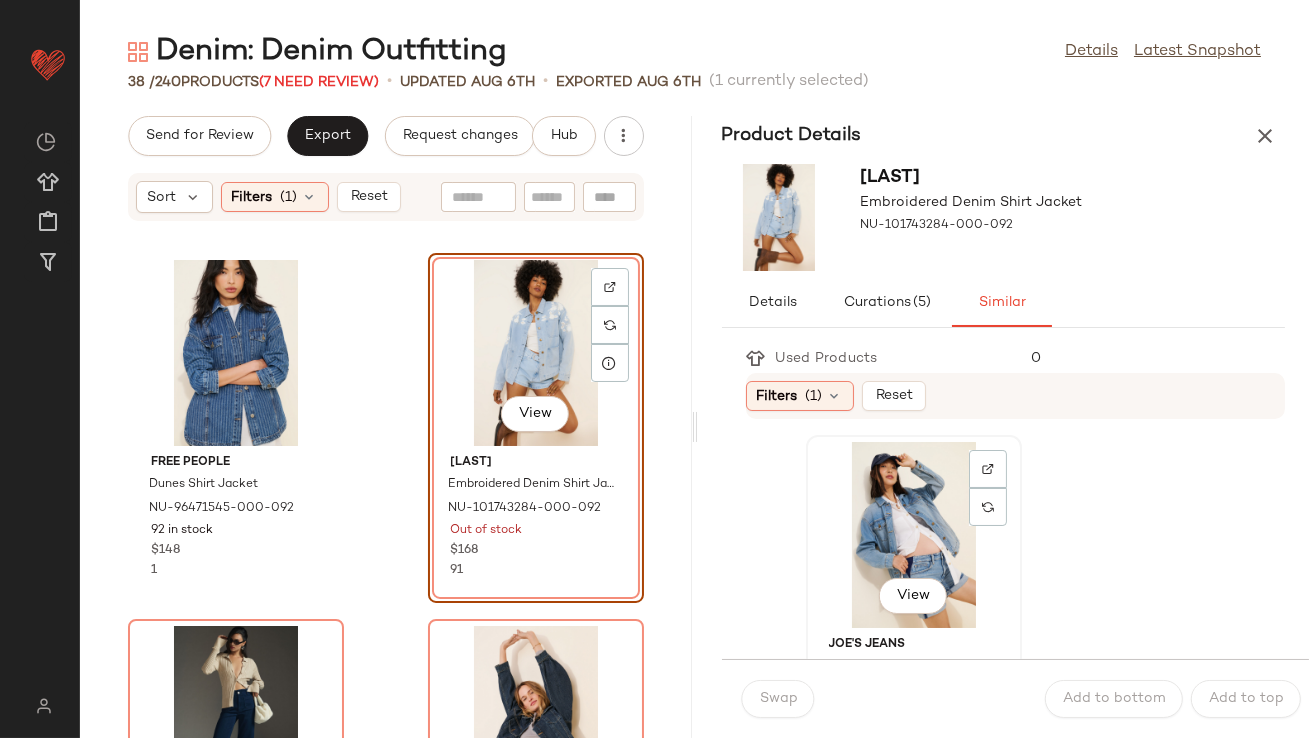 click on "View" 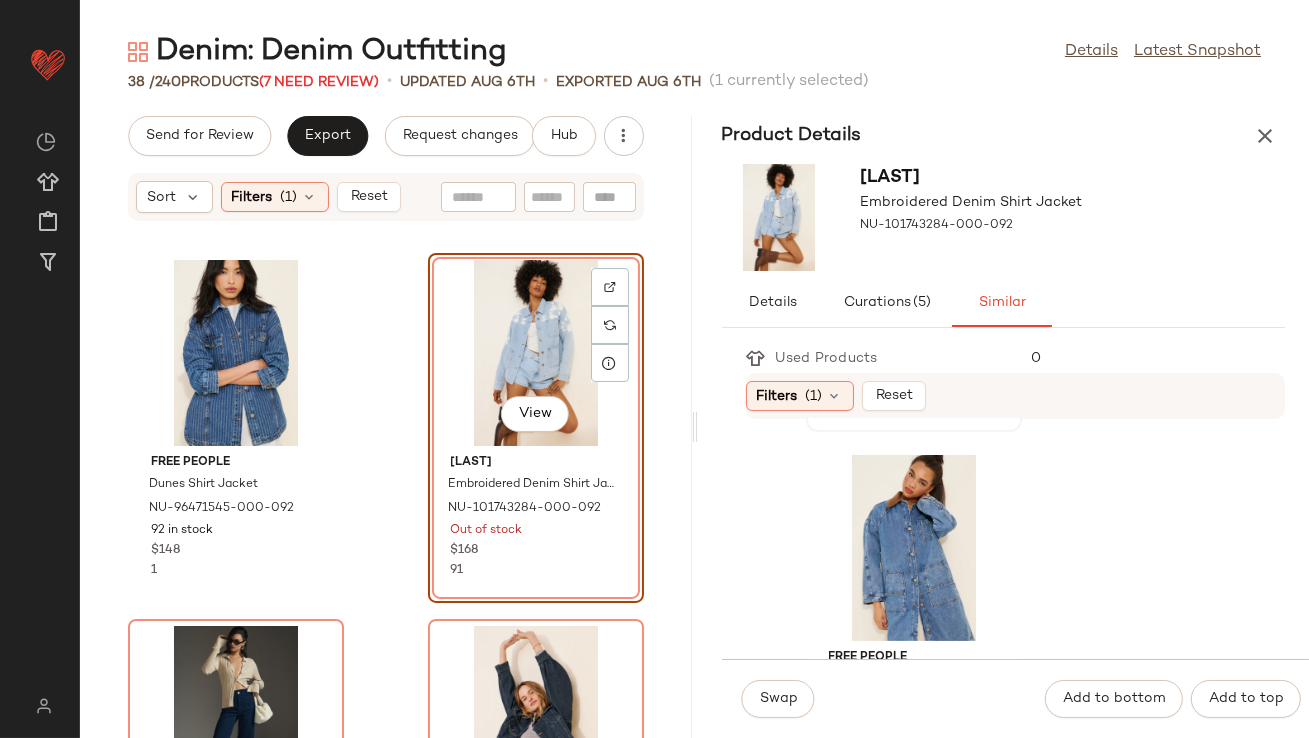 scroll, scrollTop: 1474, scrollLeft: 0, axis: vertical 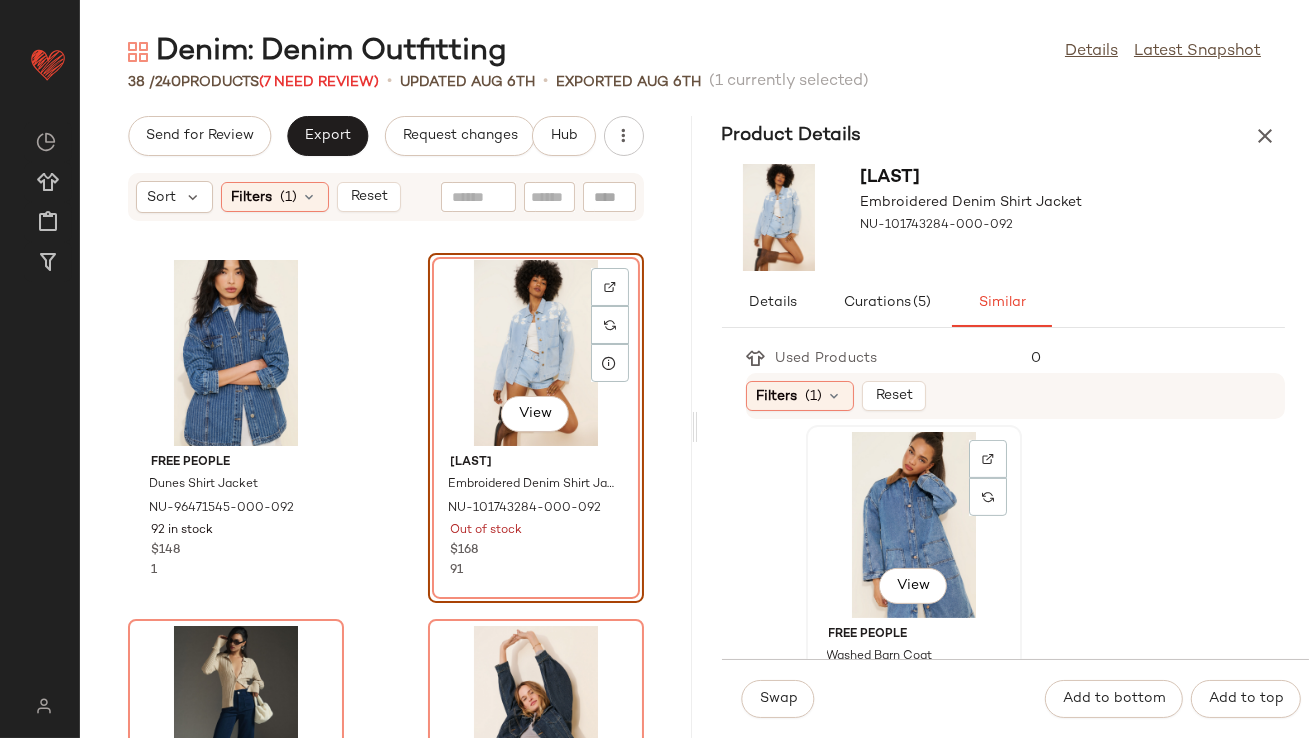 click on "View" 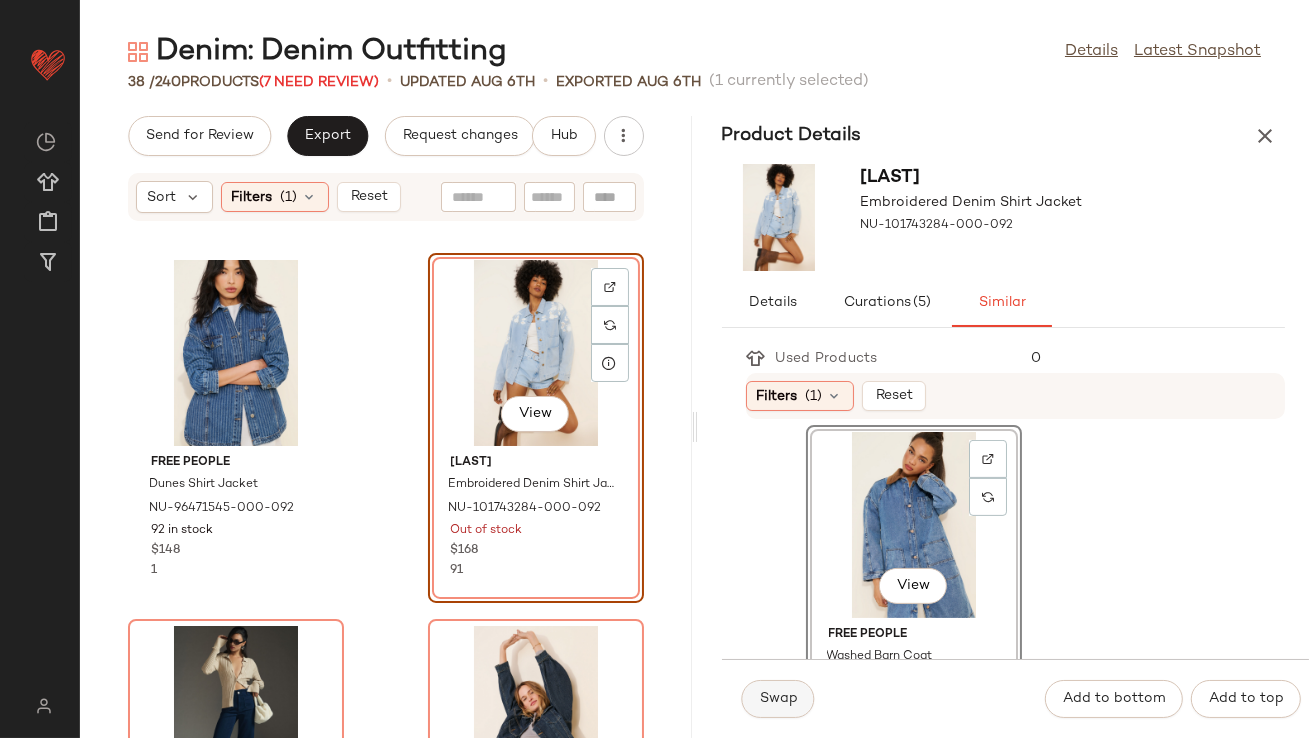 click on "Swap" 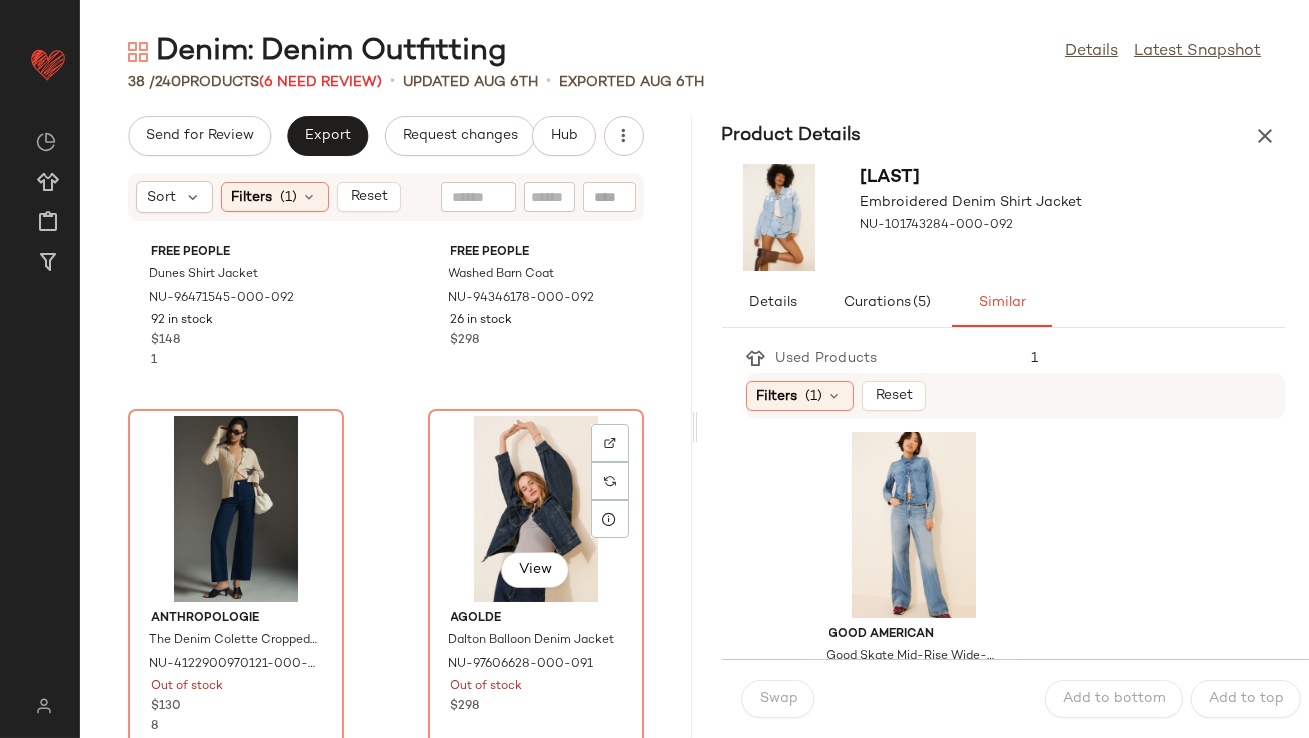 scroll, scrollTop: 5905, scrollLeft: 0, axis: vertical 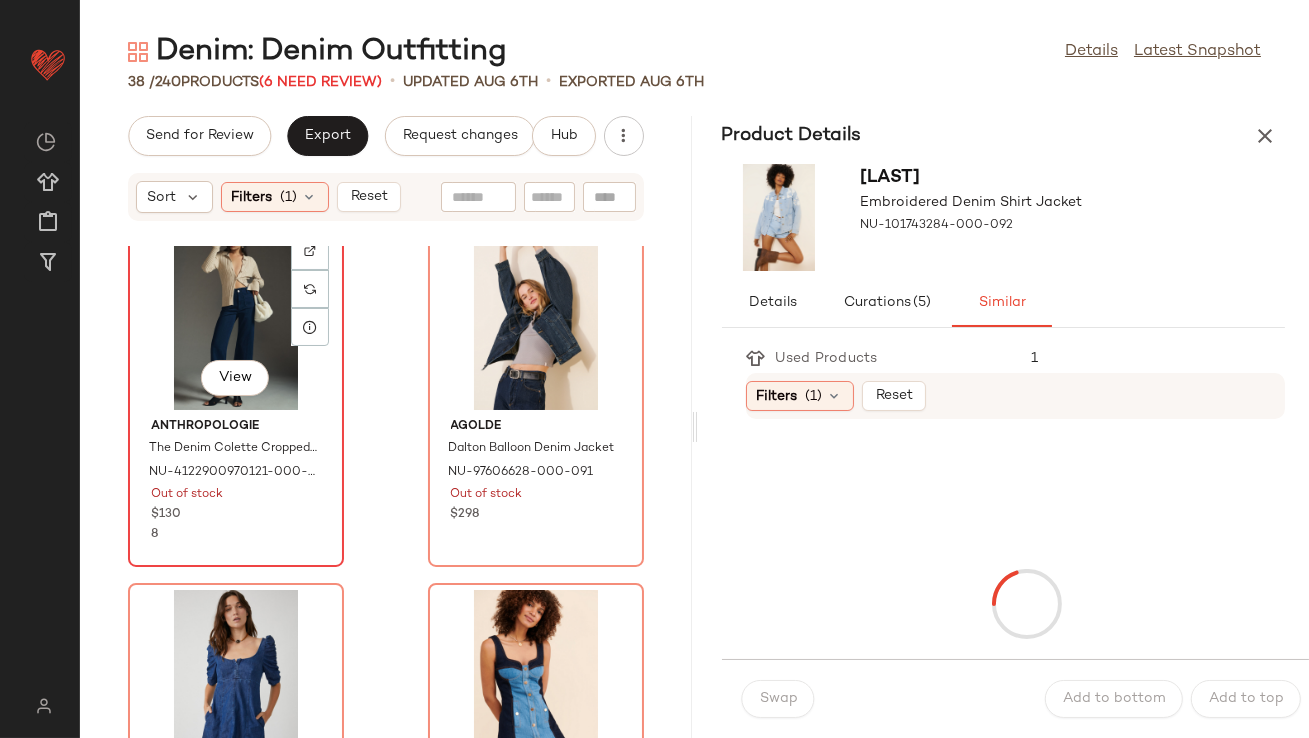 click on "View" 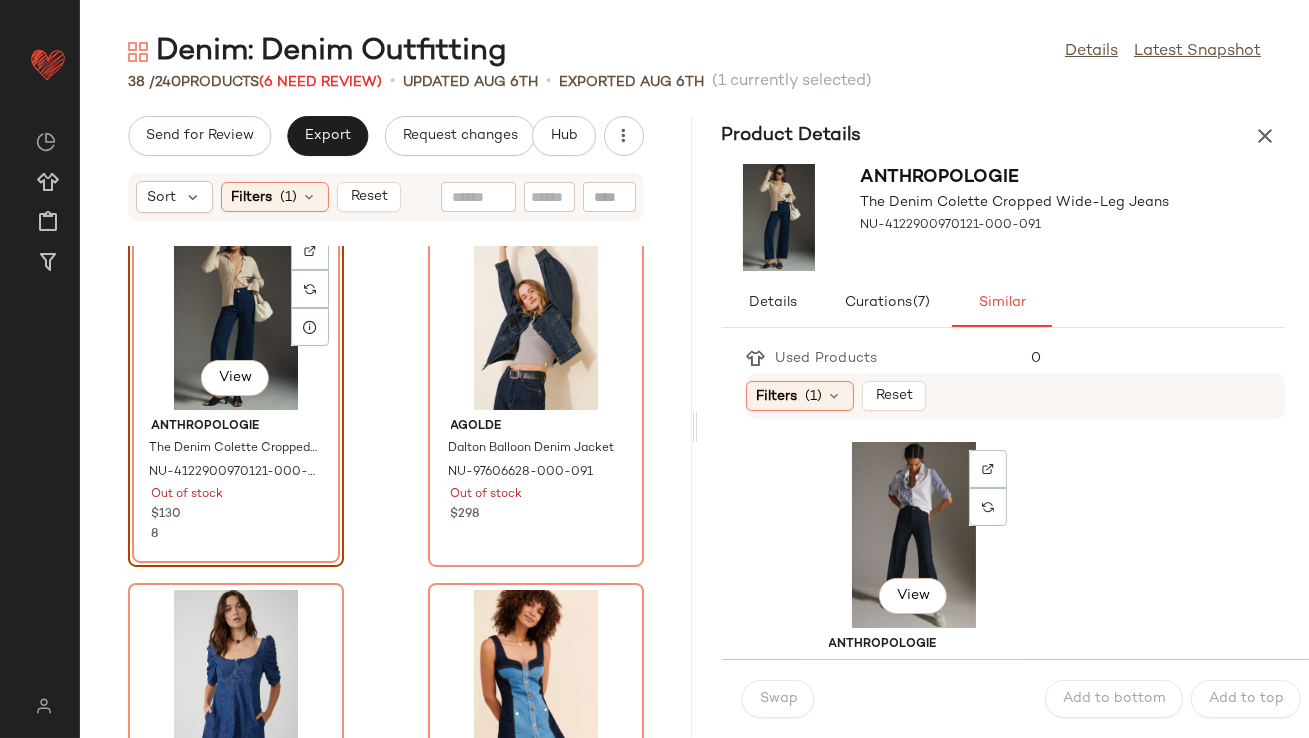 click on "View" 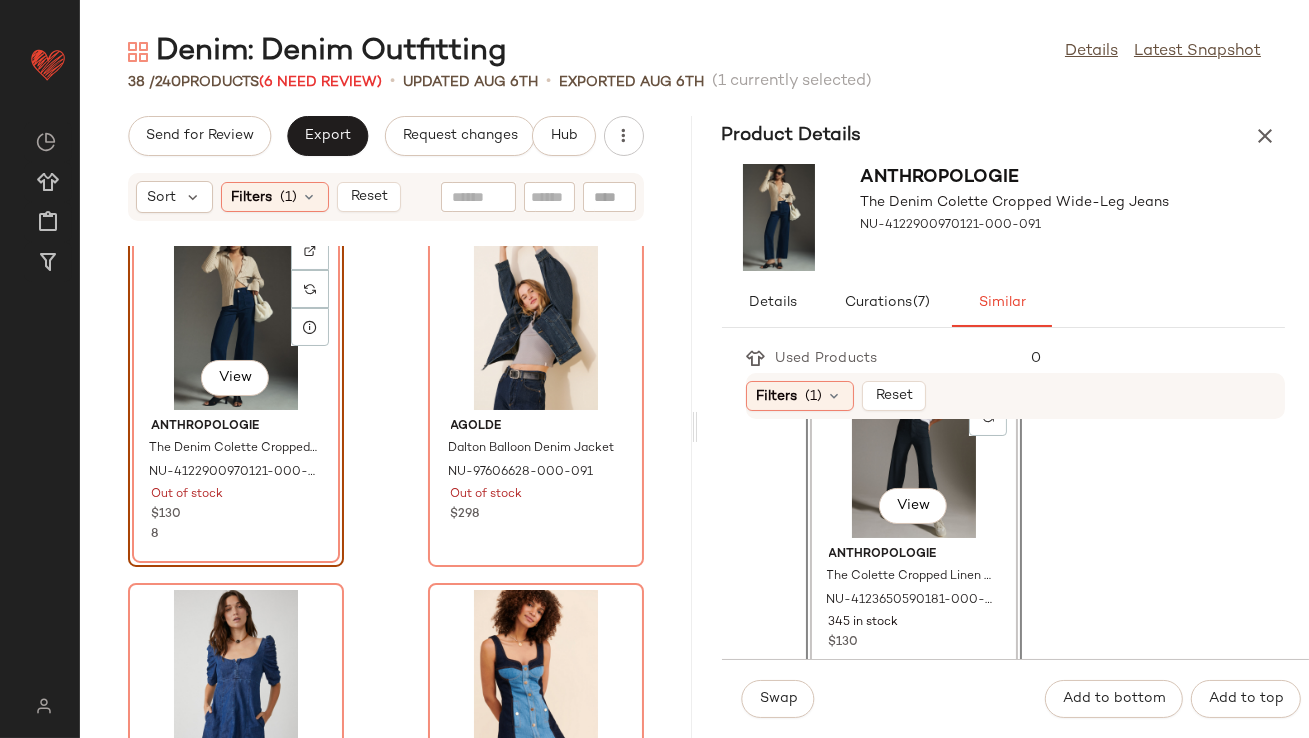 scroll, scrollTop: 90, scrollLeft: 0, axis: vertical 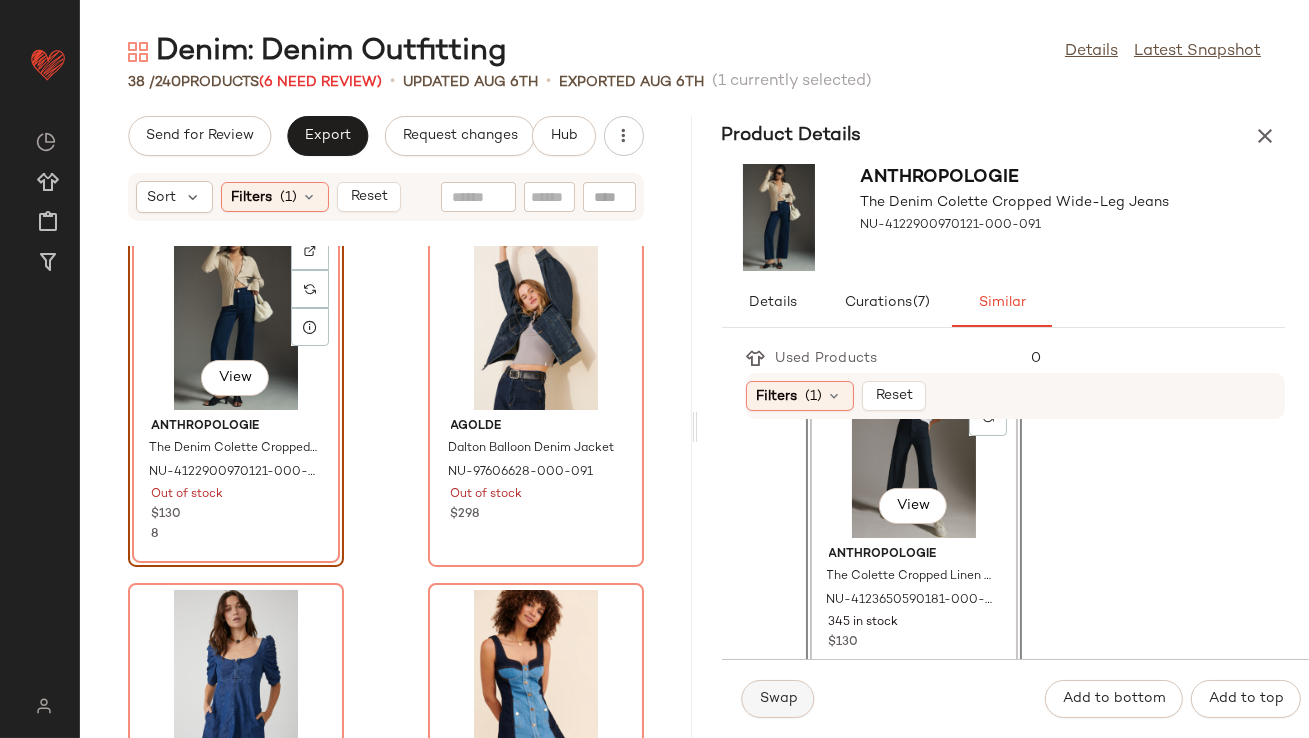 click on "Swap" 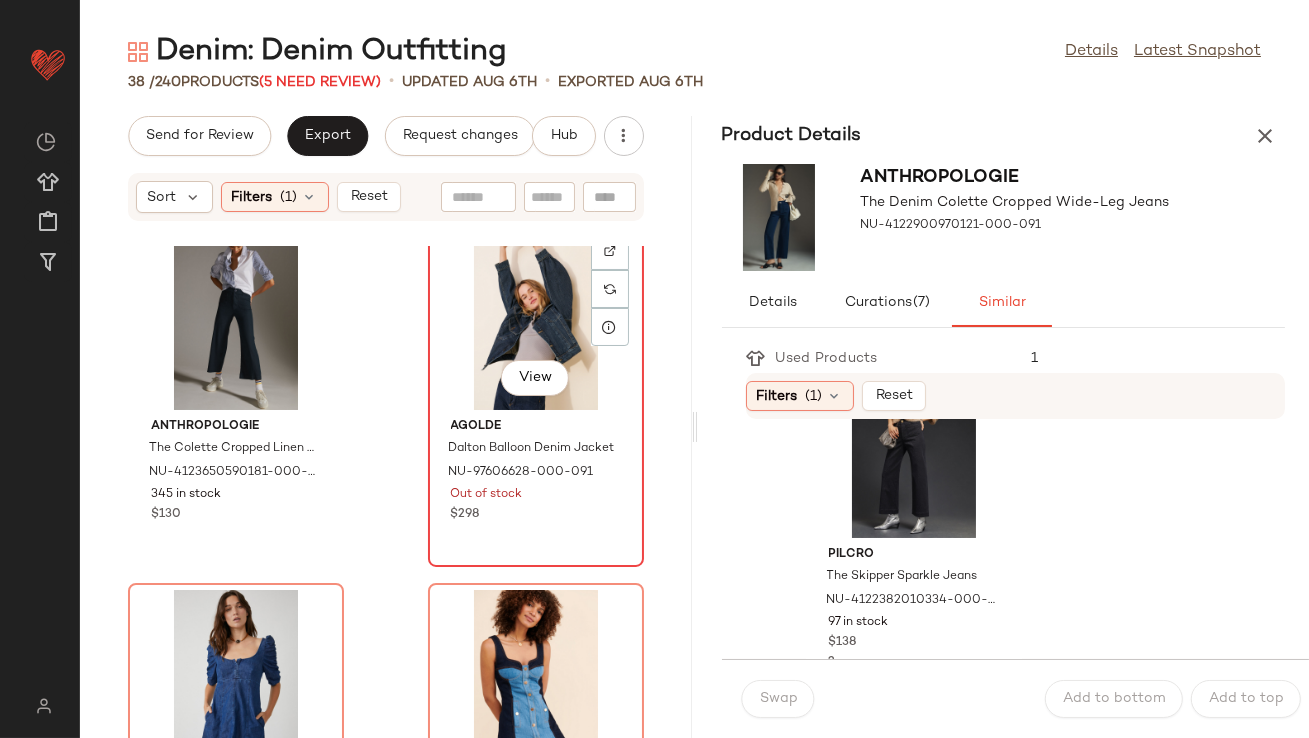click on "View" 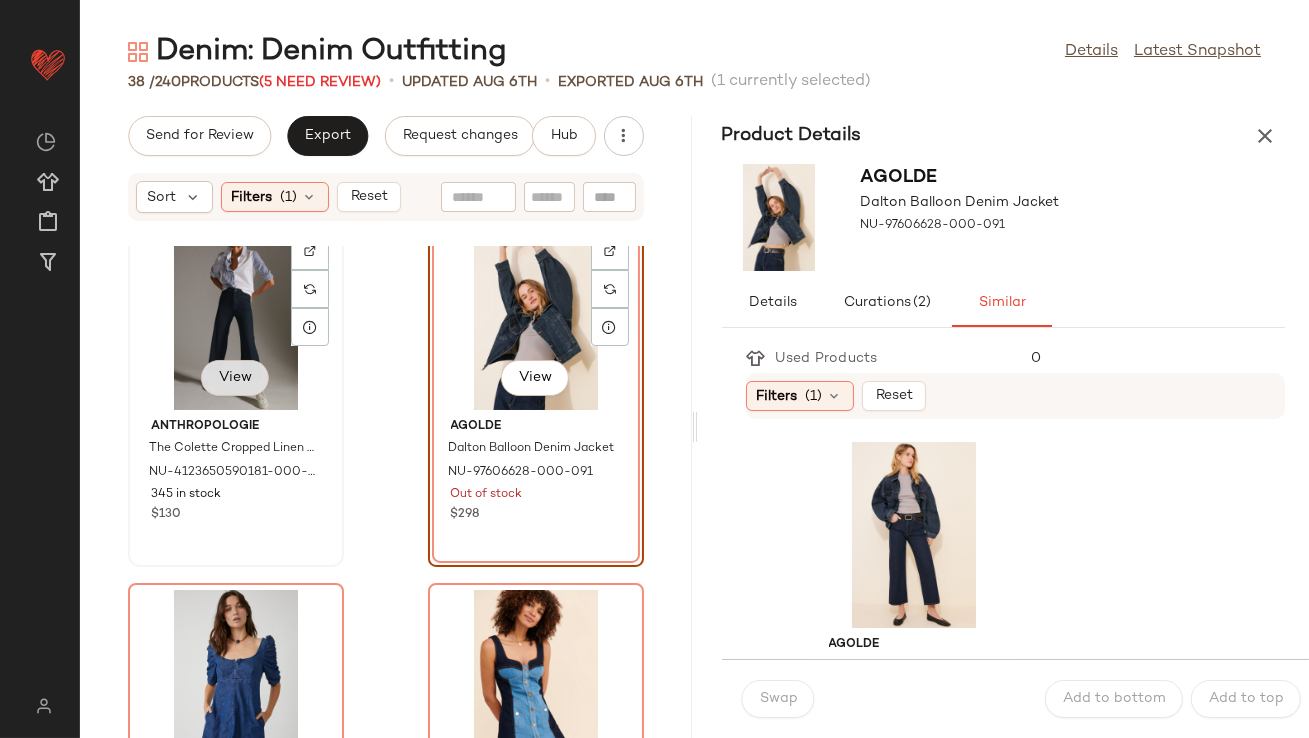 click on "View" 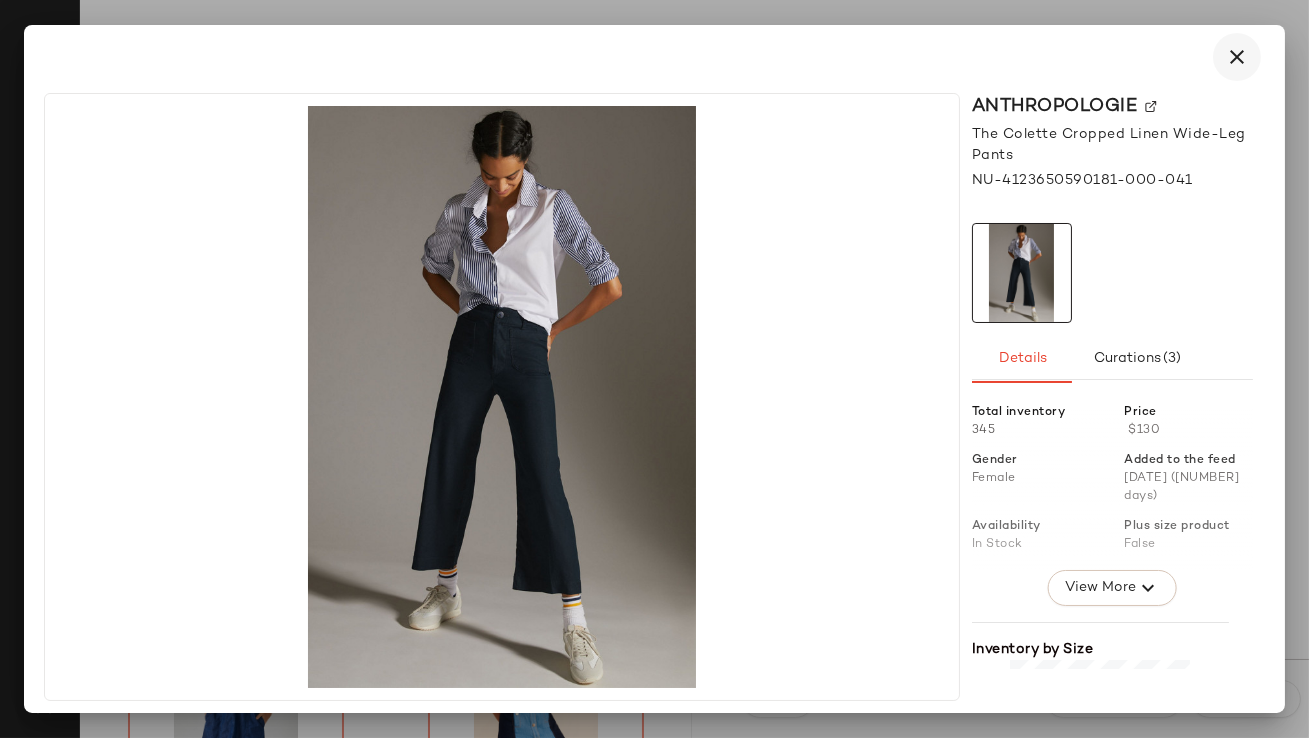 click at bounding box center (1237, 57) 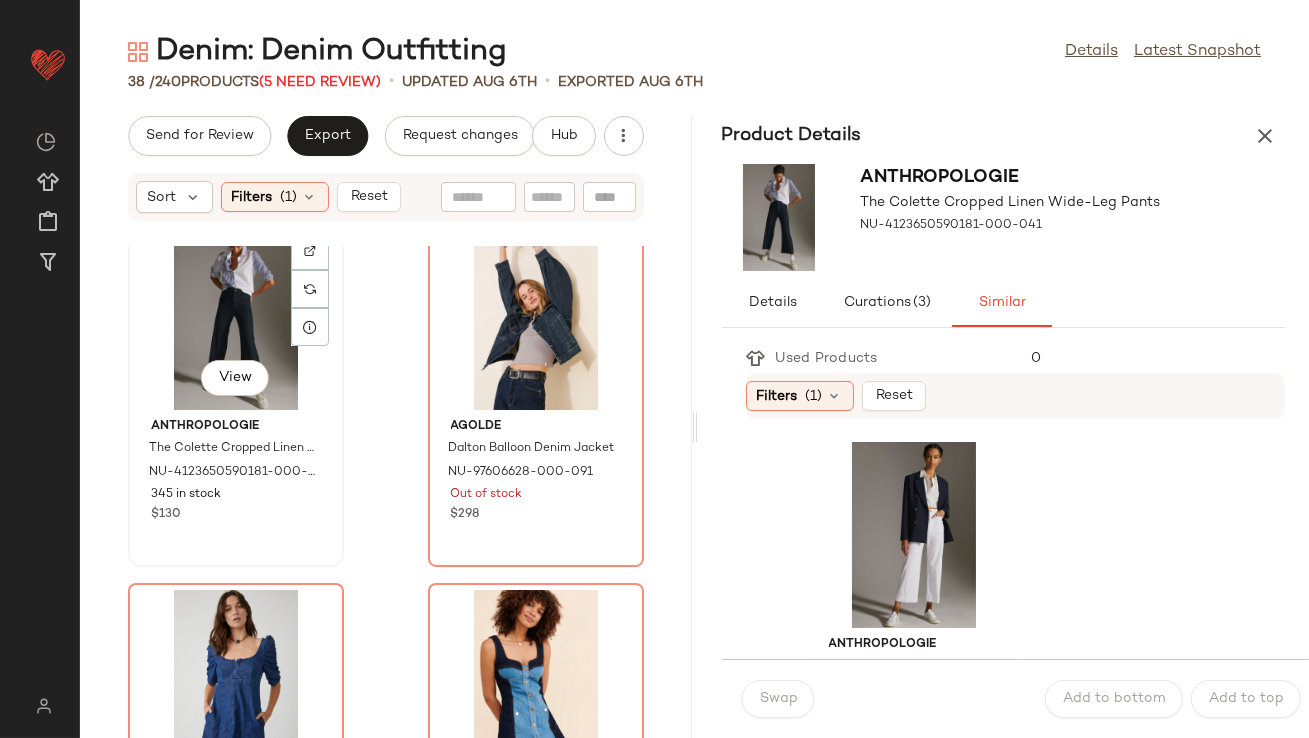 scroll, scrollTop: 5832, scrollLeft: 0, axis: vertical 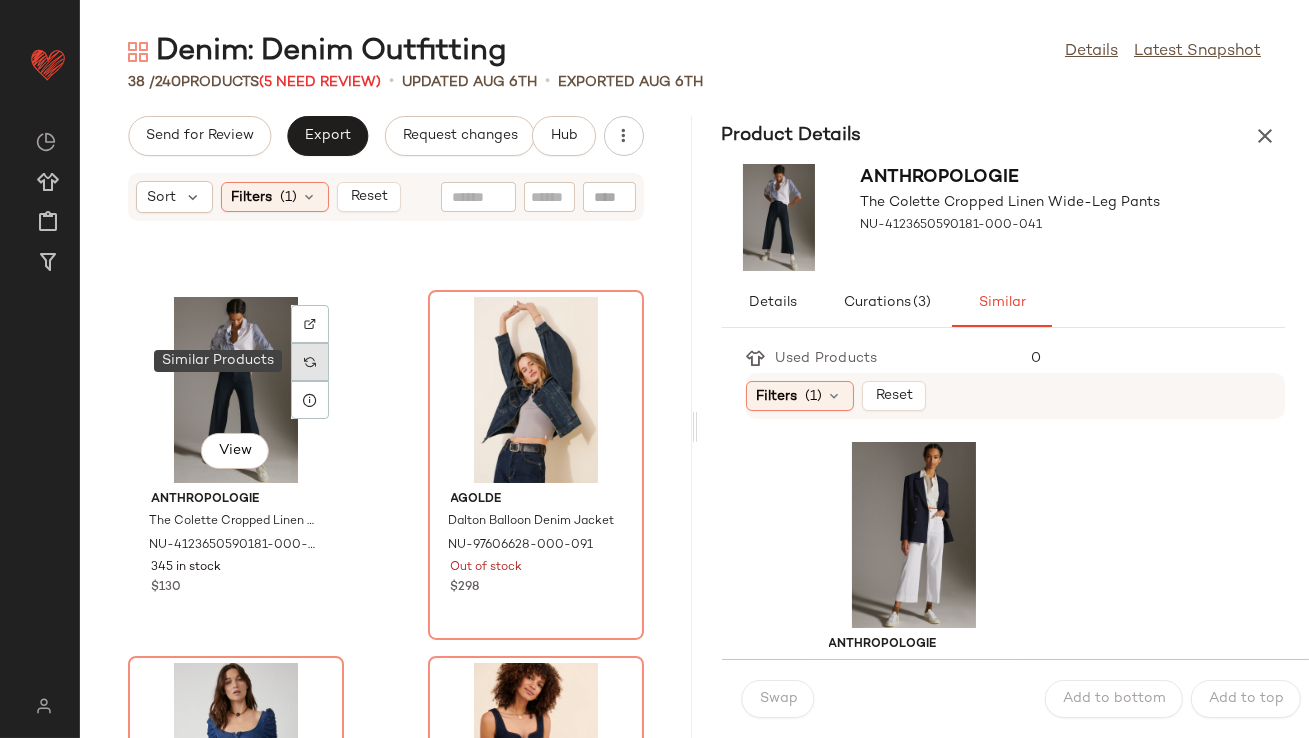 click 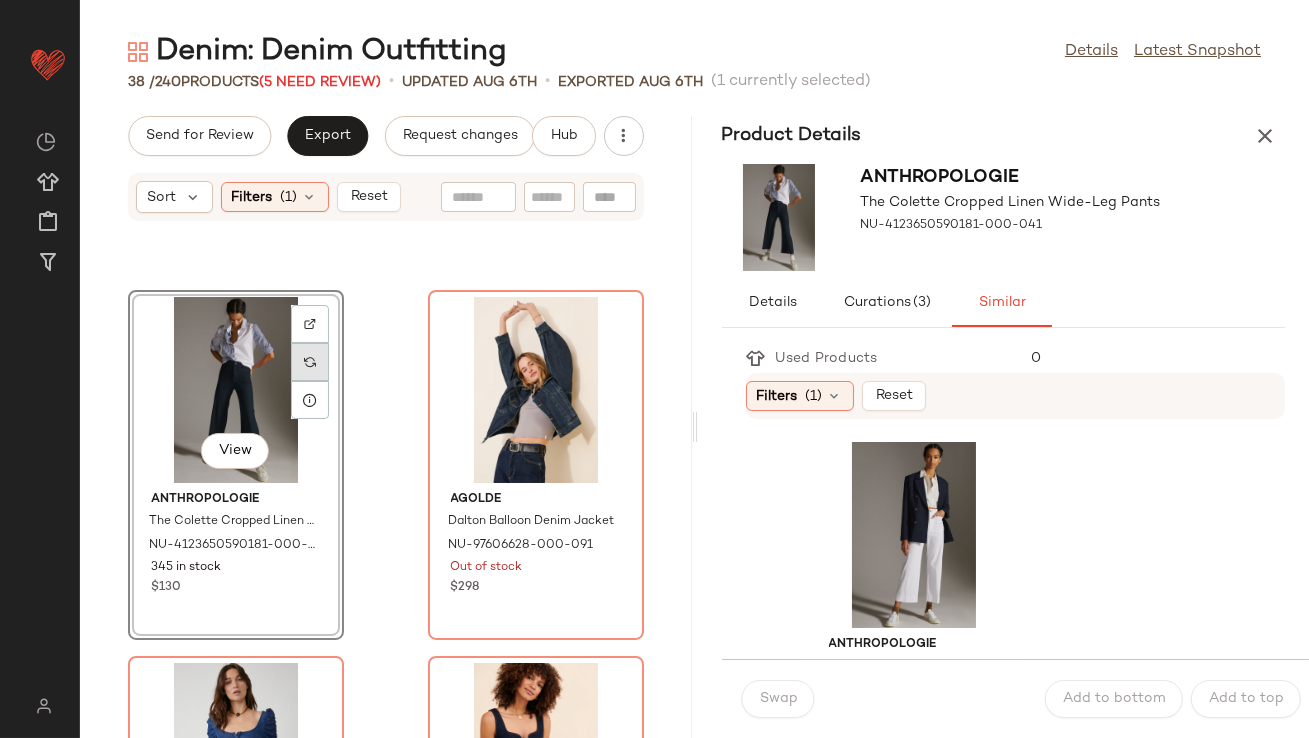 click 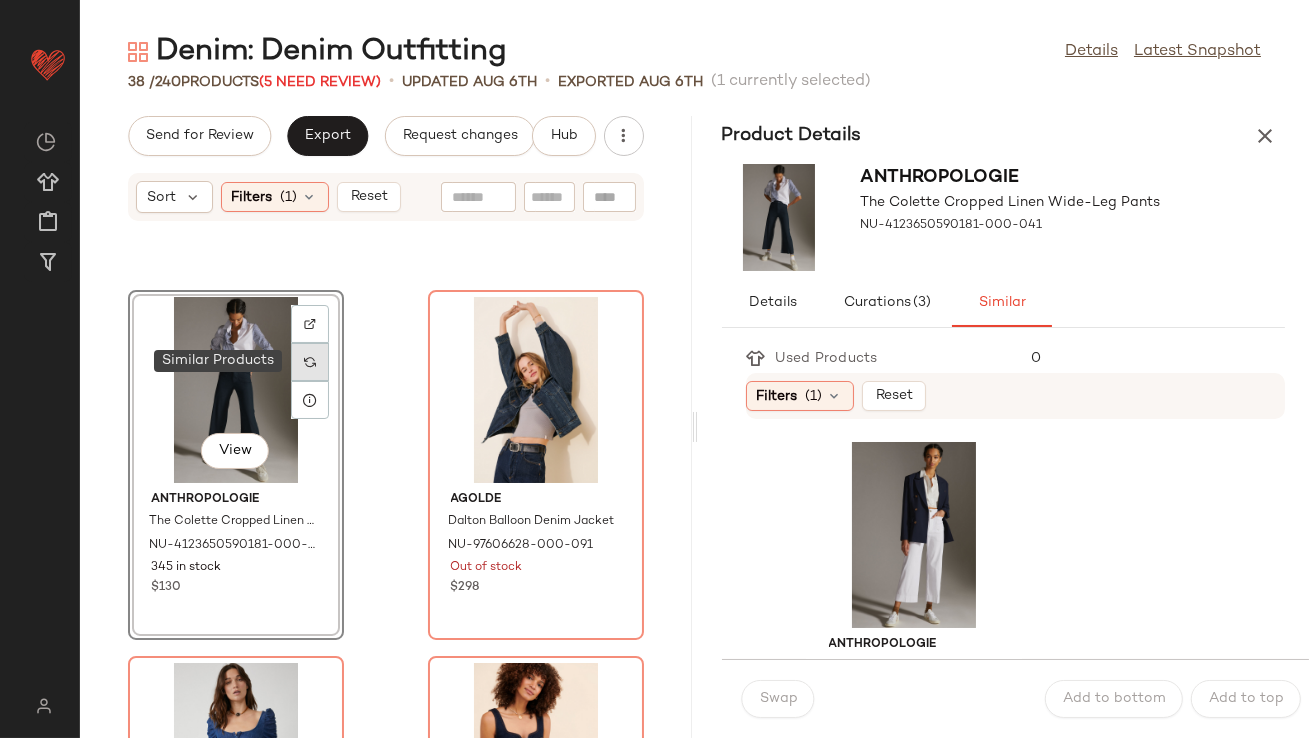 click 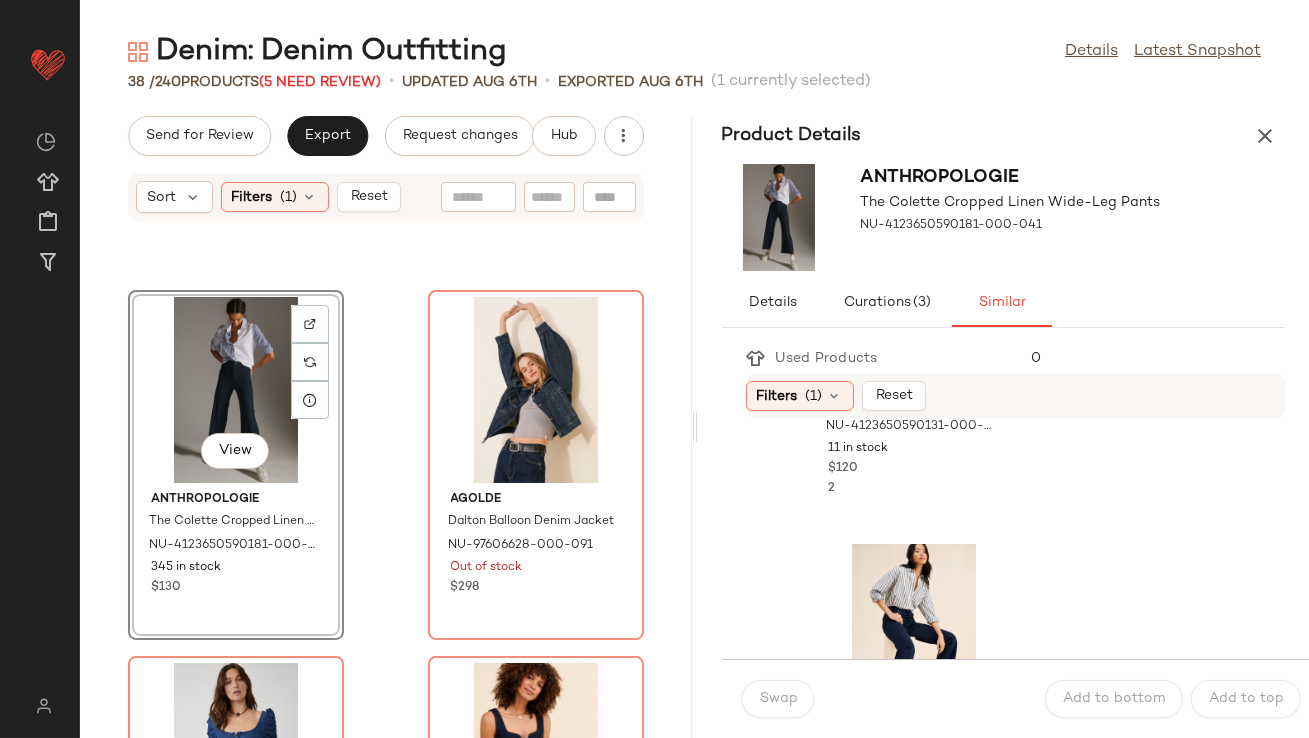 scroll, scrollTop: 406, scrollLeft: 0, axis: vertical 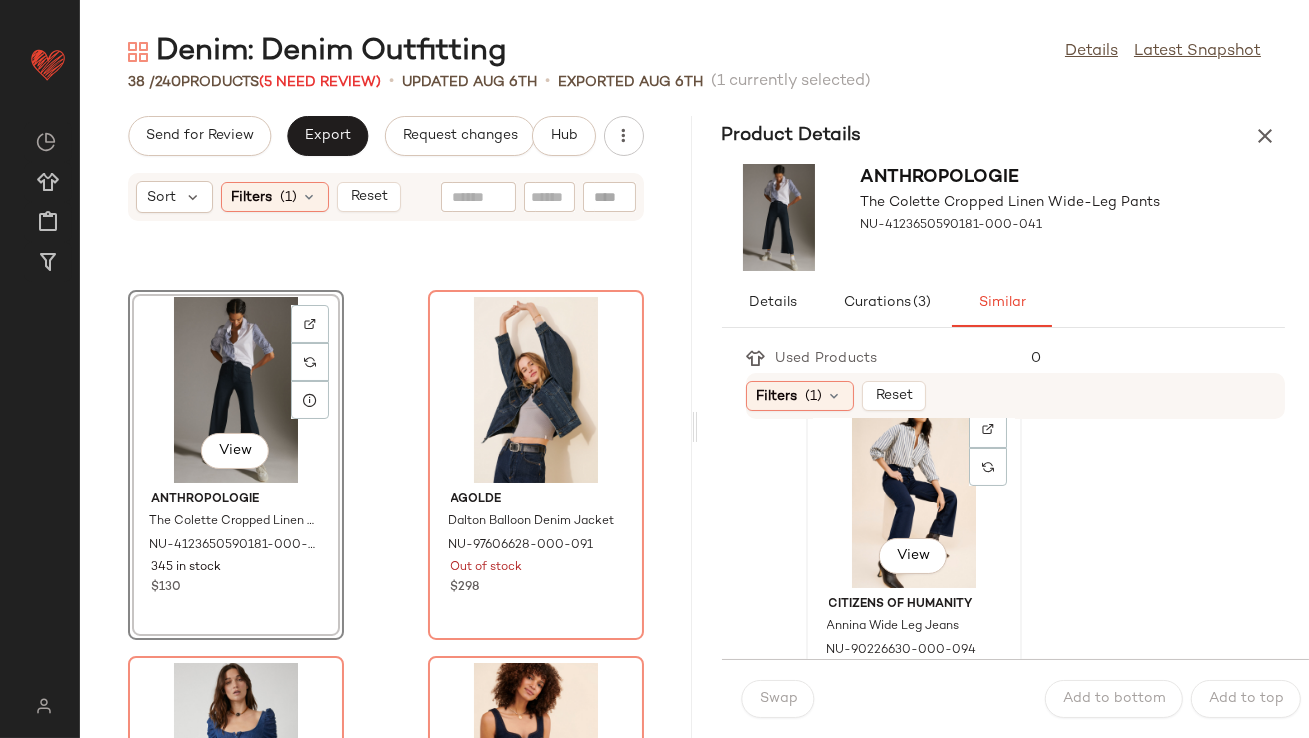 click on "View" 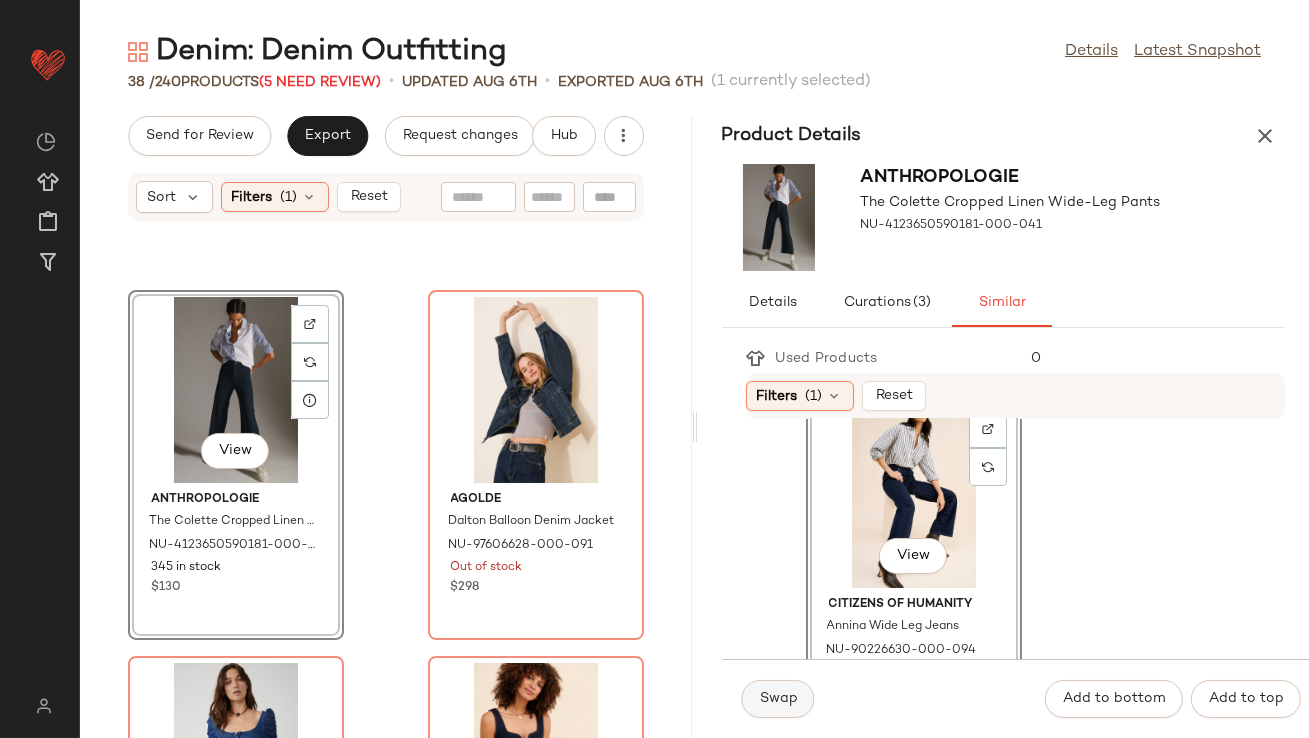 click on "Swap" 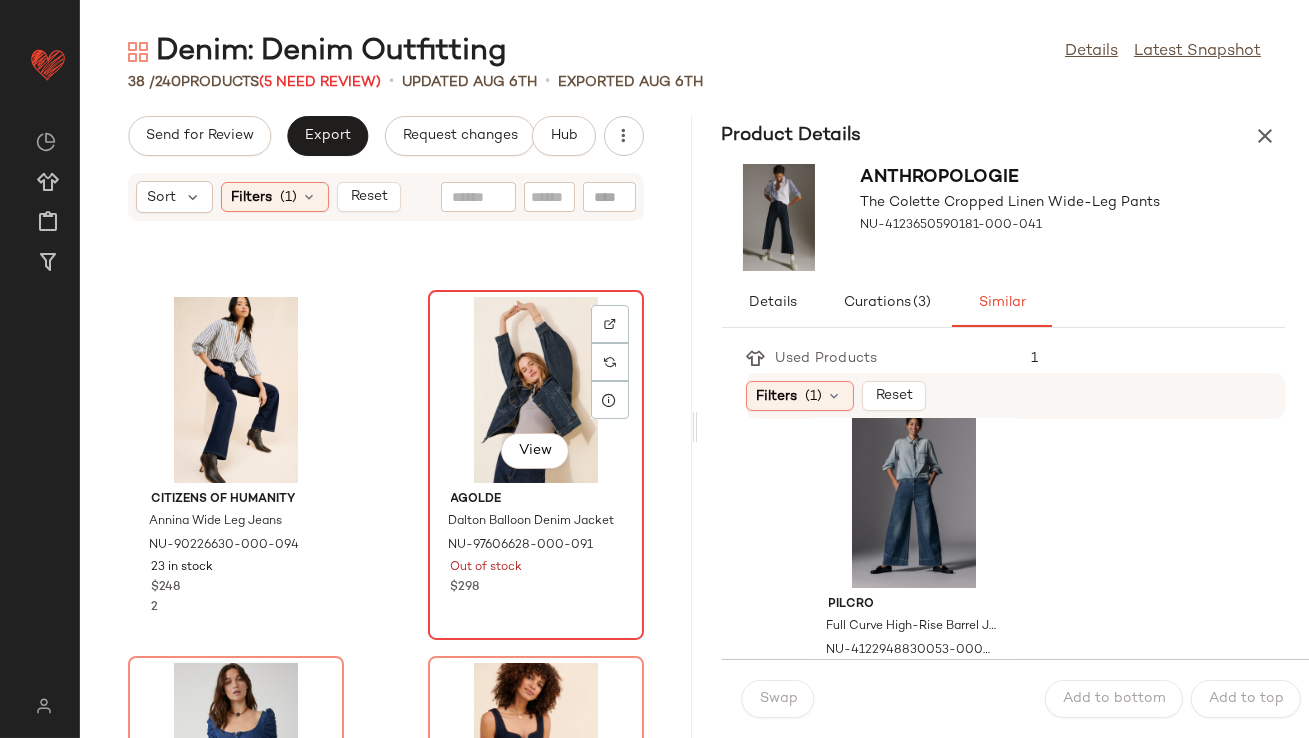 click on "View" 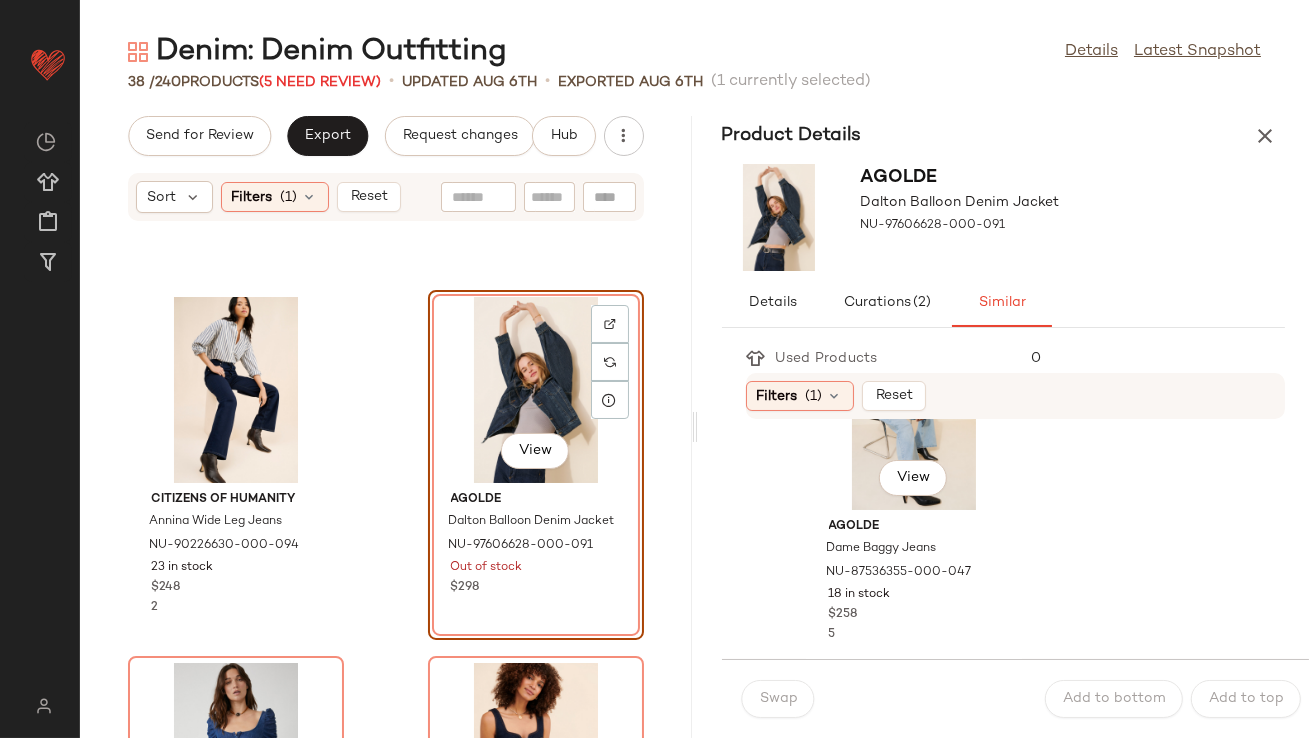 scroll, scrollTop: 4432, scrollLeft: 0, axis: vertical 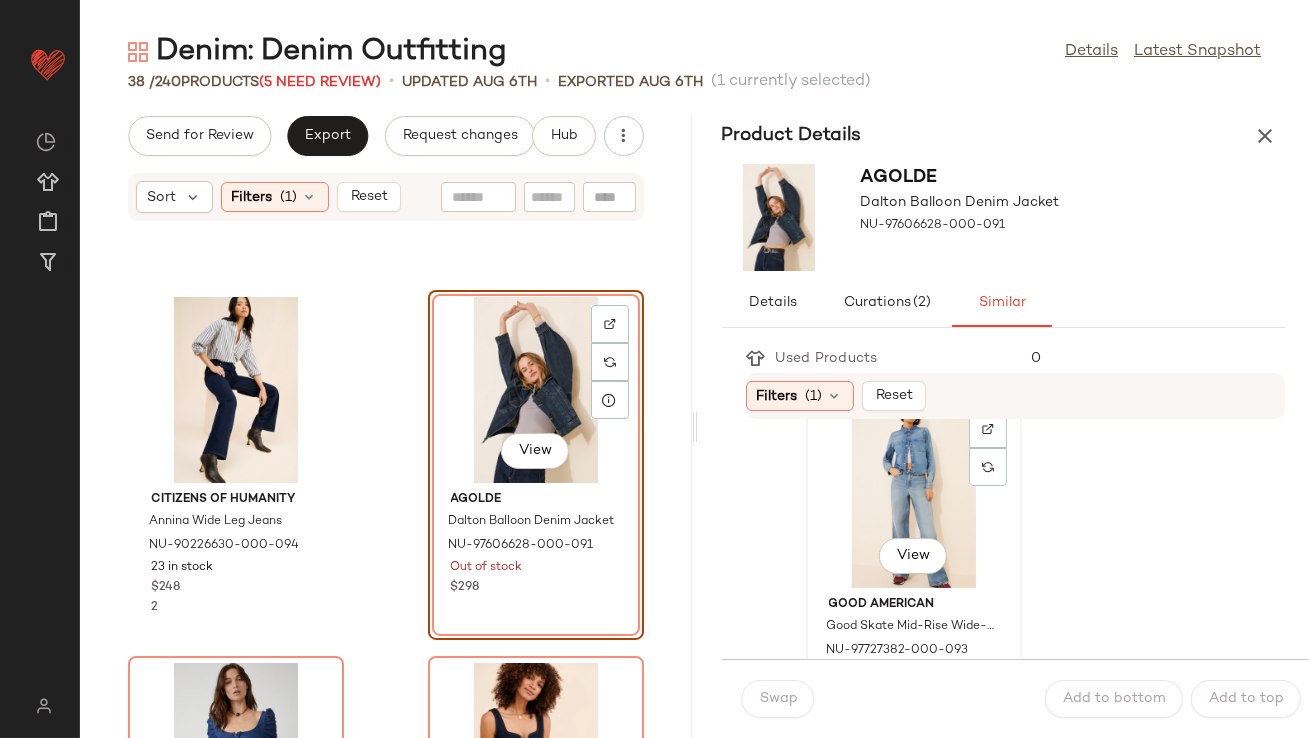 click on "View" 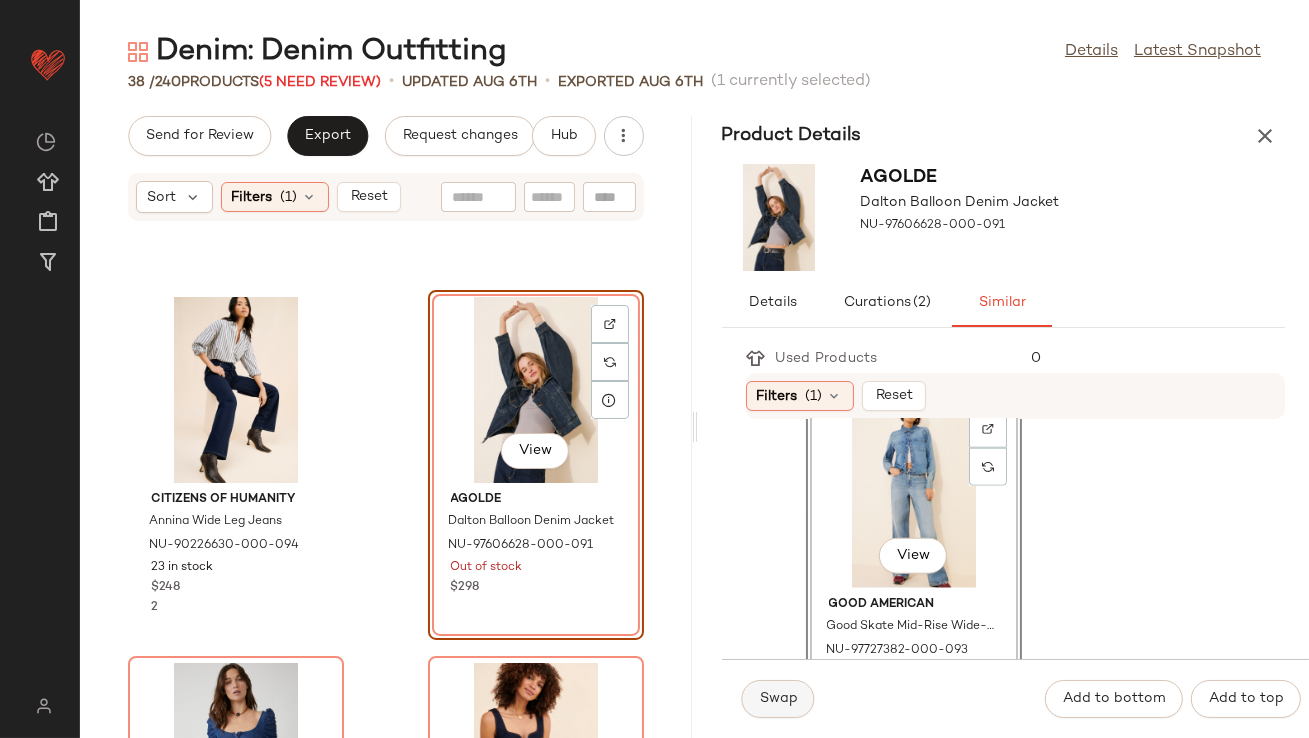 click on "Swap" at bounding box center [778, 699] 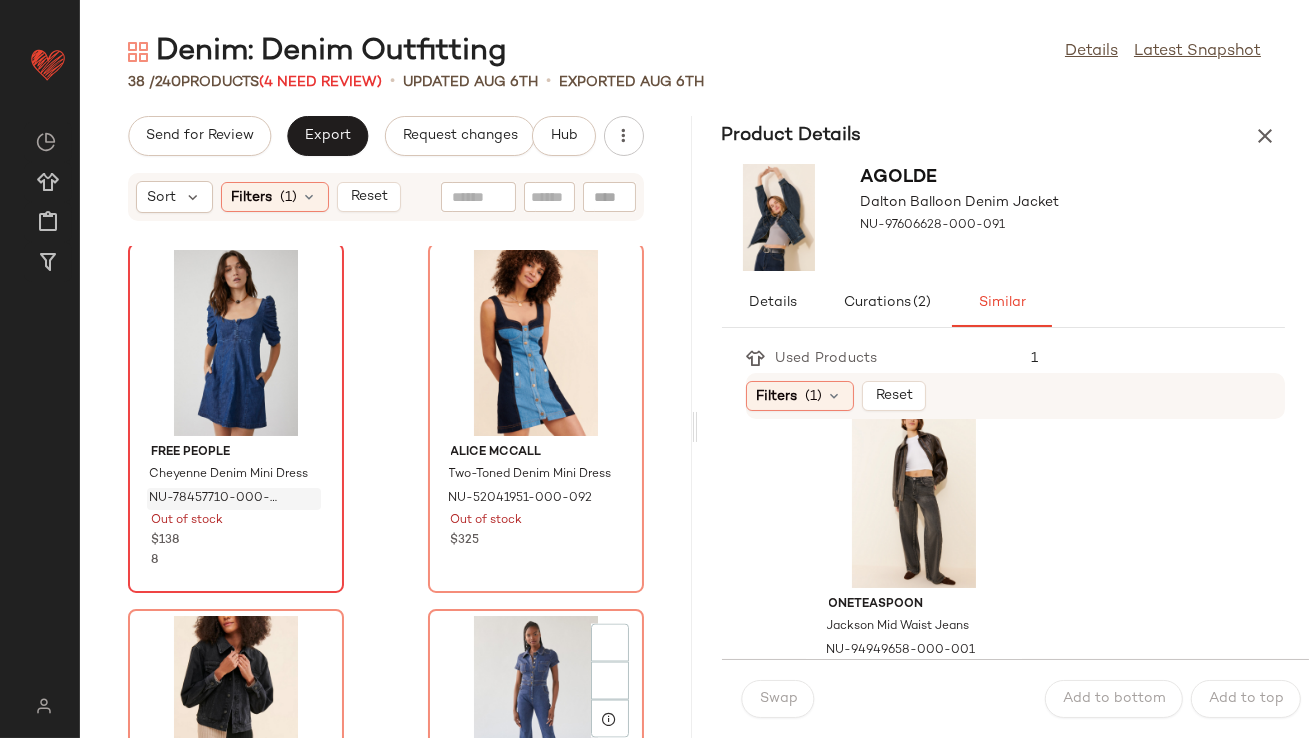 scroll, scrollTop: 6299, scrollLeft: 0, axis: vertical 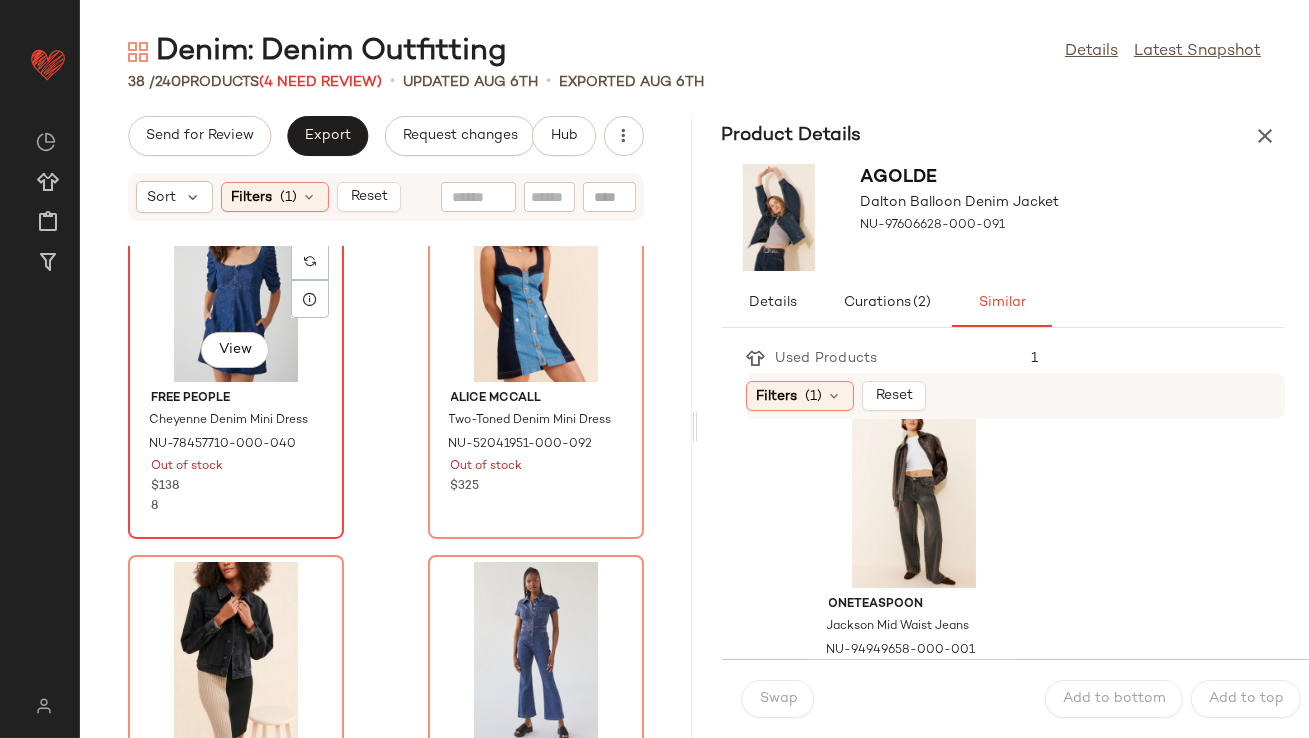 click on "View" 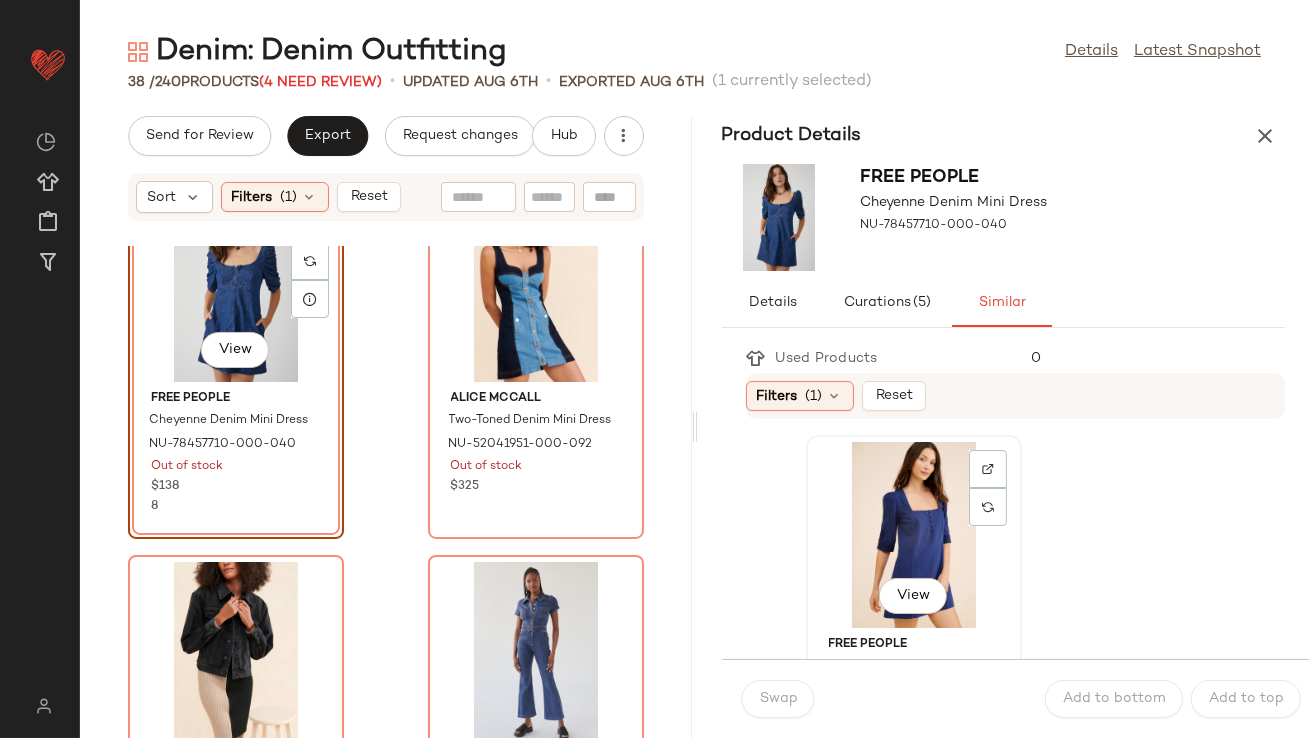click on "View" 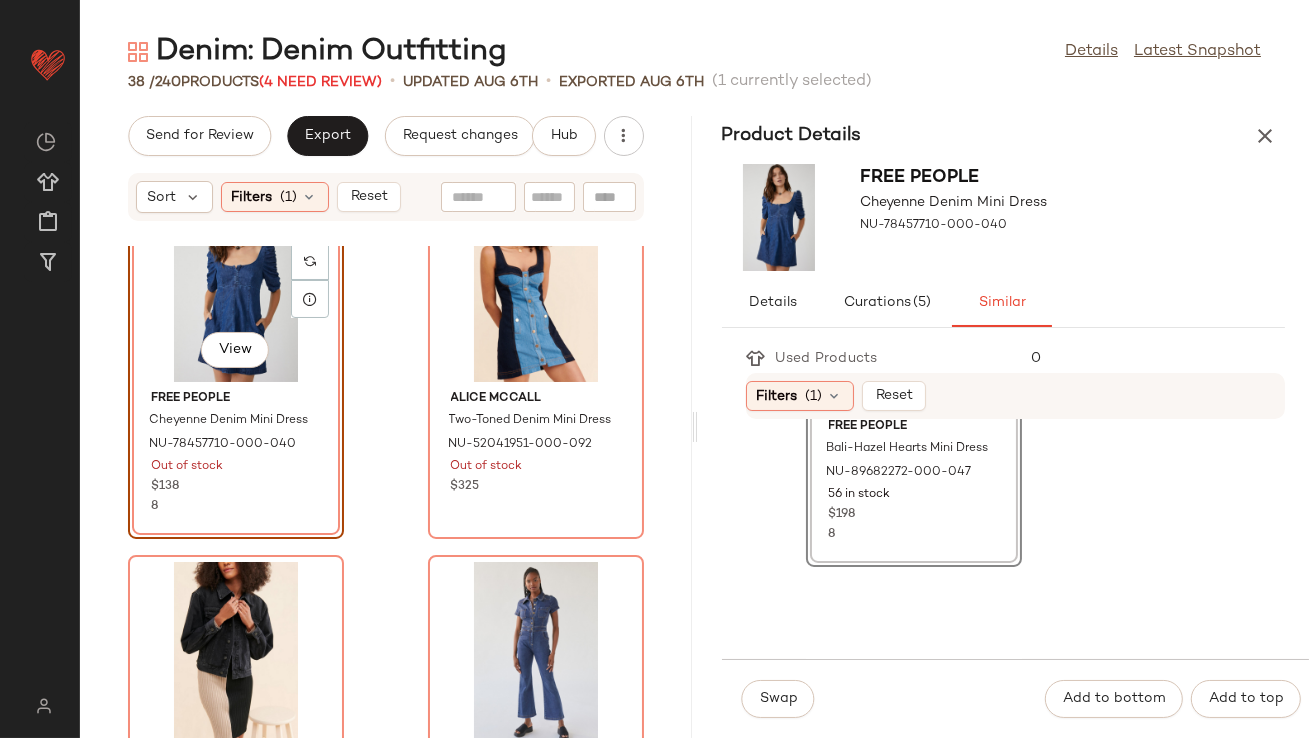 scroll, scrollTop: 370, scrollLeft: 0, axis: vertical 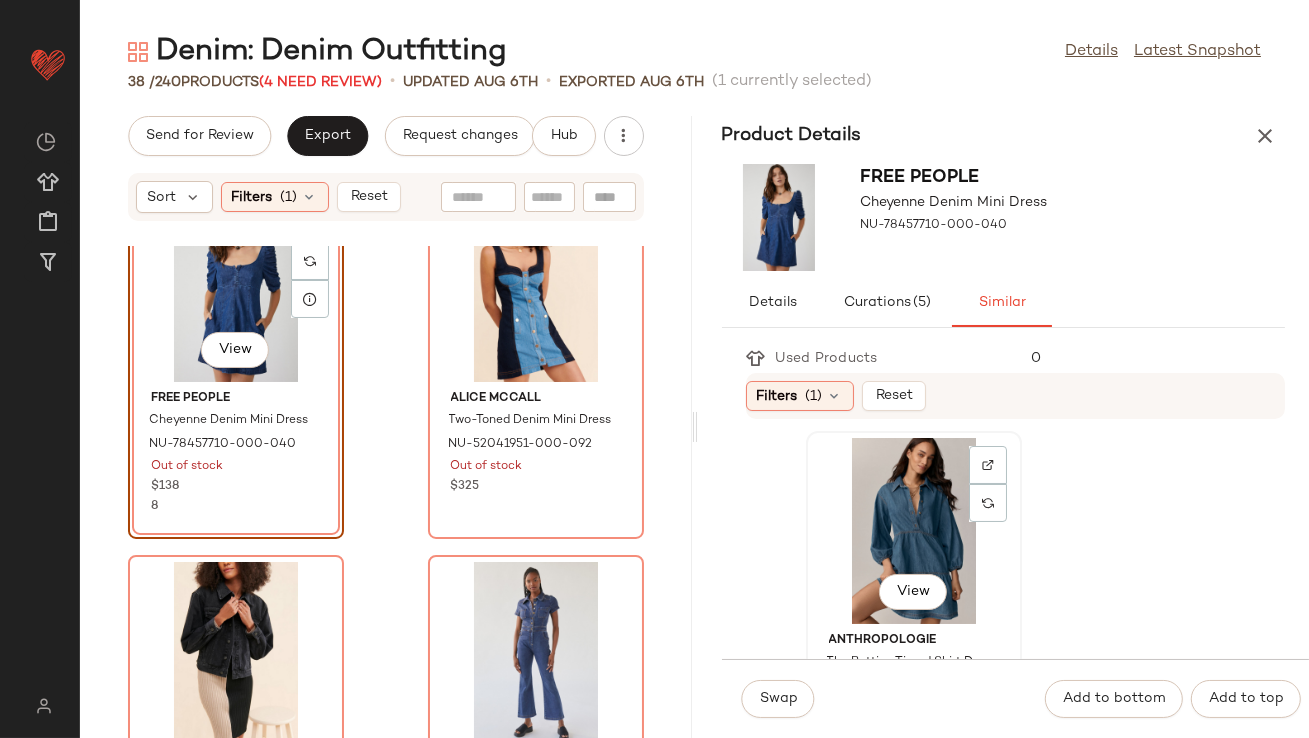 click on "View" 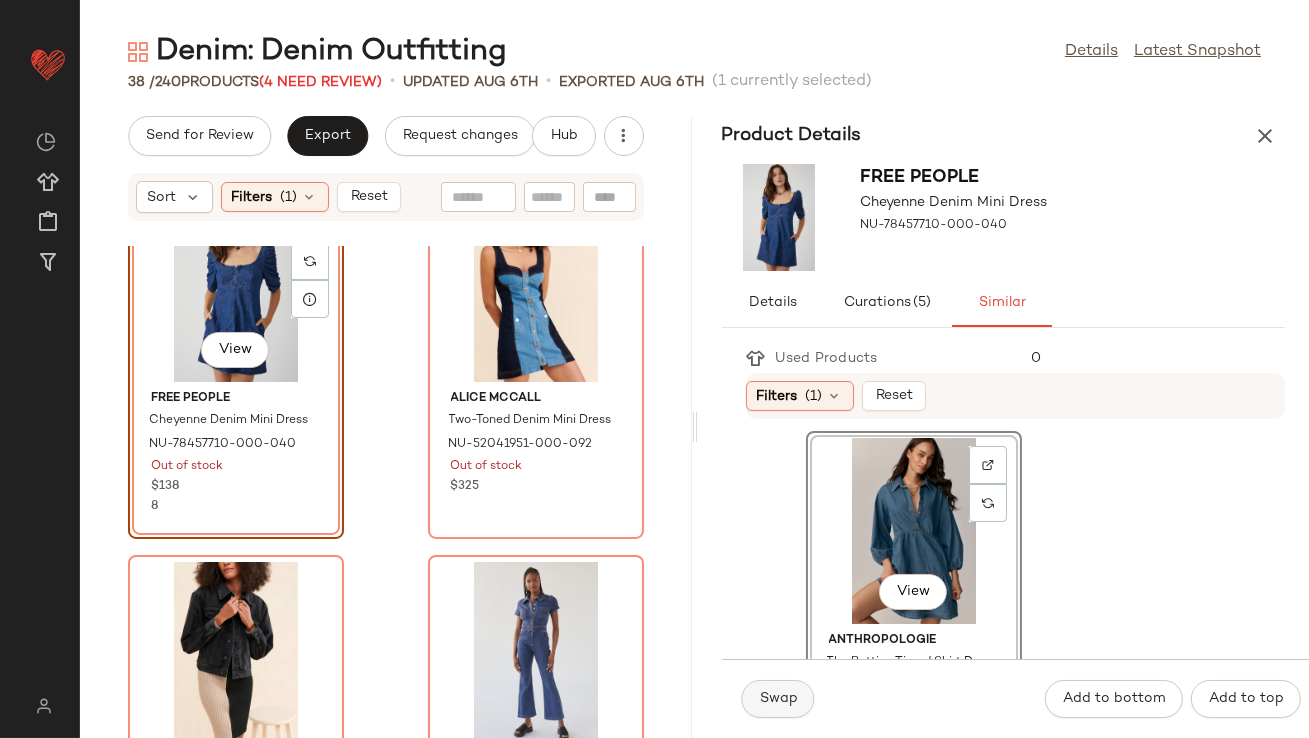 click on "Swap" 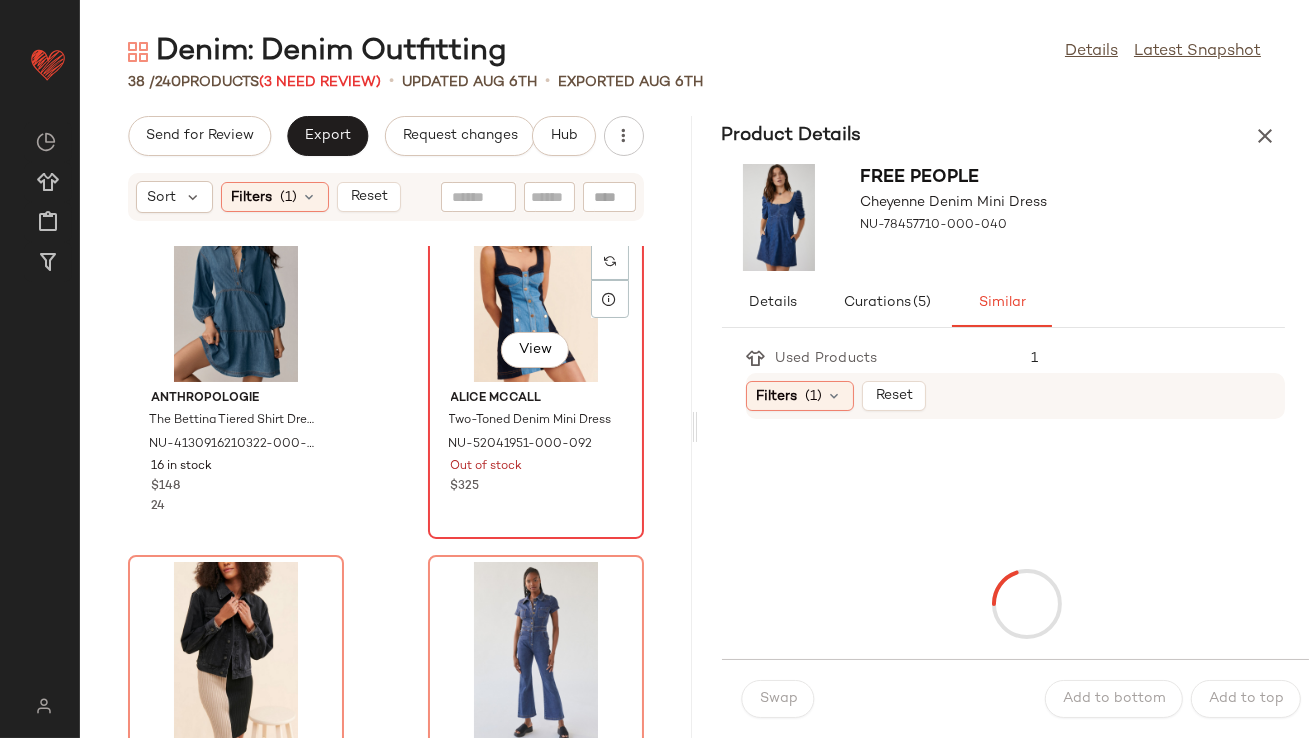 click on "View" 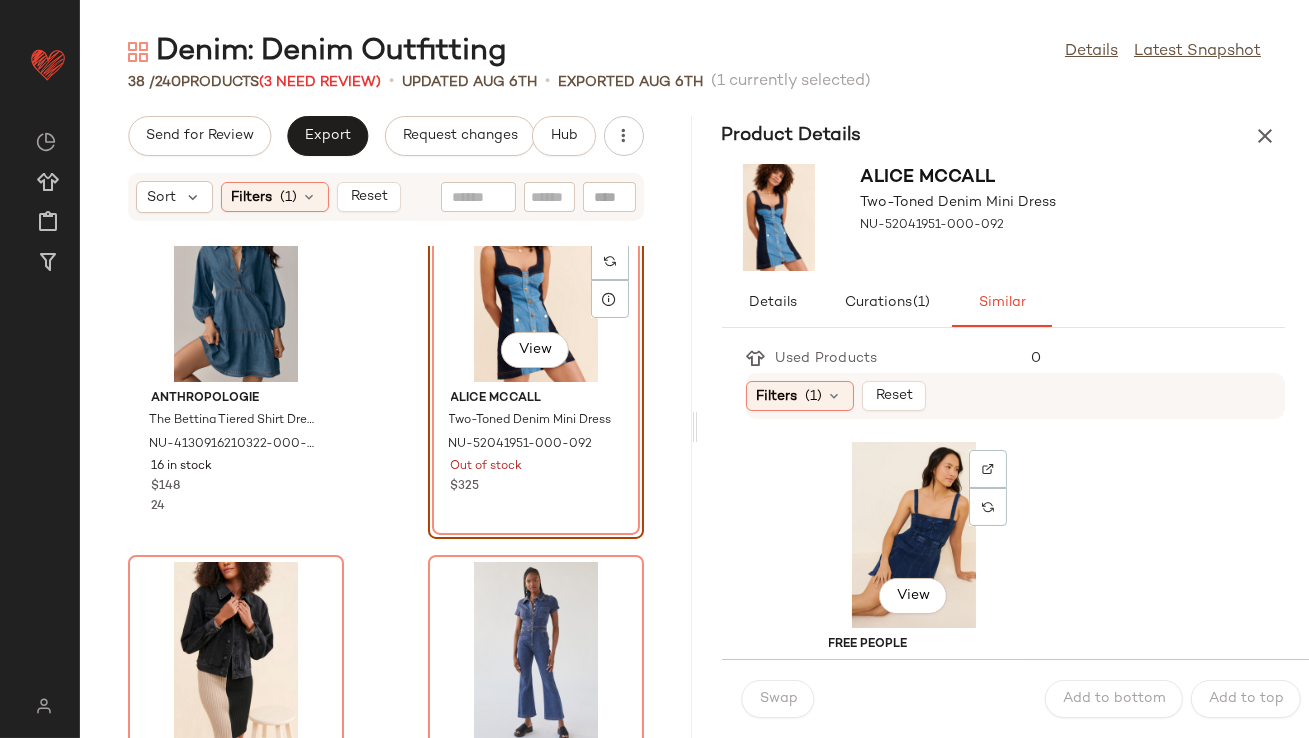 click on "View" 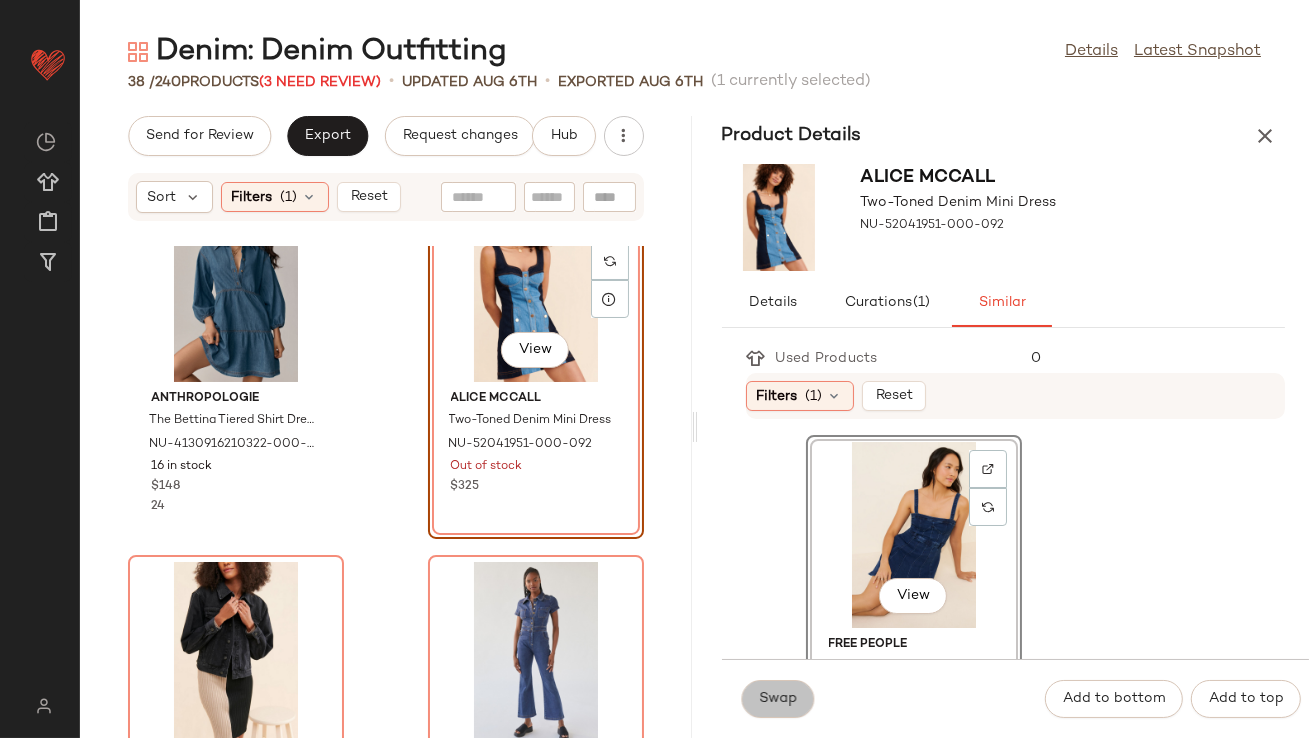 click on "Swap" at bounding box center (778, 699) 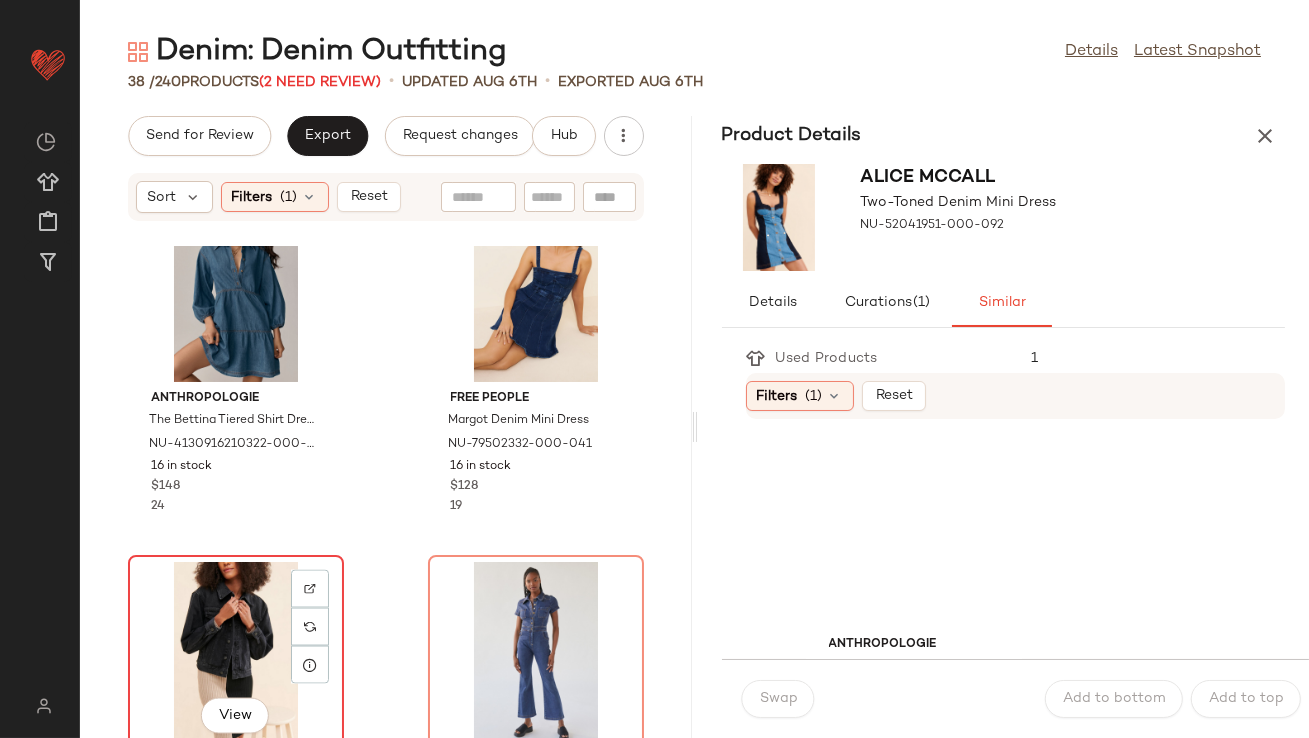 click on "View" 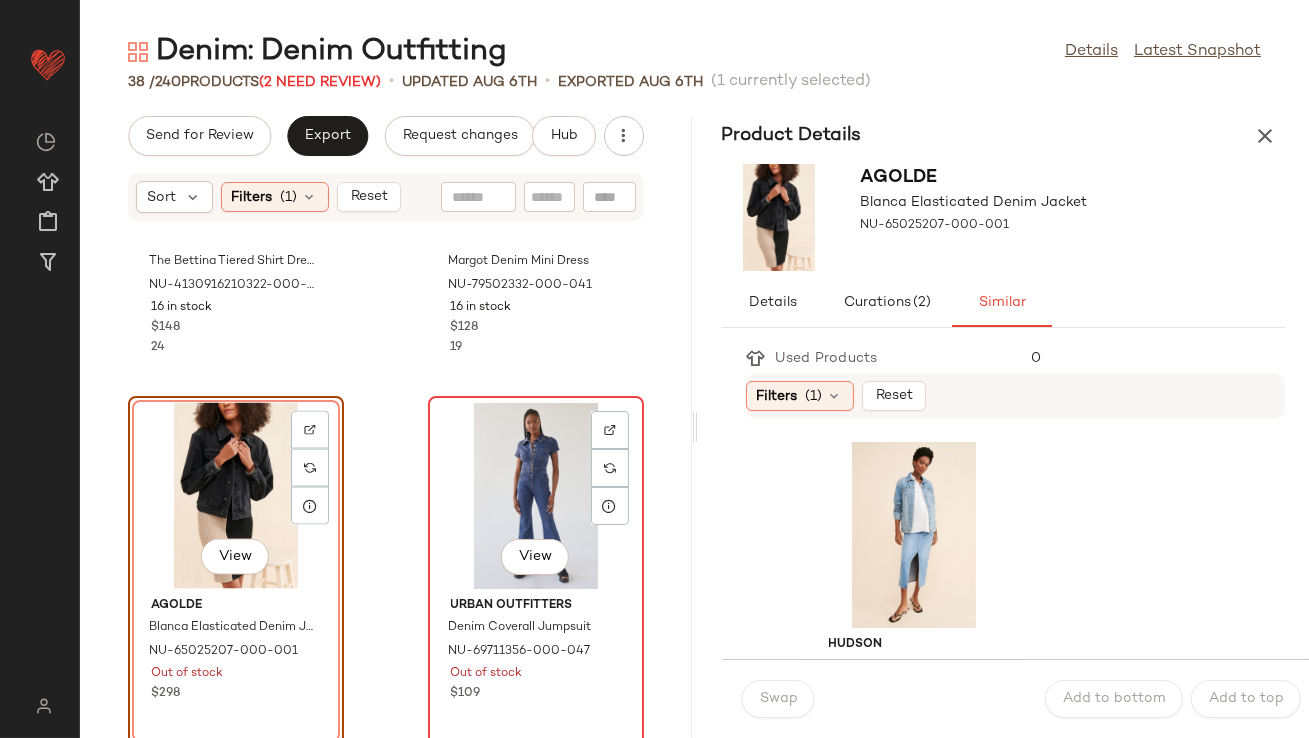 scroll, scrollTop: 6465, scrollLeft: 0, axis: vertical 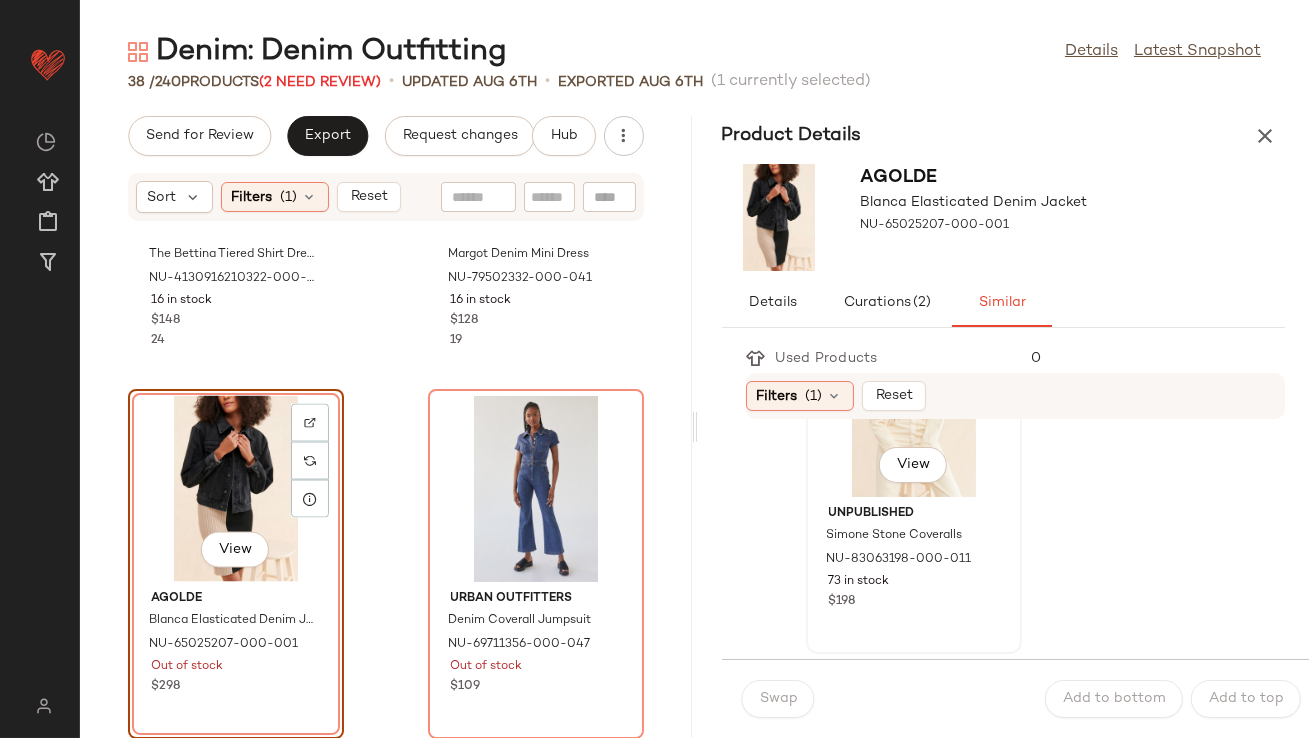 click on "View" 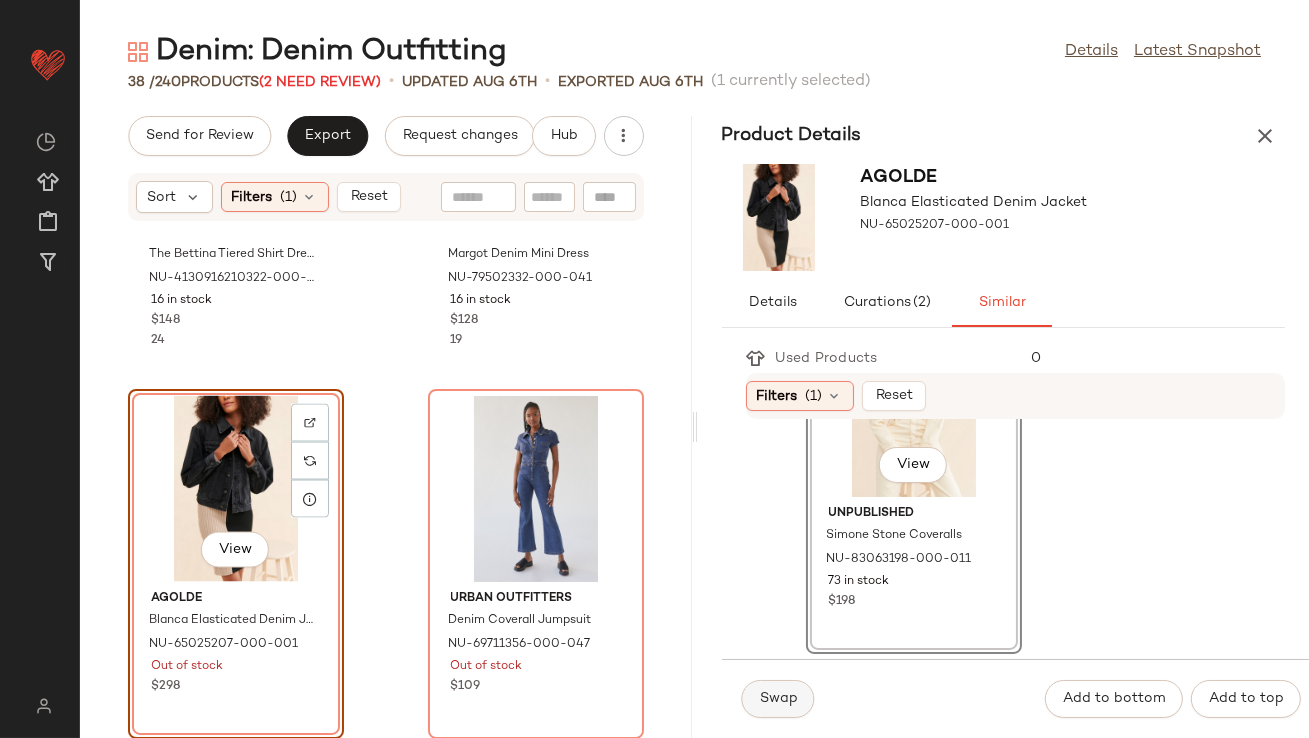 click on "Swap" 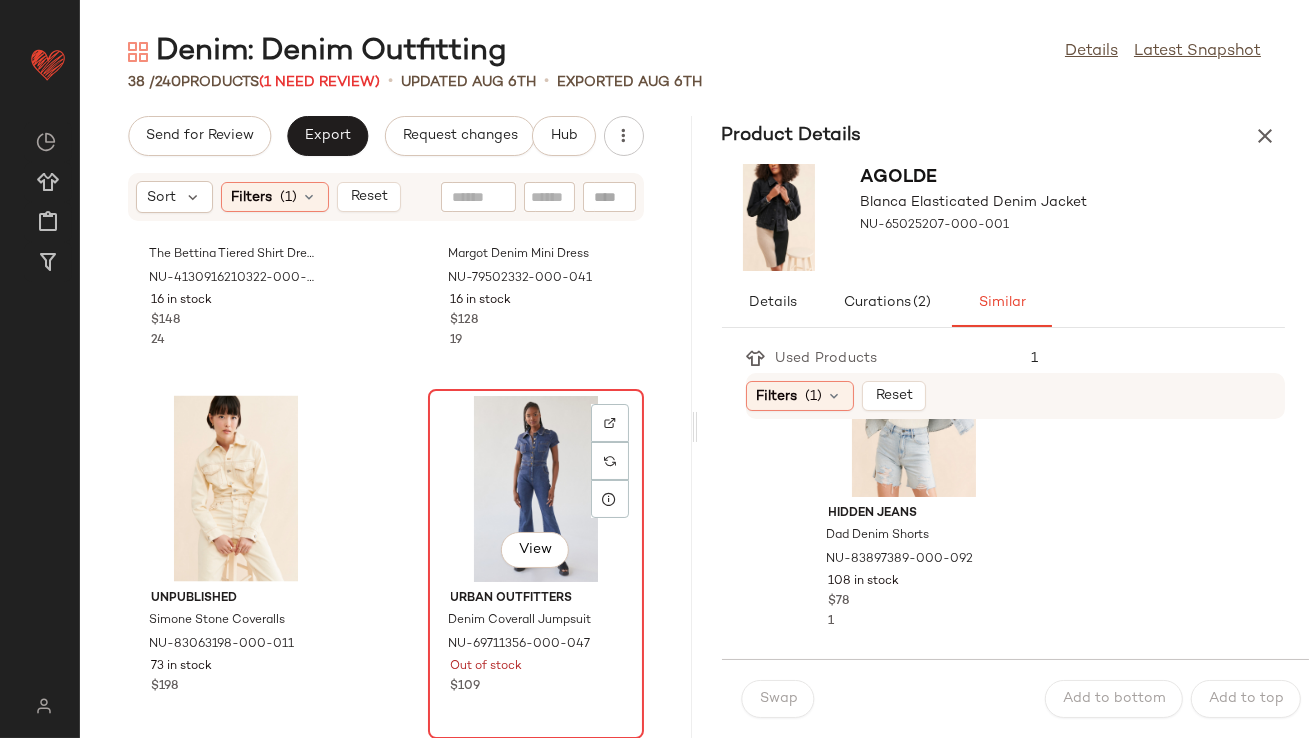 click on "View" 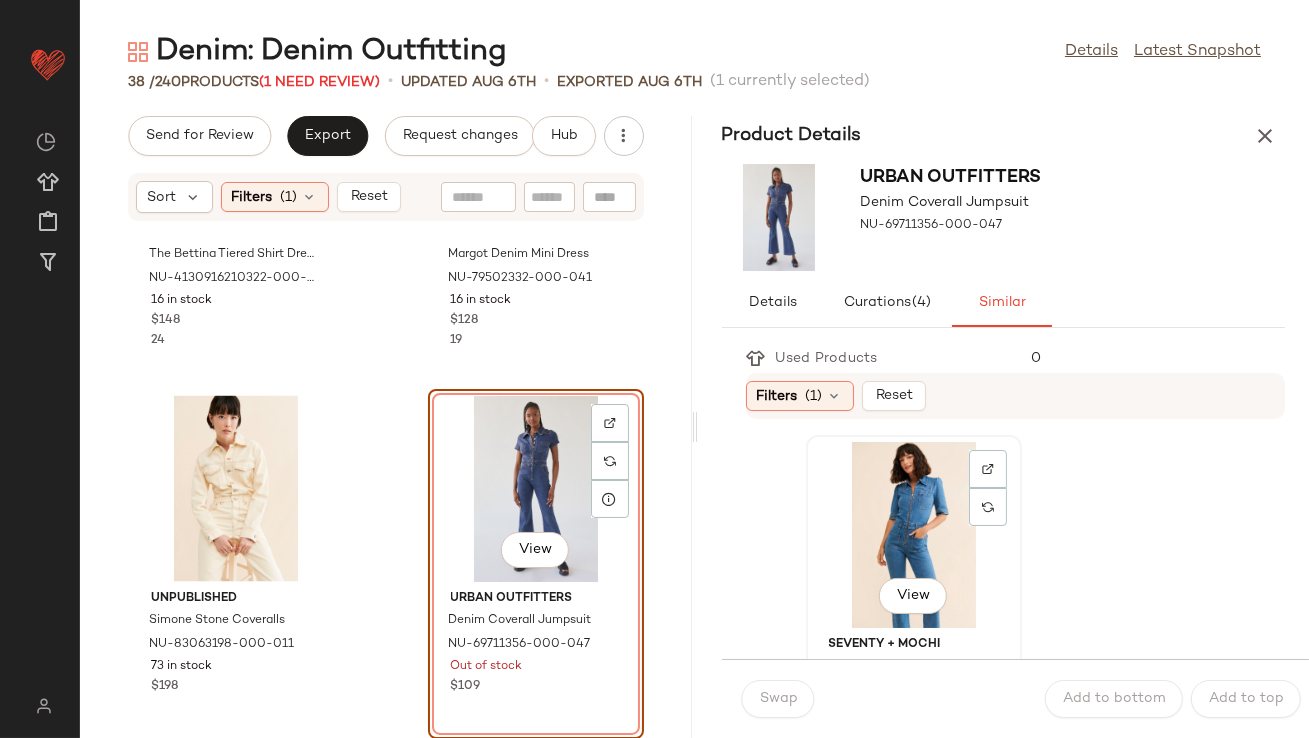 click on "View" 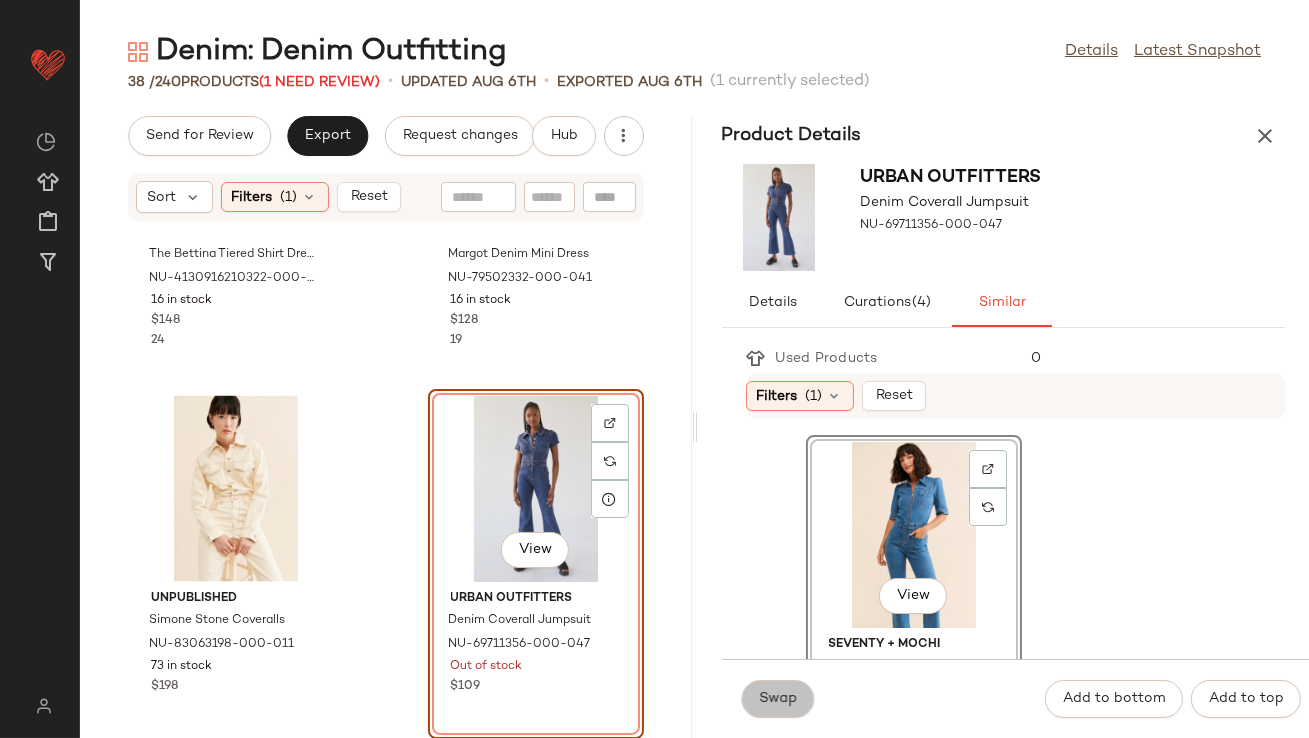 click on "Swap" at bounding box center (778, 699) 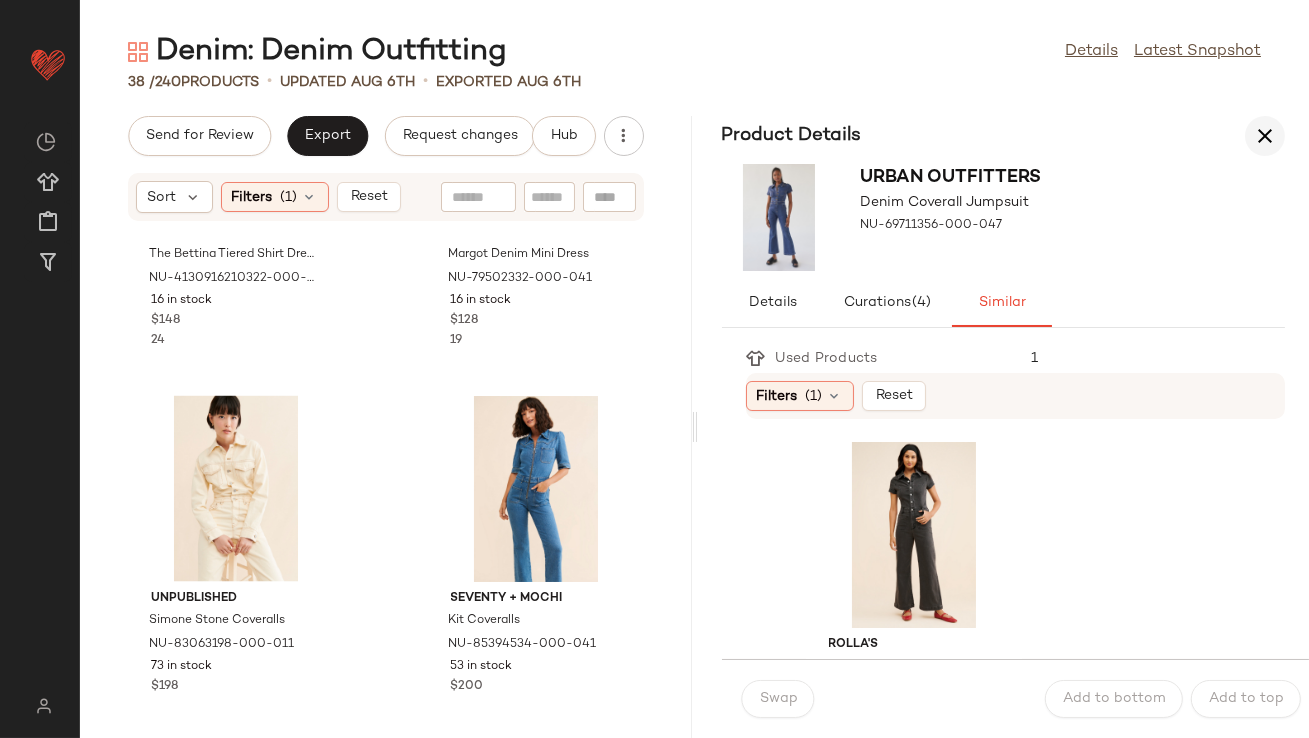 click at bounding box center [1265, 136] 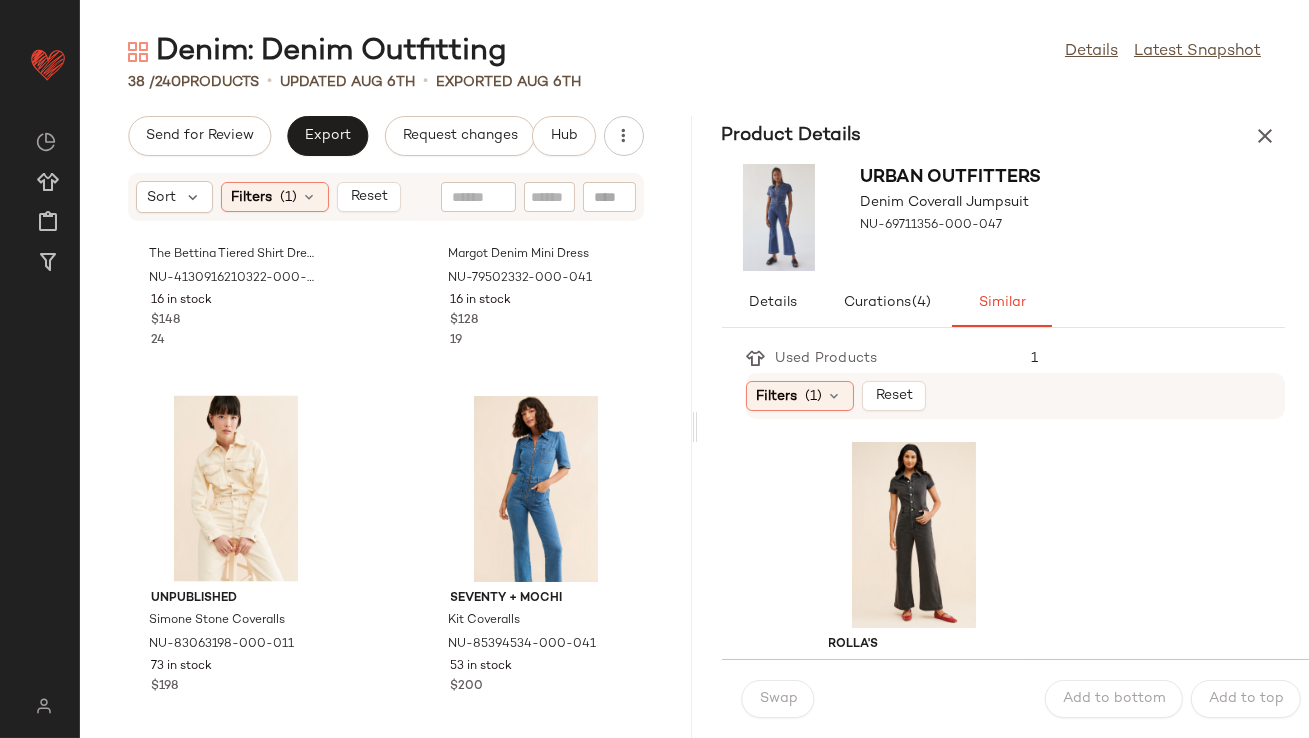 scroll, scrollTop: 3171, scrollLeft: 0, axis: vertical 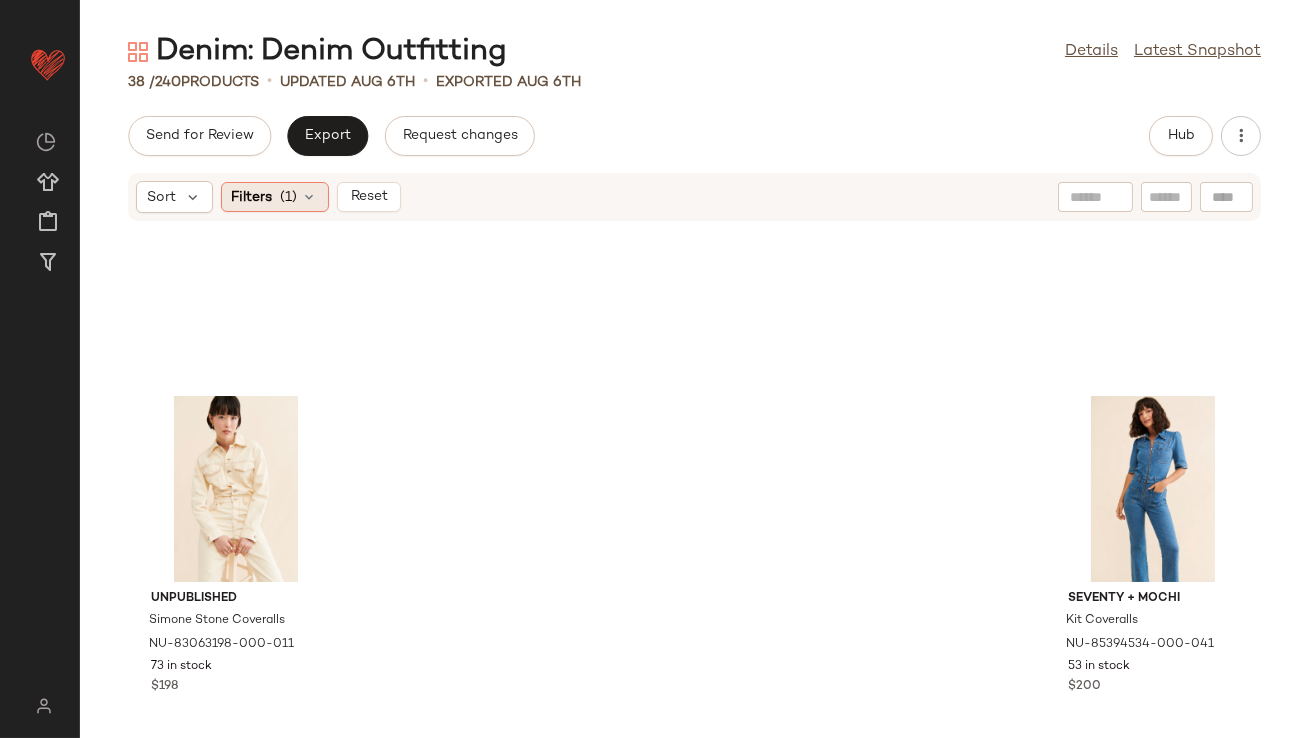 click at bounding box center [310, 197] 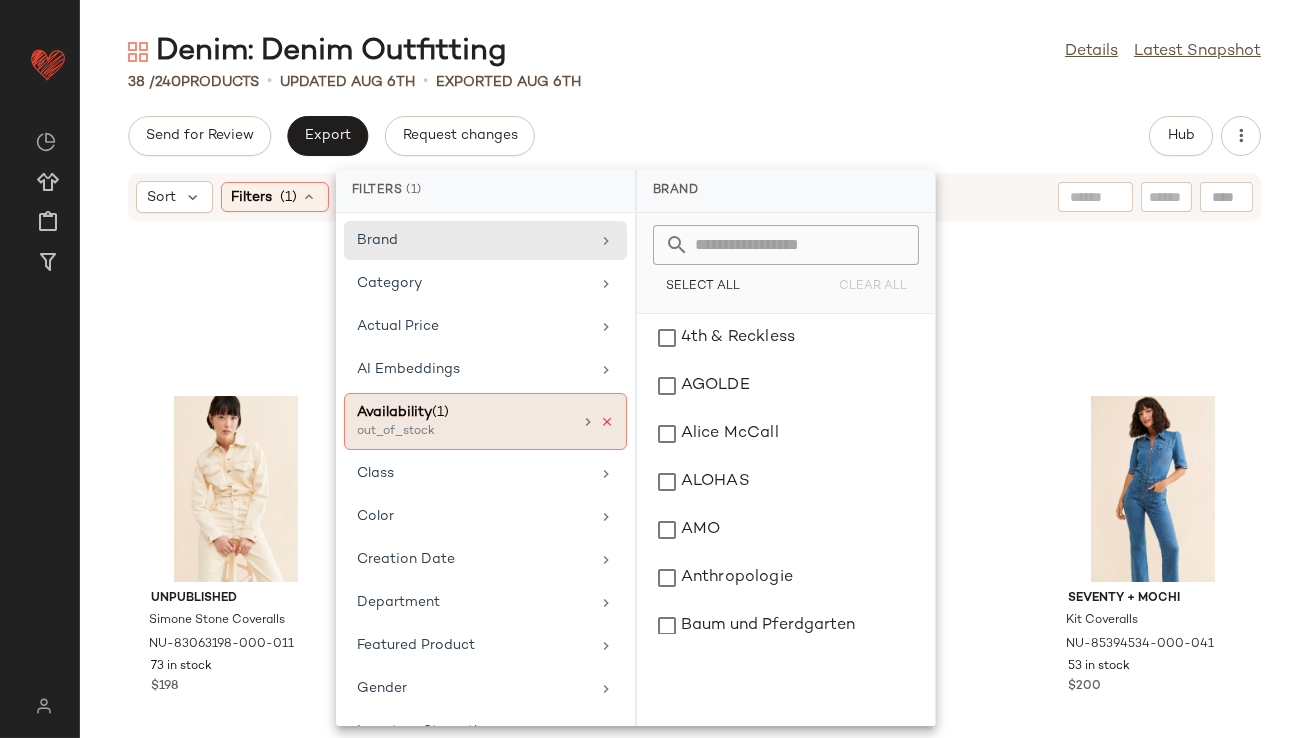 click at bounding box center (607, 422) 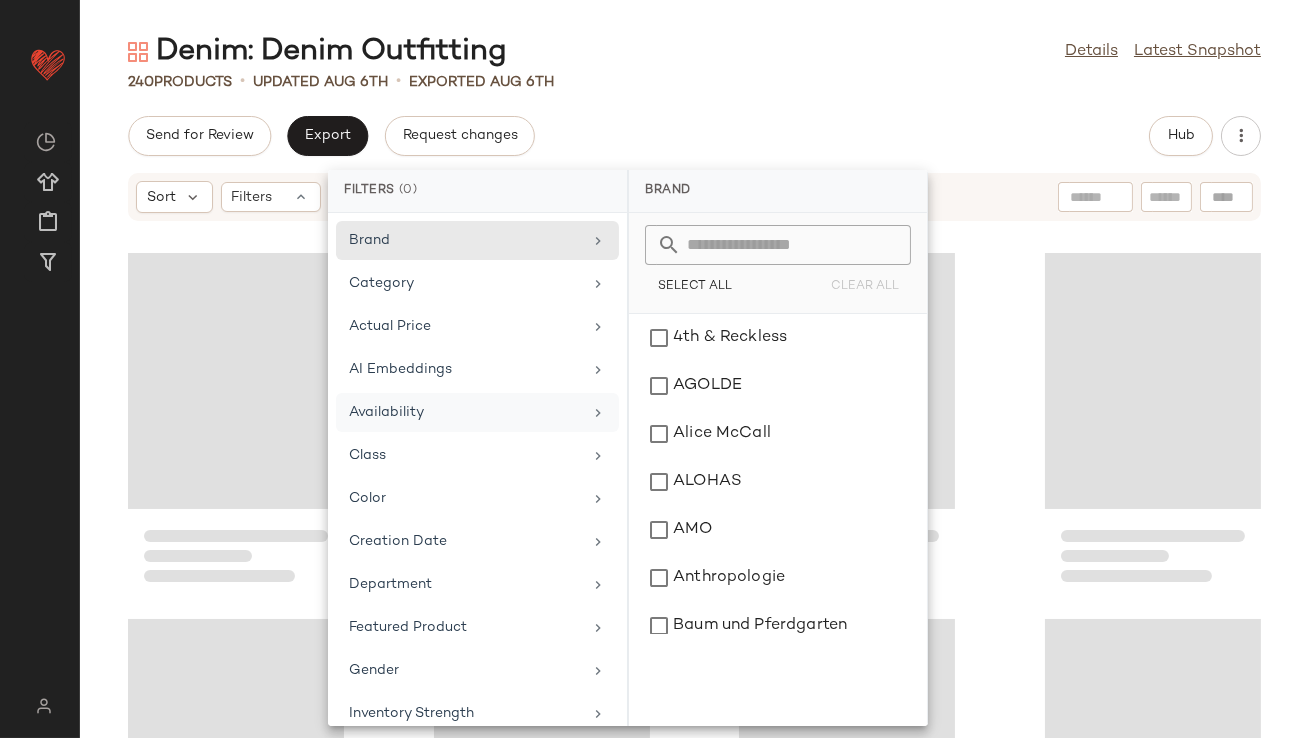 click on "Denim: Denim Outfitting Details Latest Snapshot 240 Products • updated Aug 6th • Exported Aug 6th Send for Review Export Request changes Hub Sort Filters" at bounding box center (694, 385) 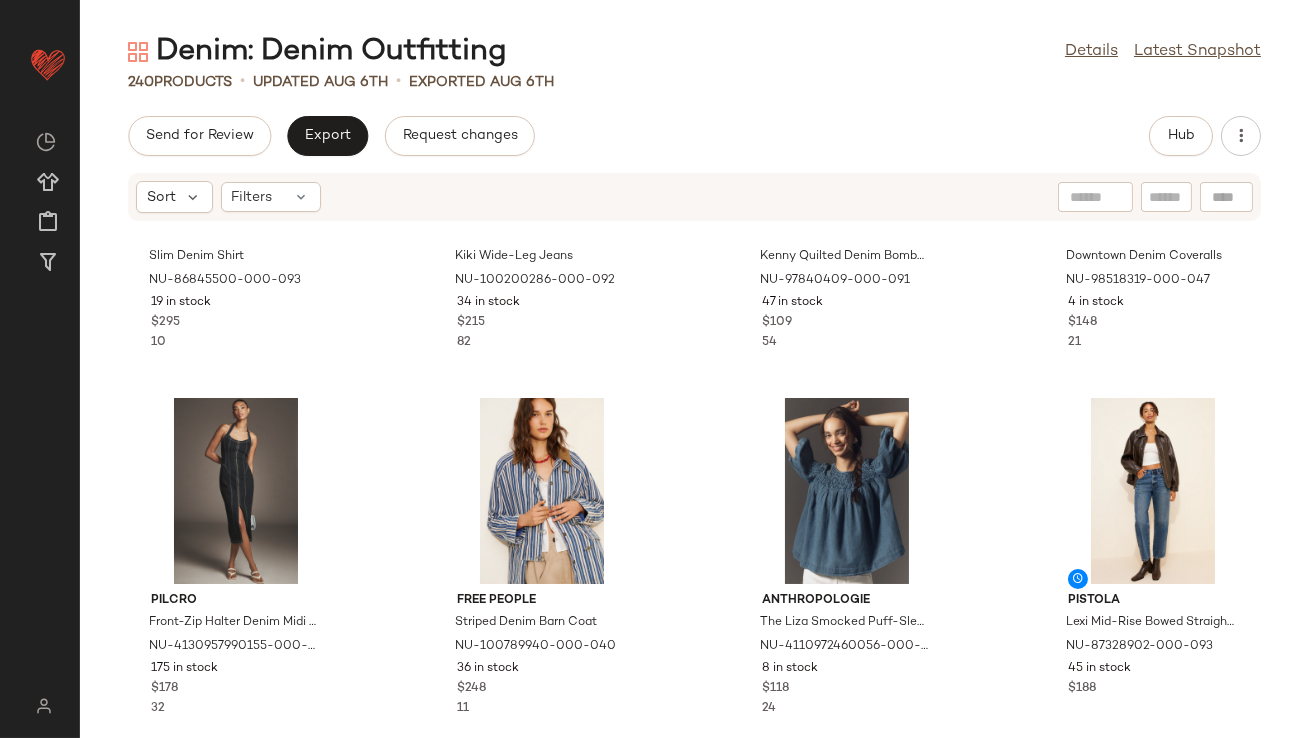 scroll, scrollTop: 974, scrollLeft: 0, axis: vertical 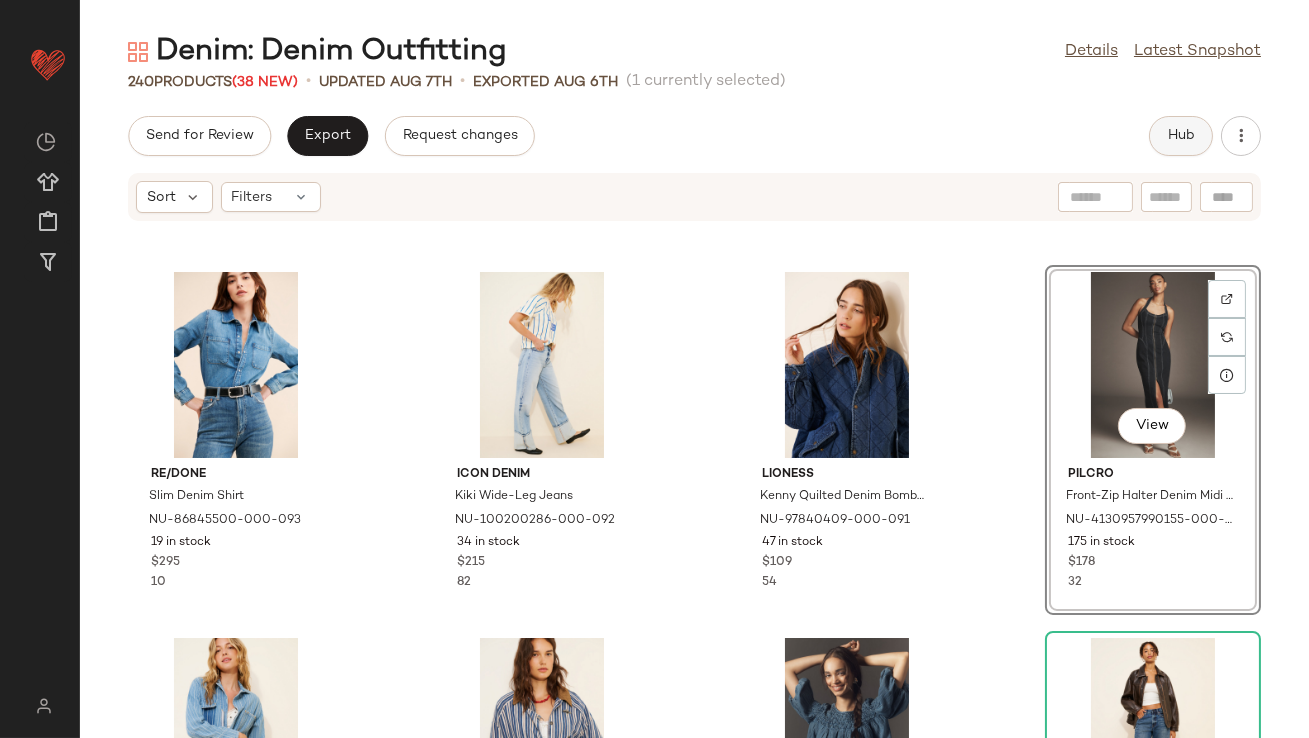 click on "Hub" at bounding box center (1181, 136) 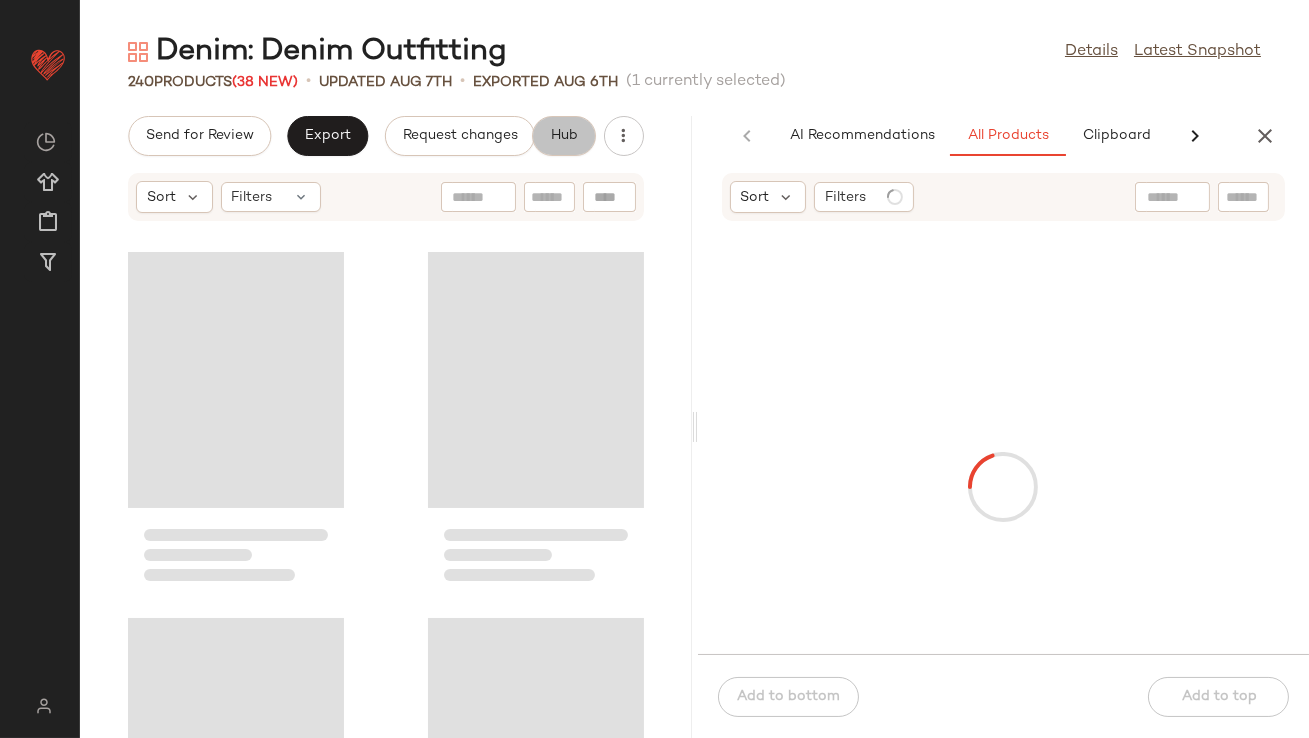 scroll, scrollTop: 1099, scrollLeft: 0, axis: vertical 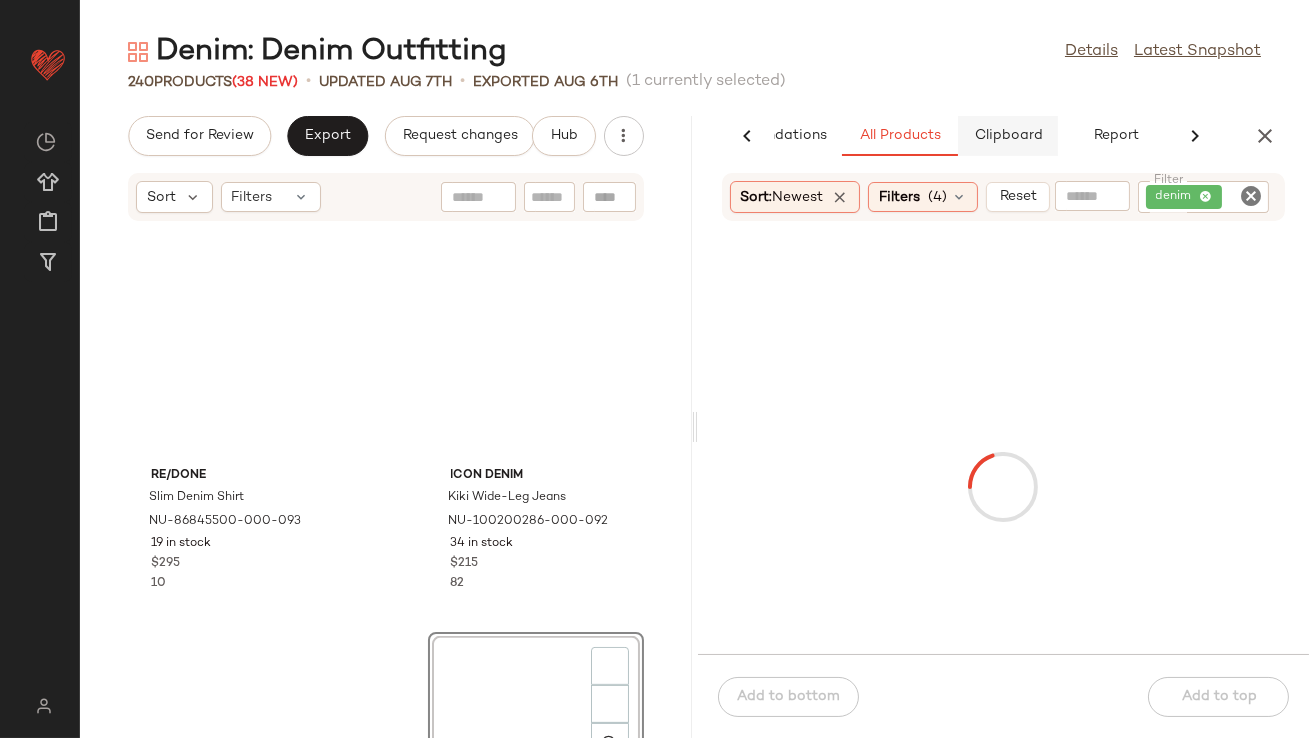 click on "Clipboard" at bounding box center (1008, 136) 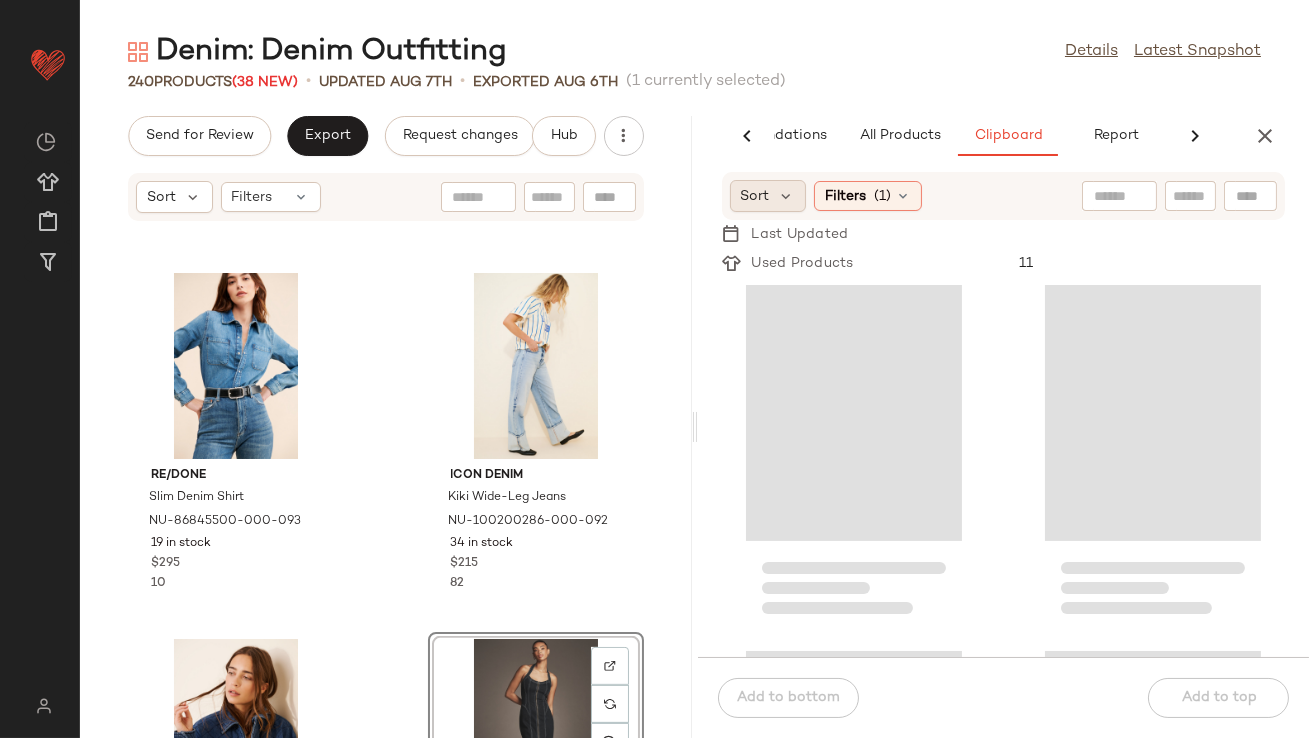 click on "Sort" 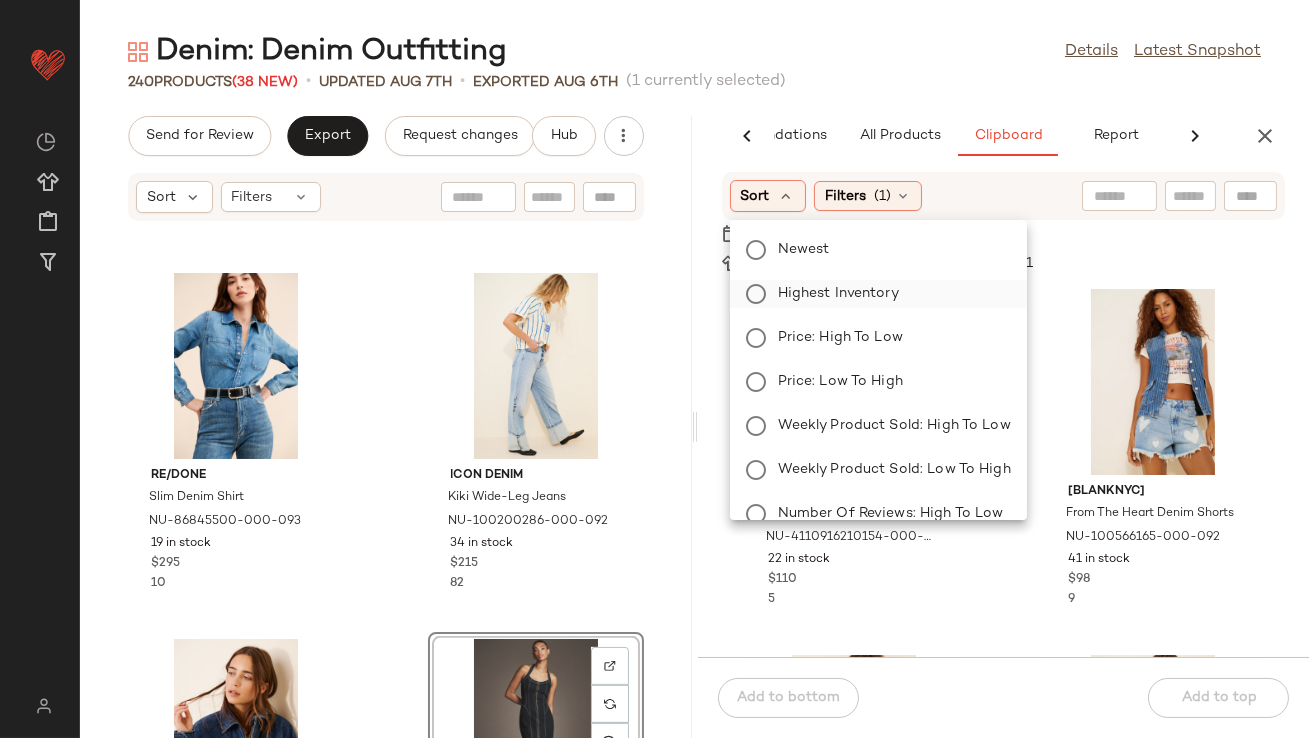 click on "Highest Inventory" at bounding box center (890, 294) 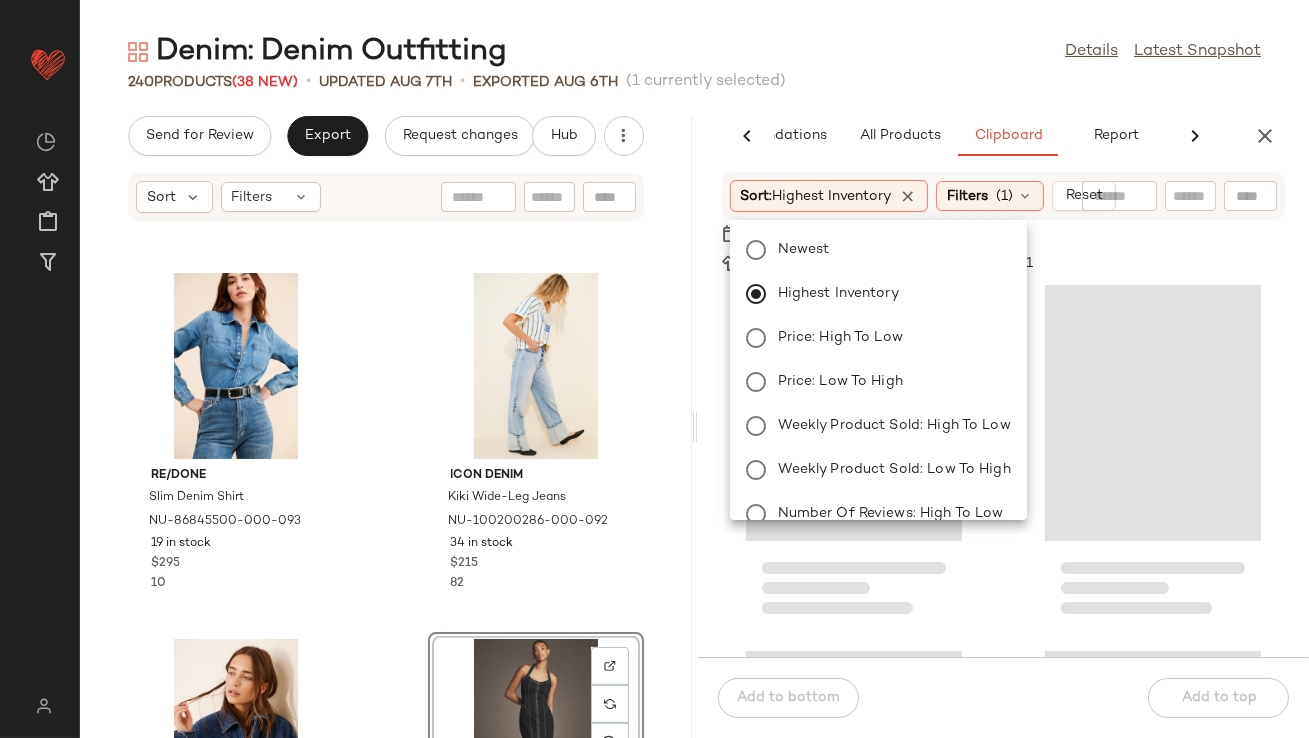 click on "240 Products (38 New) • updated Aug 7th • Exported Aug 6th (1 currently selected)" 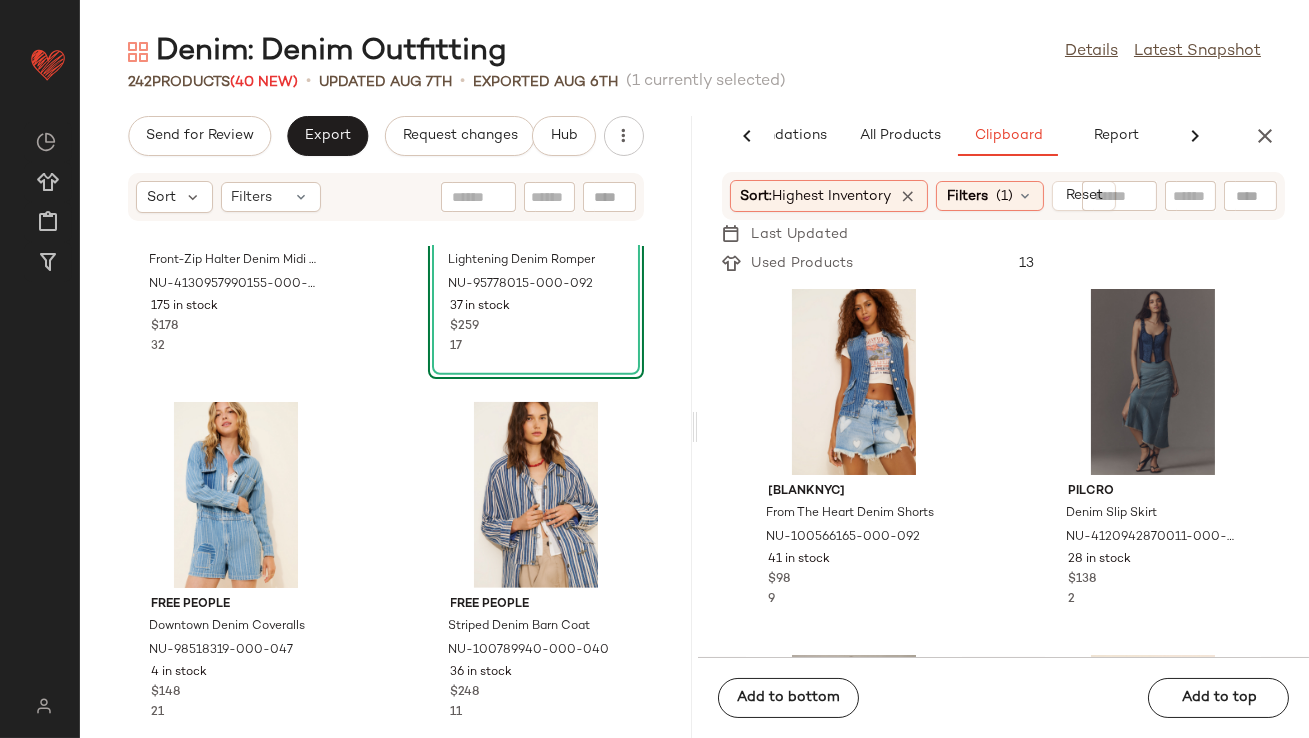 scroll, scrollTop: 2450, scrollLeft: 0, axis: vertical 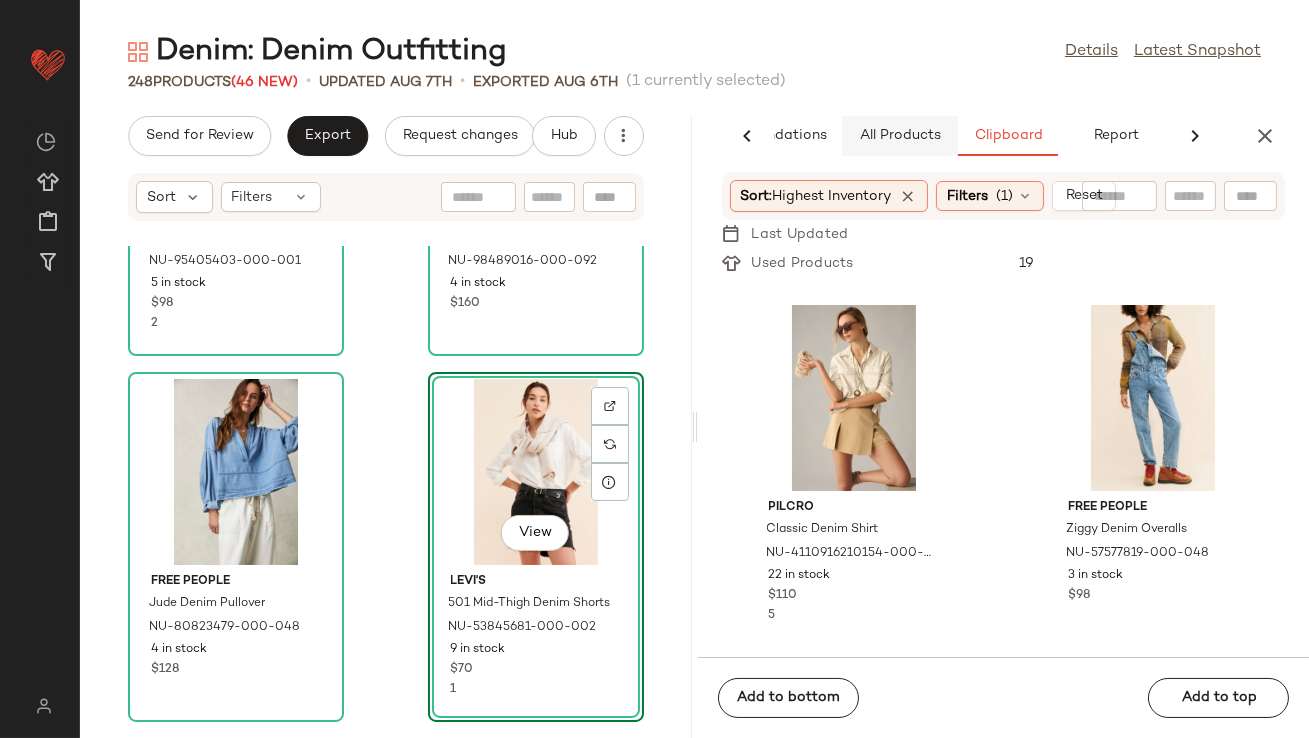 click on "All Products" 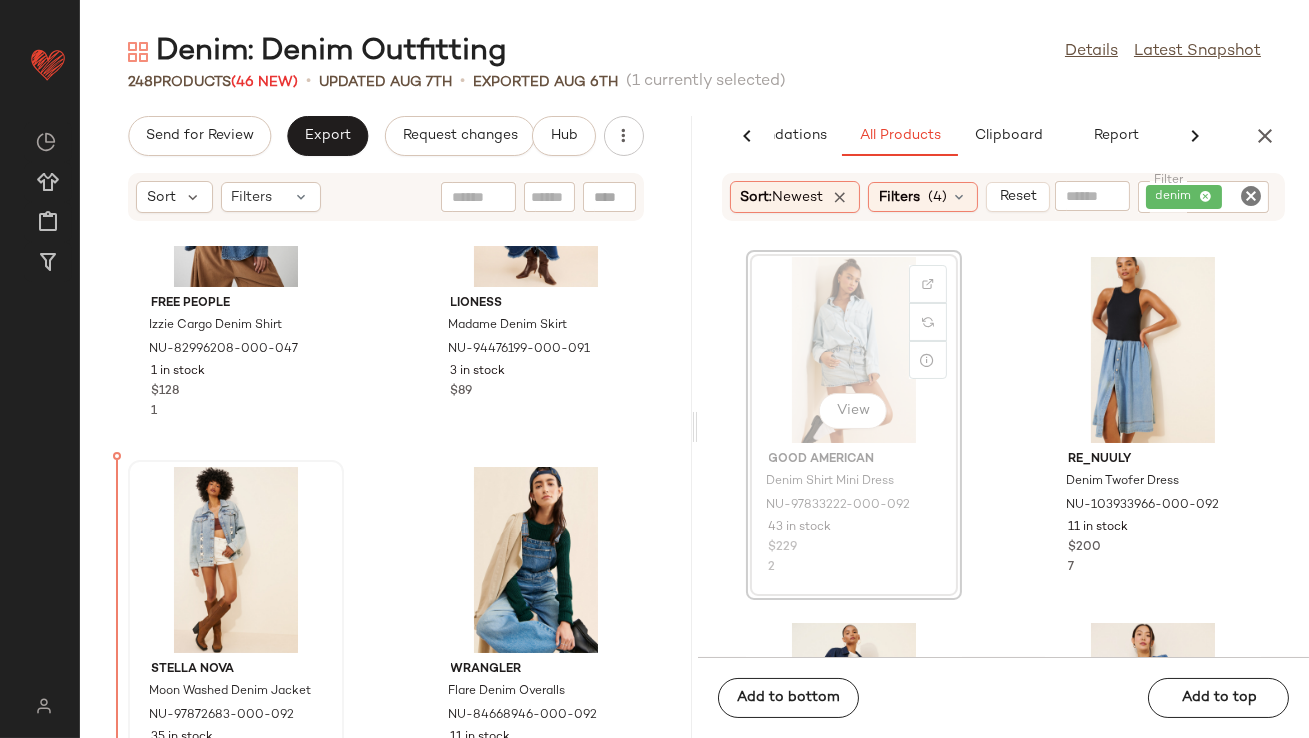 scroll, scrollTop: 7522, scrollLeft: 0, axis: vertical 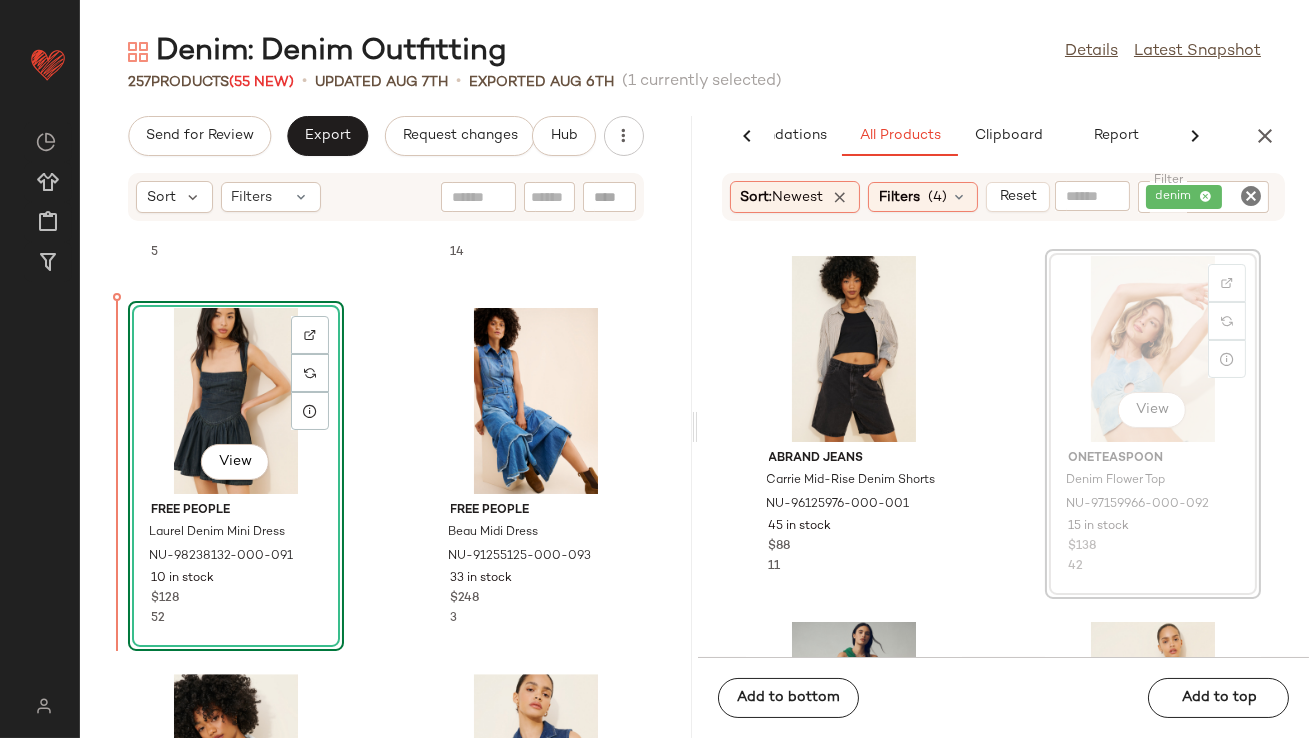 drag, startPoint x: 1154, startPoint y: 362, endPoint x: 1142, endPoint y: 362, distance: 12 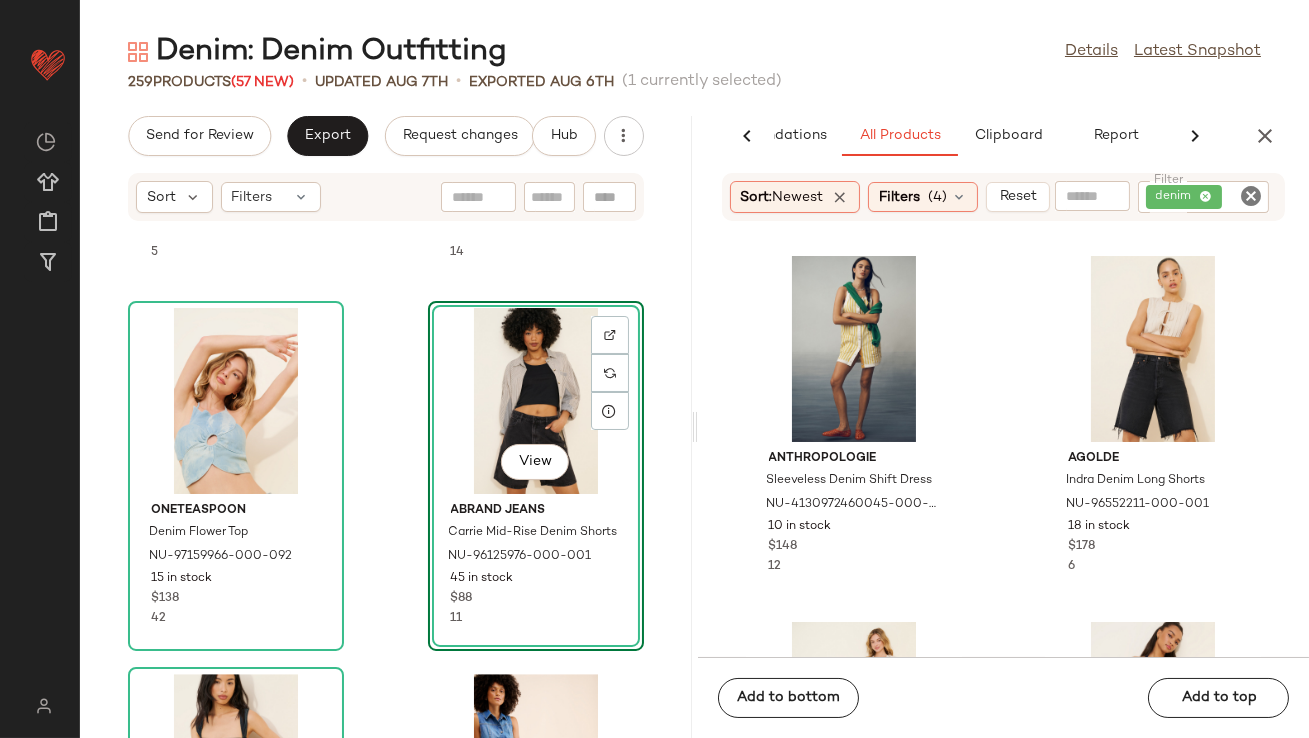 scroll, scrollTop: 3330, scrollLeft: 0, axis: vertical 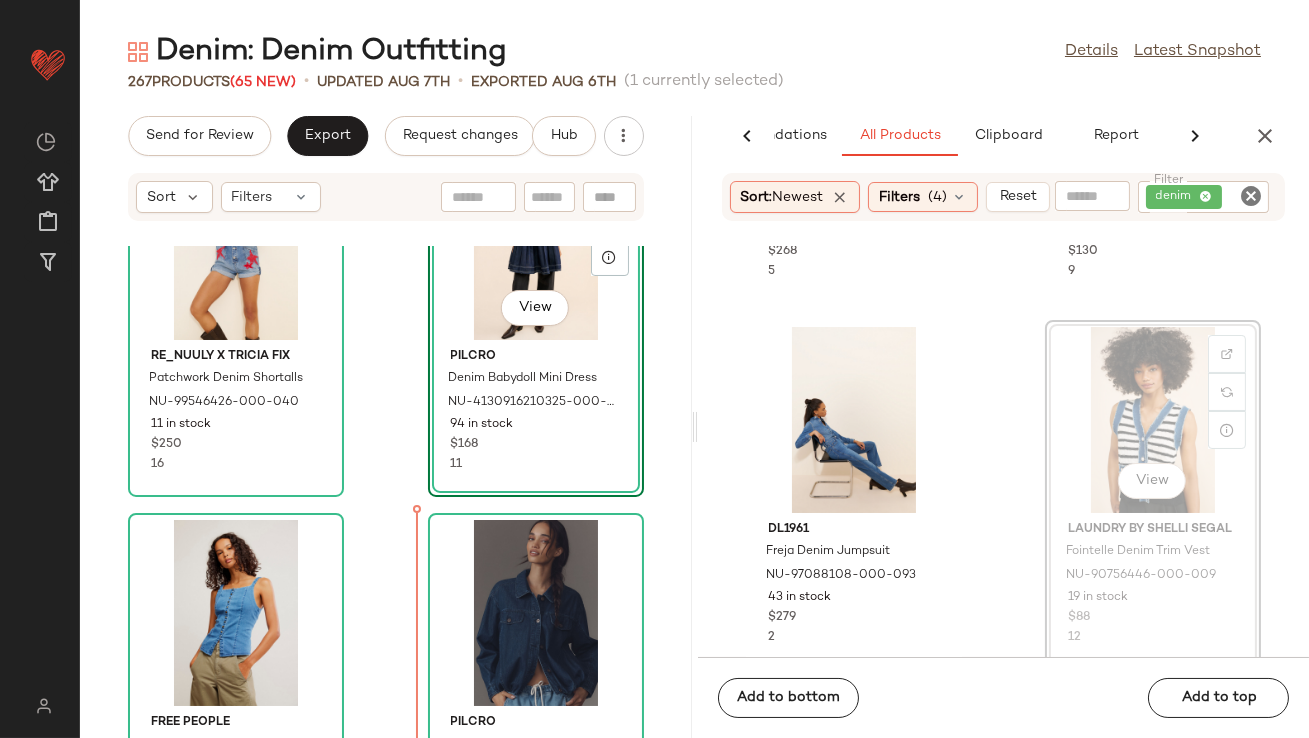 drag, startPoint x: 1118, startPoint y: 437, endPoint x: 1106, endPoint y: 437, distance: 12 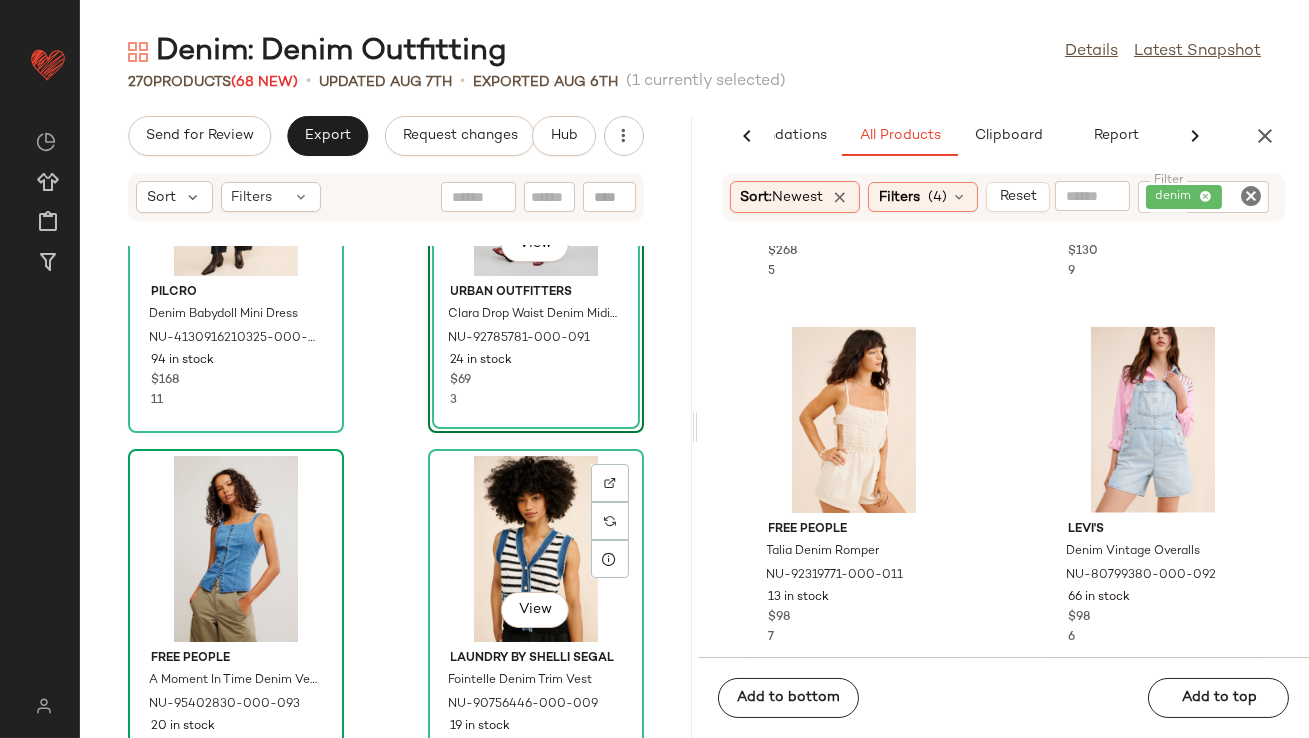 scroll, scrollTop: 13910, scrollLeft: 0, axis: vertical 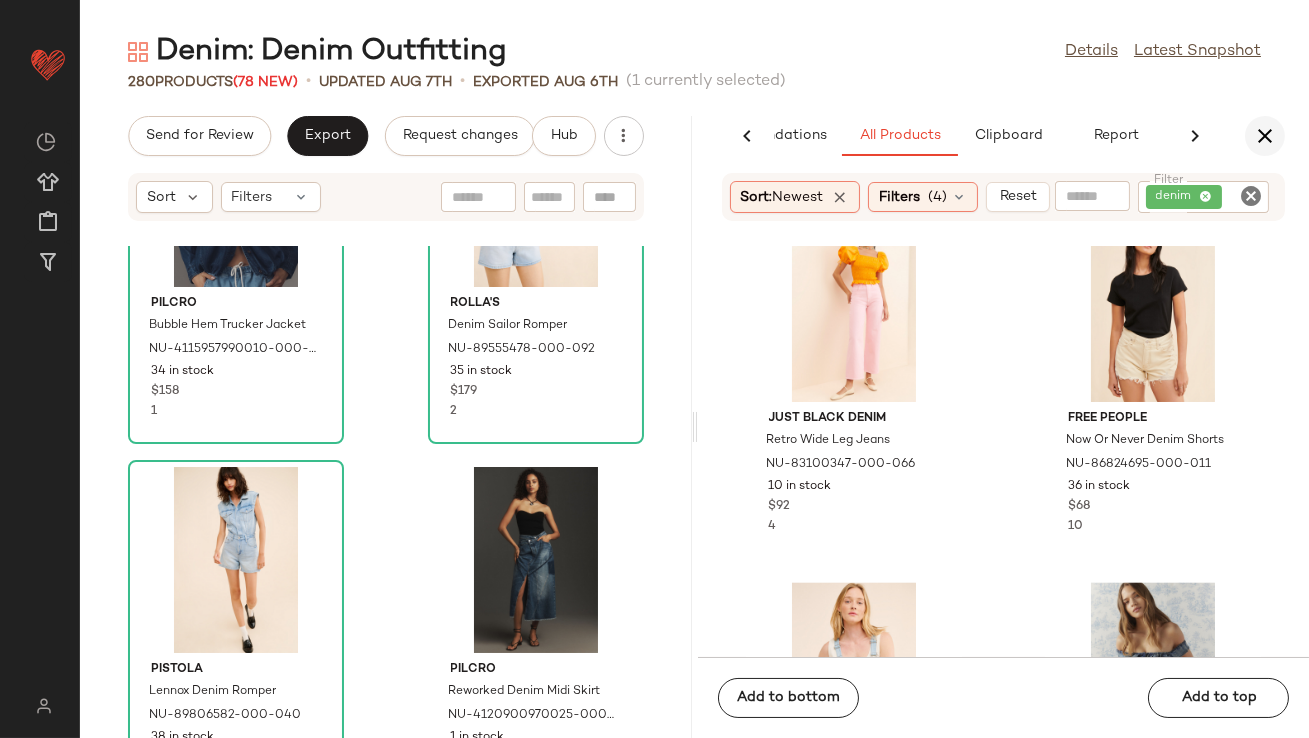 click at bounding box center [1265, 136] 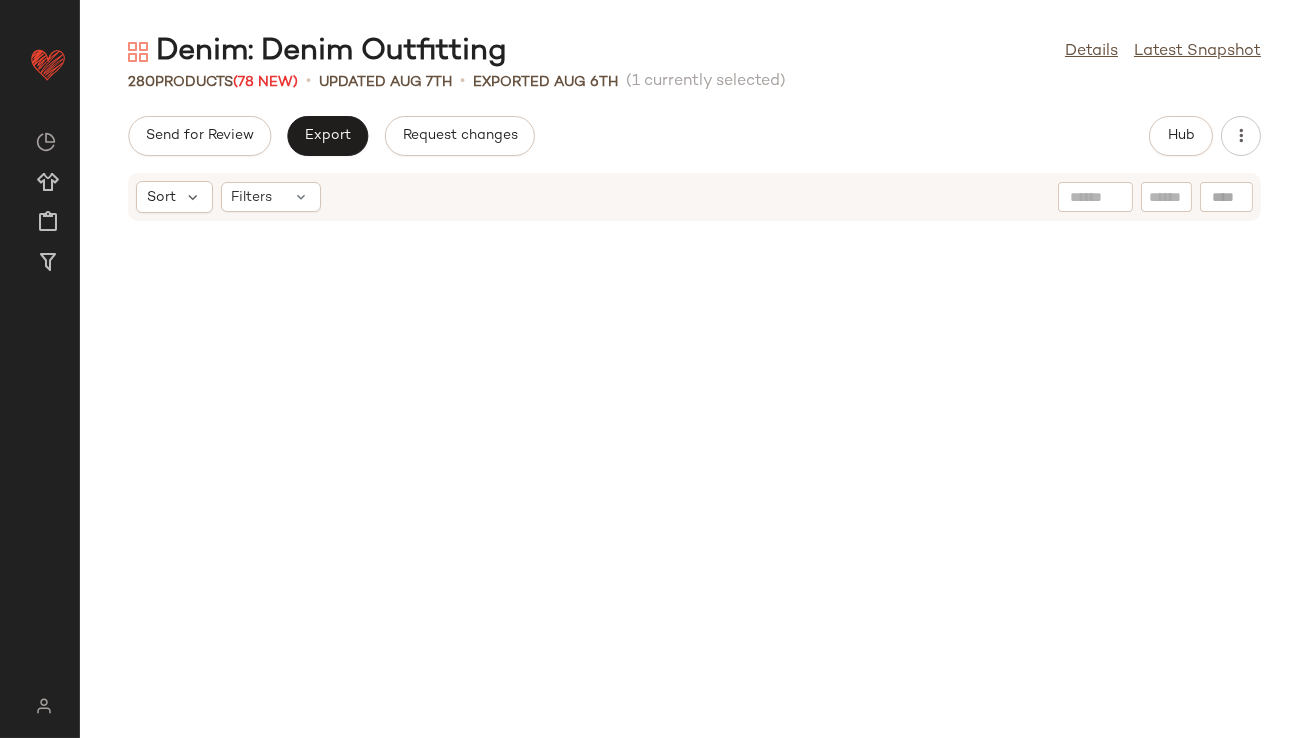 scroll, scrollTop: 0, scrollLeft: 0, axis: both 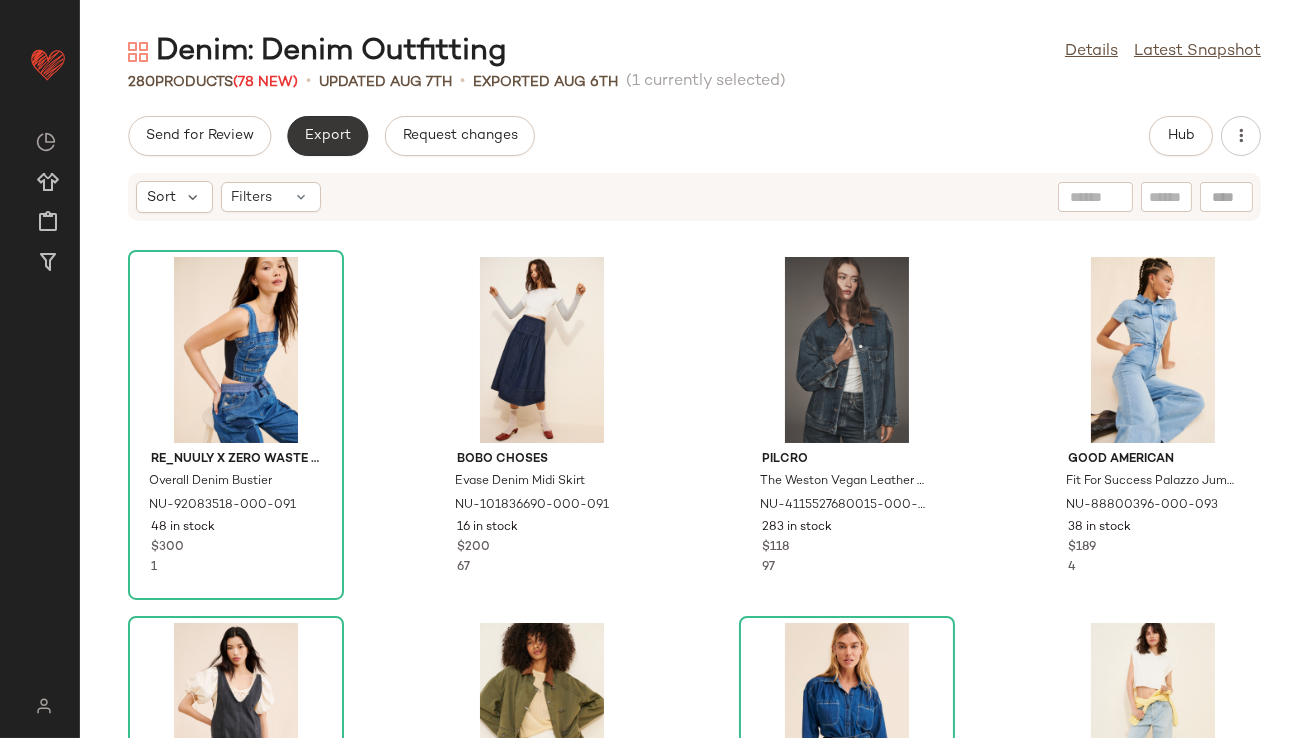 click on "Export" at bounding box center (327, 136) 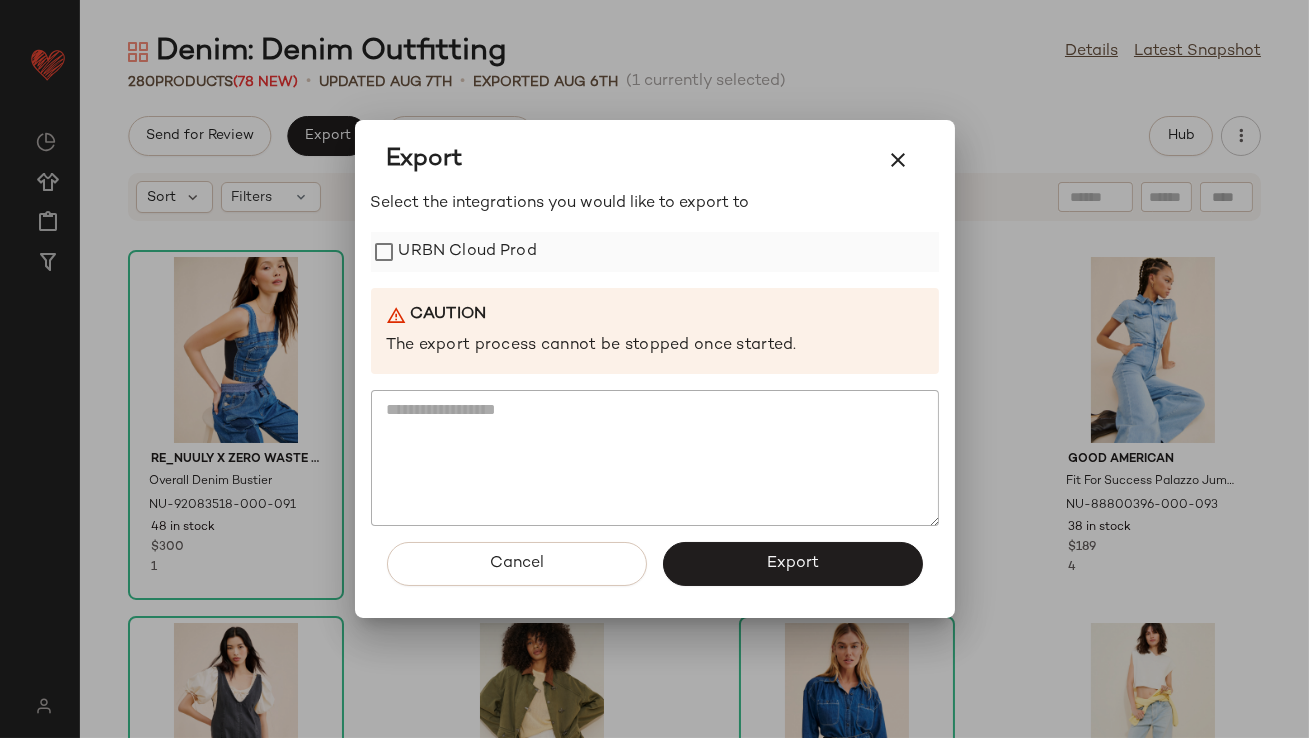 click on "URBN Cloud Prod" at bounding box center [468, 252] 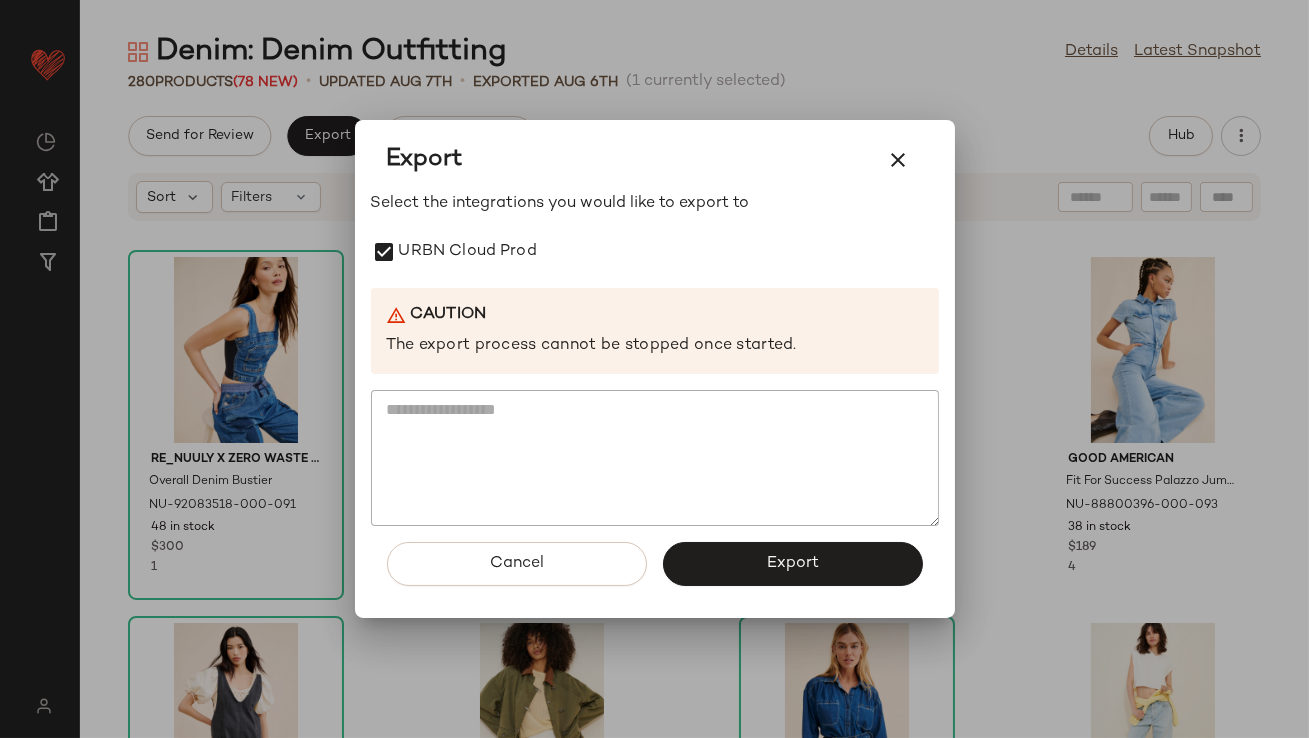 click on "Export" at bounding box center (793, 564) 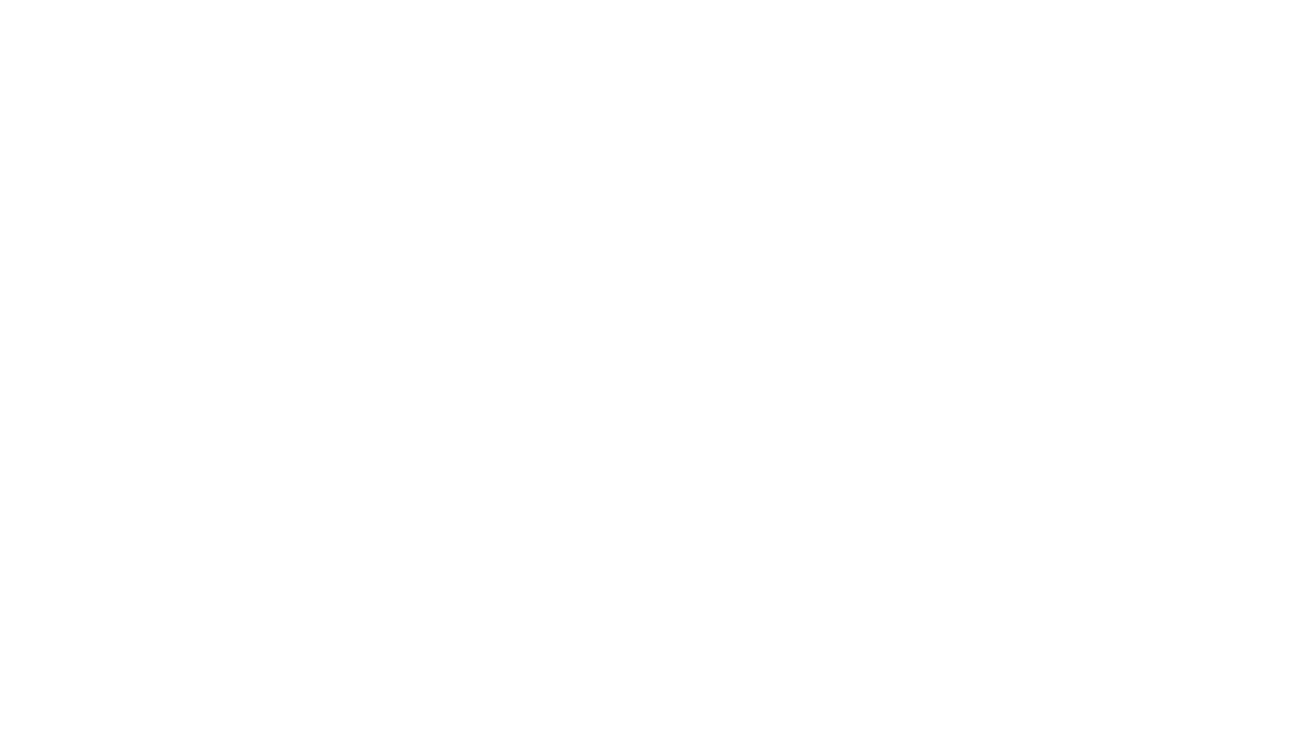 scroll, scrollTop: 0, scrollLeft: 0, axis: both 